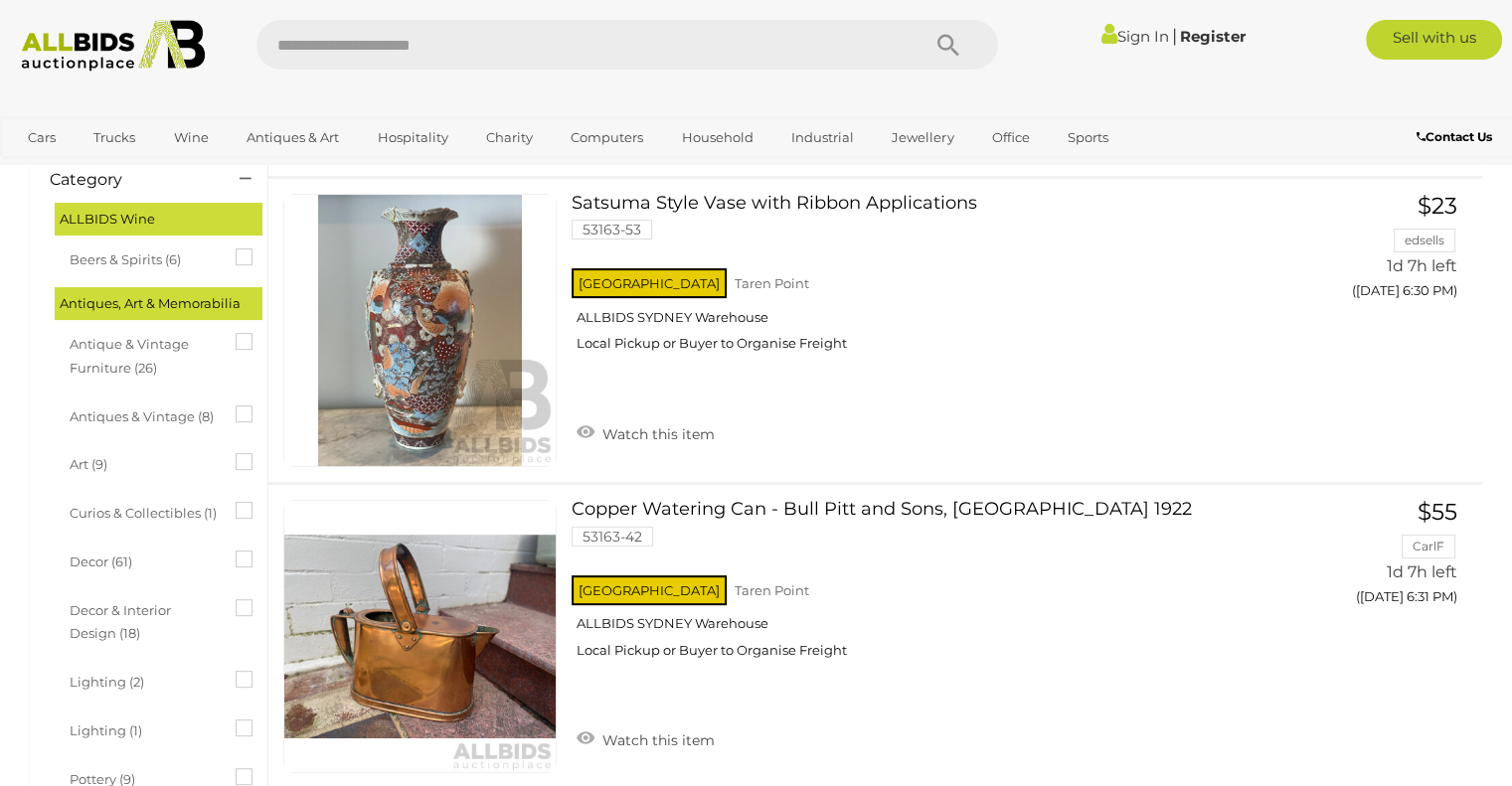 scroll, scrollTop: 497, scrollLeft: 0, axis: vertical 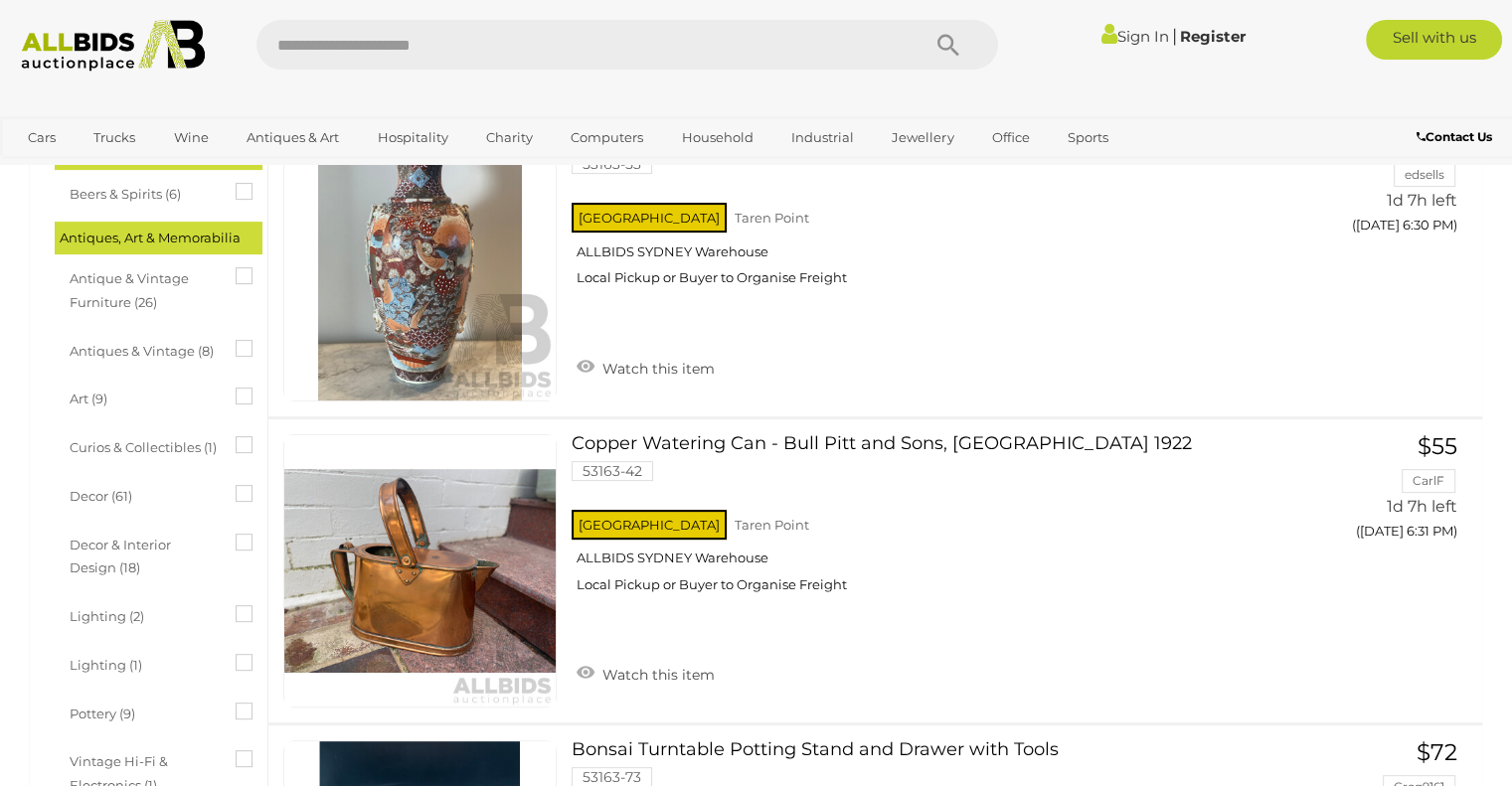 click at bounding box center (236, 436) 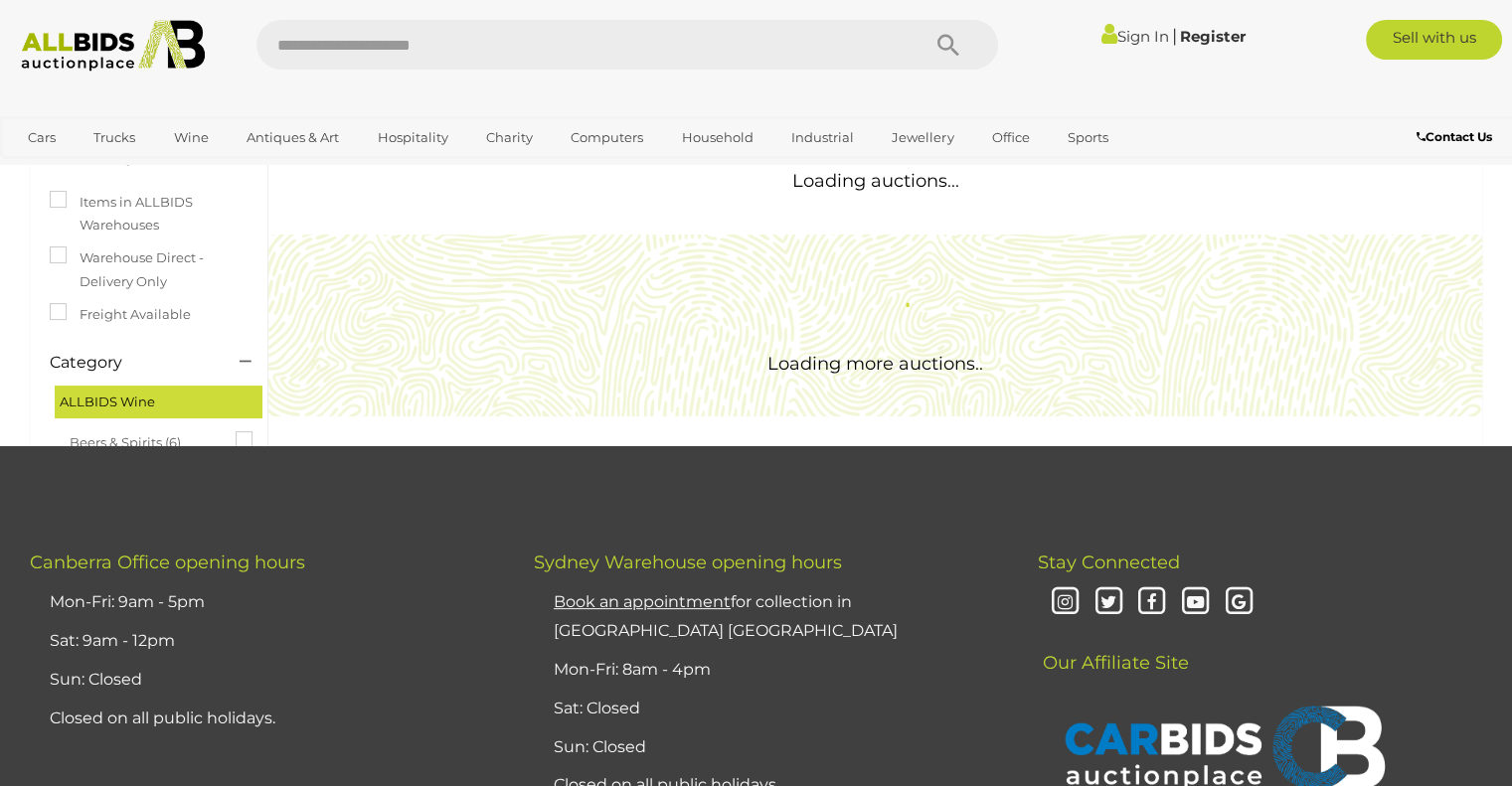 scroll, scrollTop: 99, scrollLeft: 0, axis: vertical 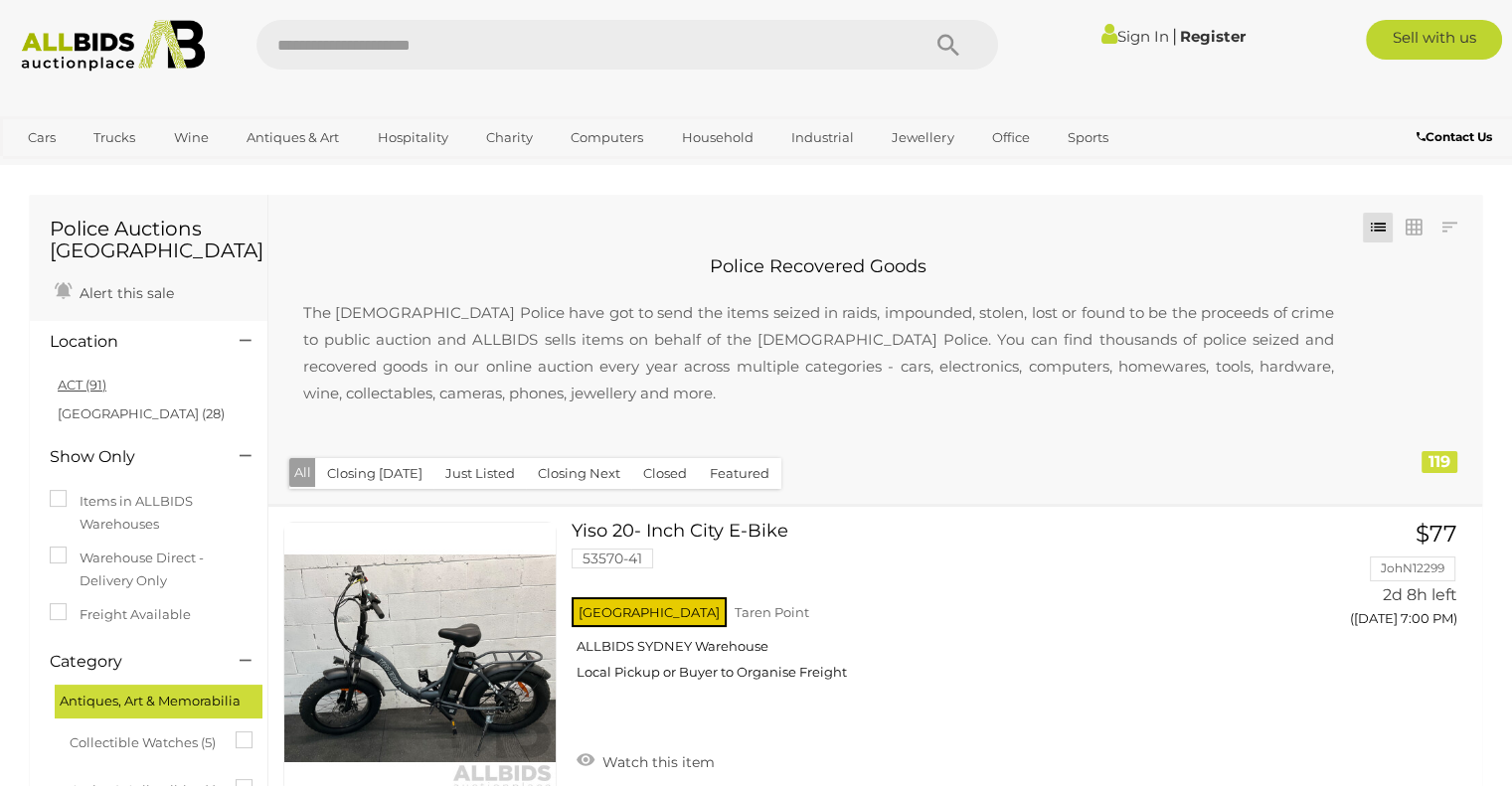 click on "ACT (91)" at bounding box center [82, 385] 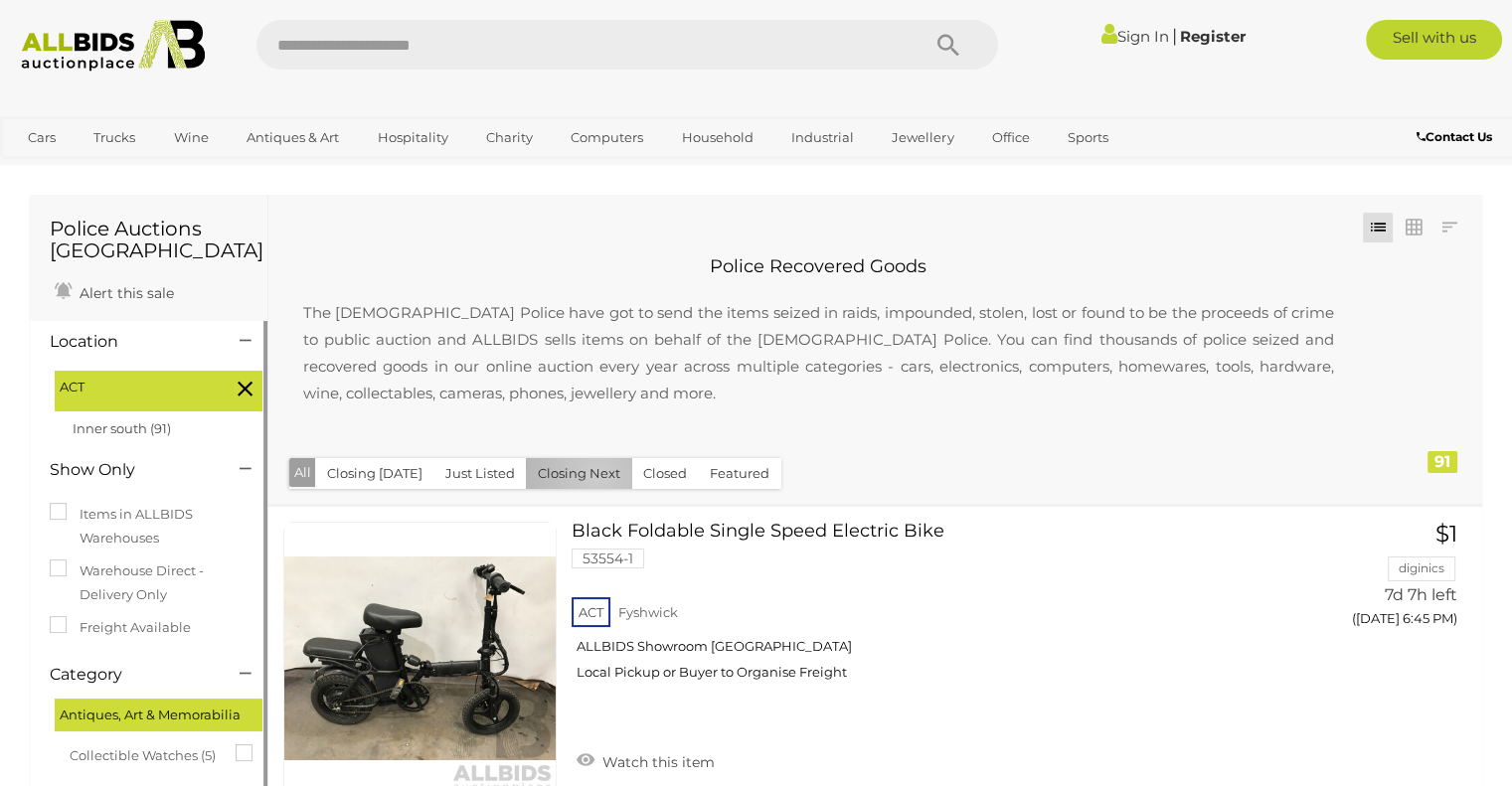 click on "Closing Next" at bounding box center (579, 473) 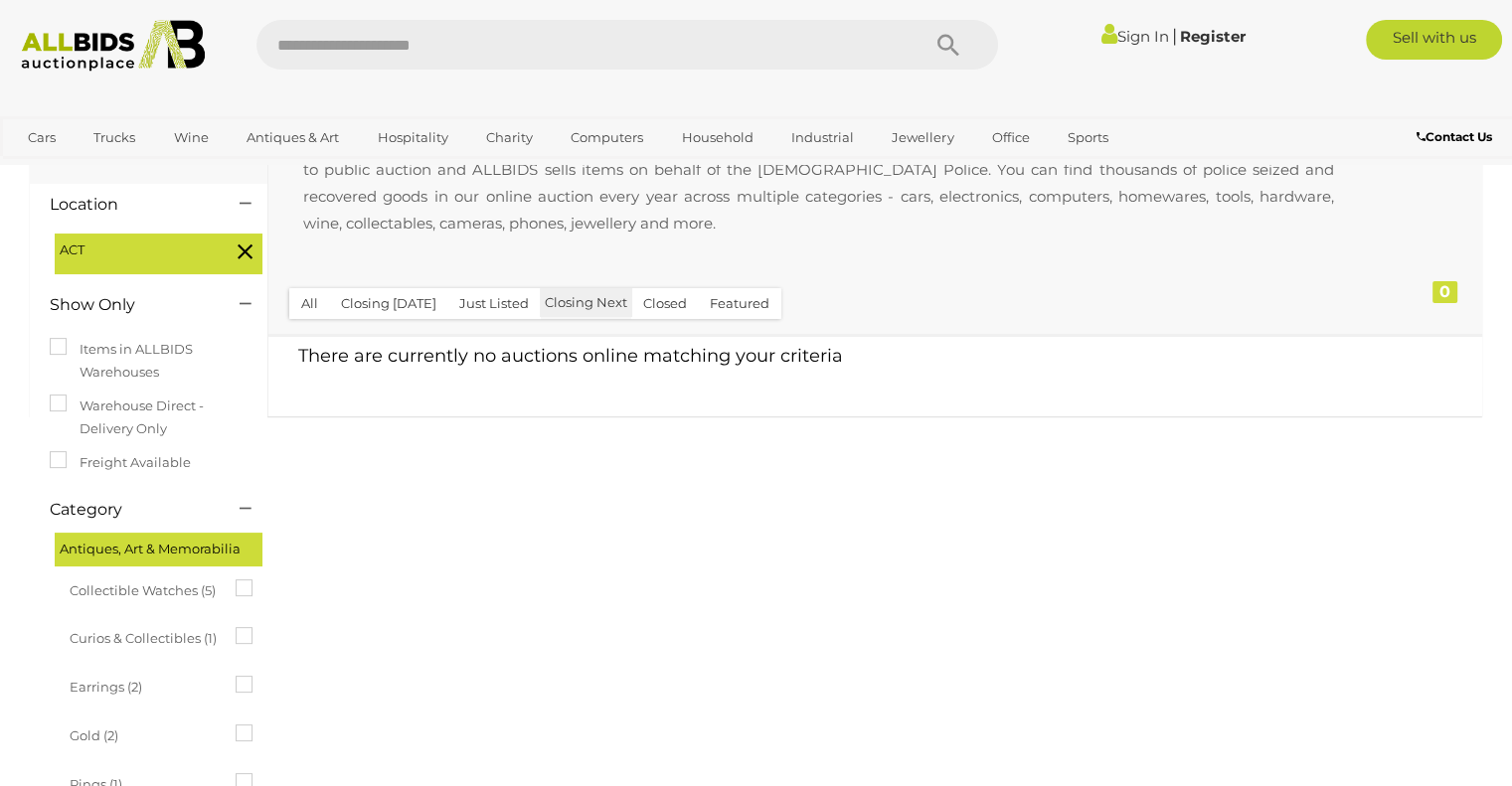 scroll, scrollTop: 99, scrollLeft: 0, axis: vertical 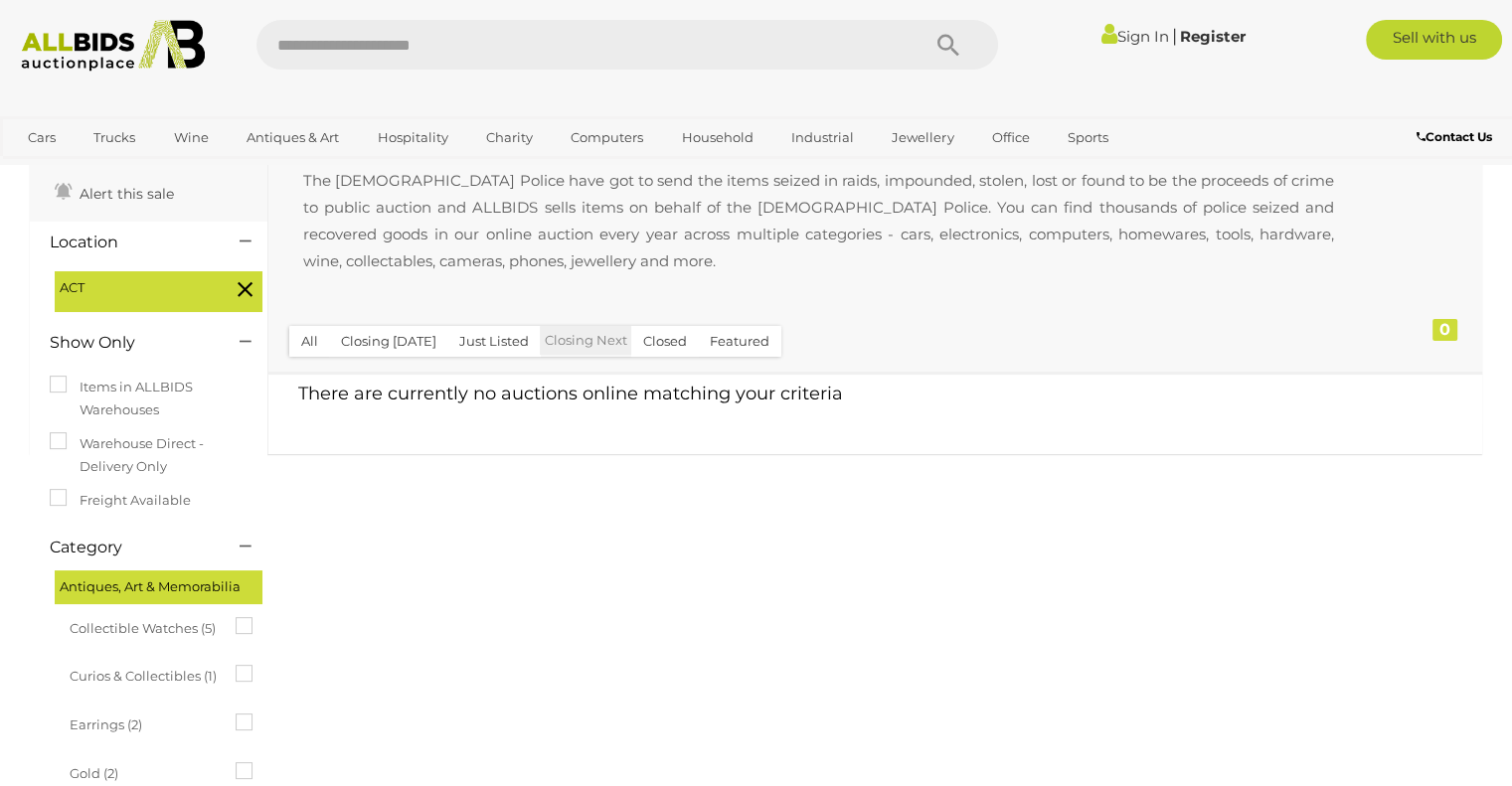 click on "All" at bounding box center [309, 341] 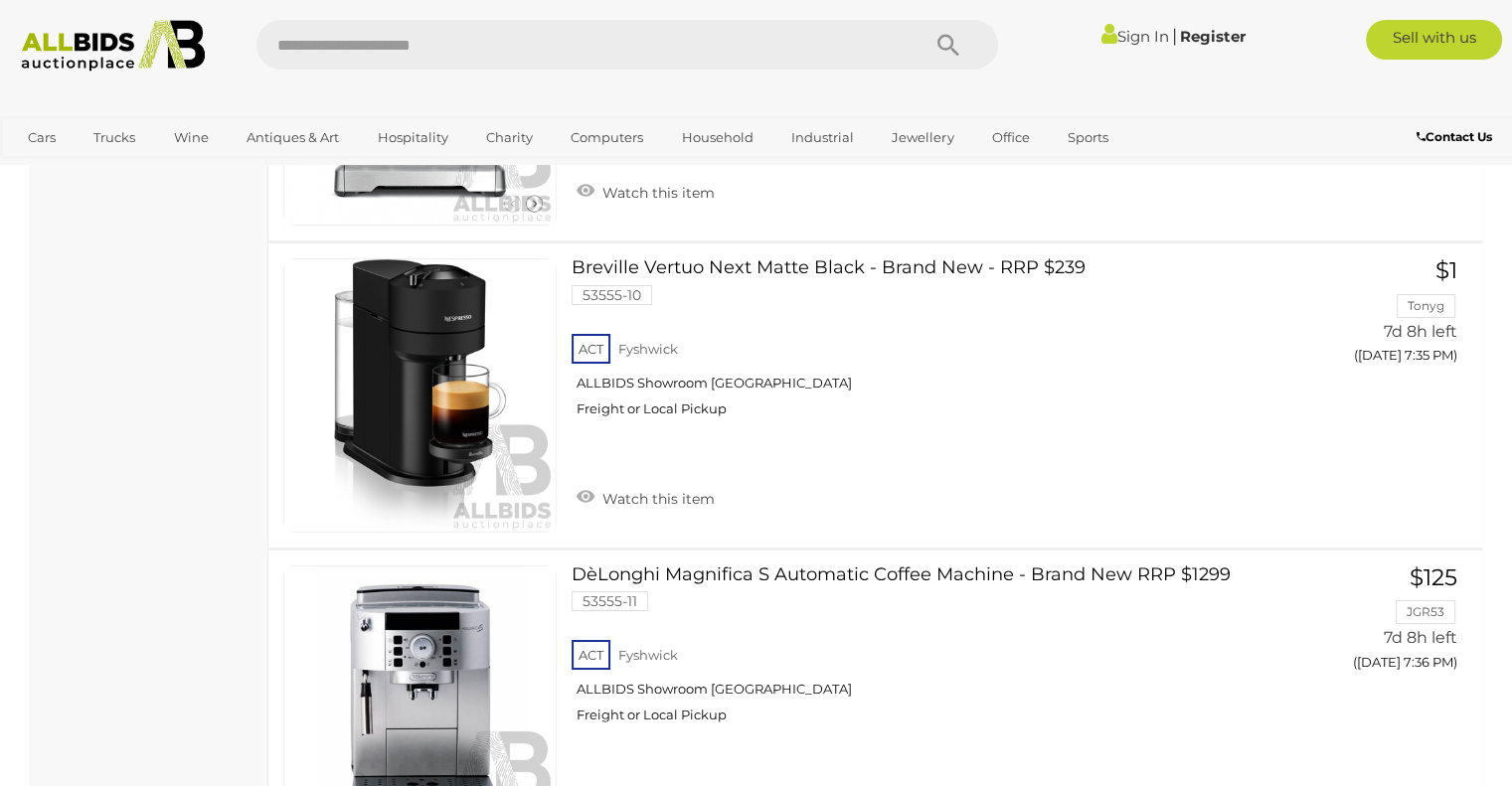 scroll, scrollTop: 14694, scrollLeft: 0, axis: vertical 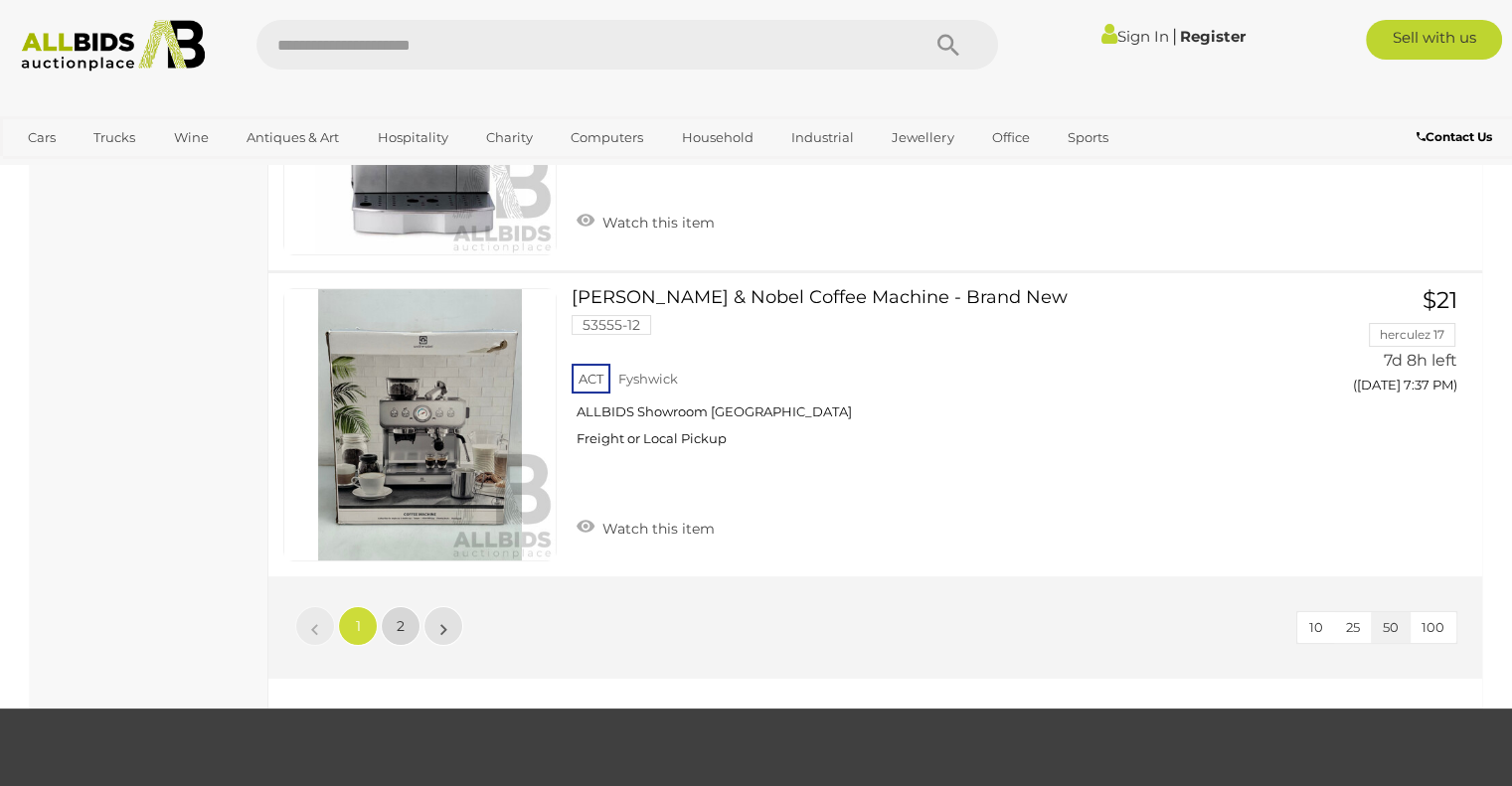click on "2" at bounding box center (401, 626) 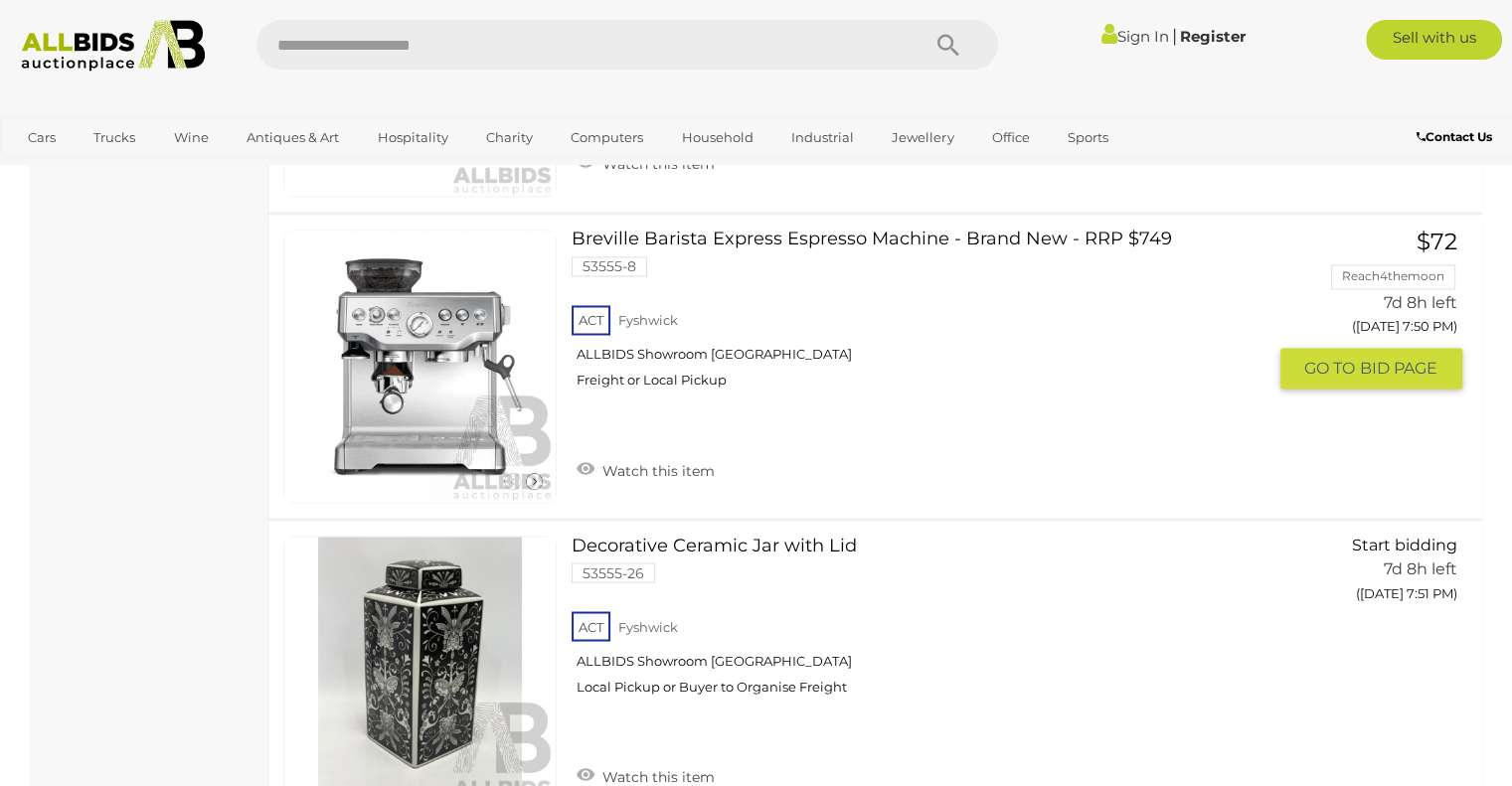 scroll, scrollTop: 3385, scrollLeft: 0, axis: vertical 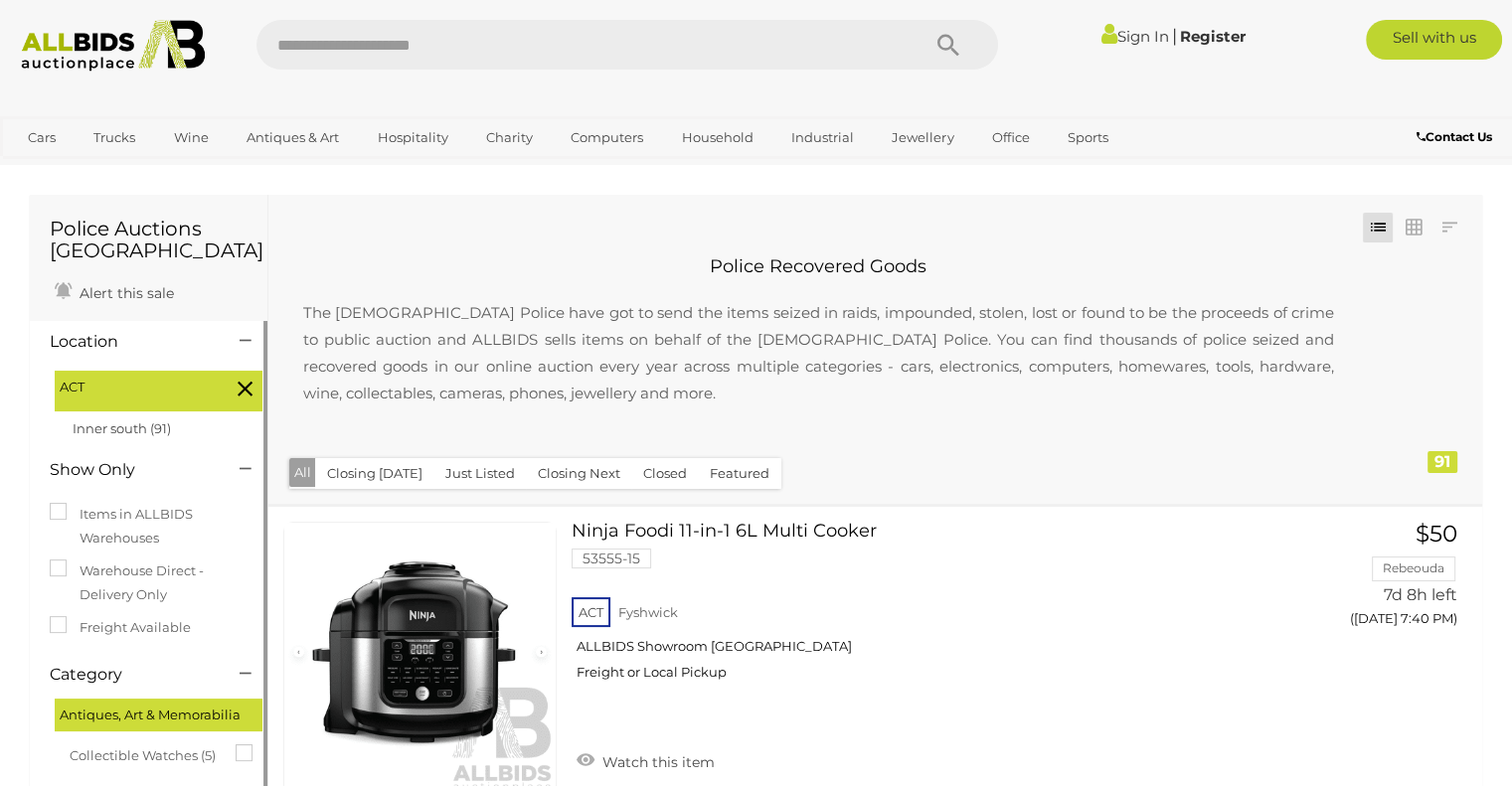 click at bounding box center [113, 46] 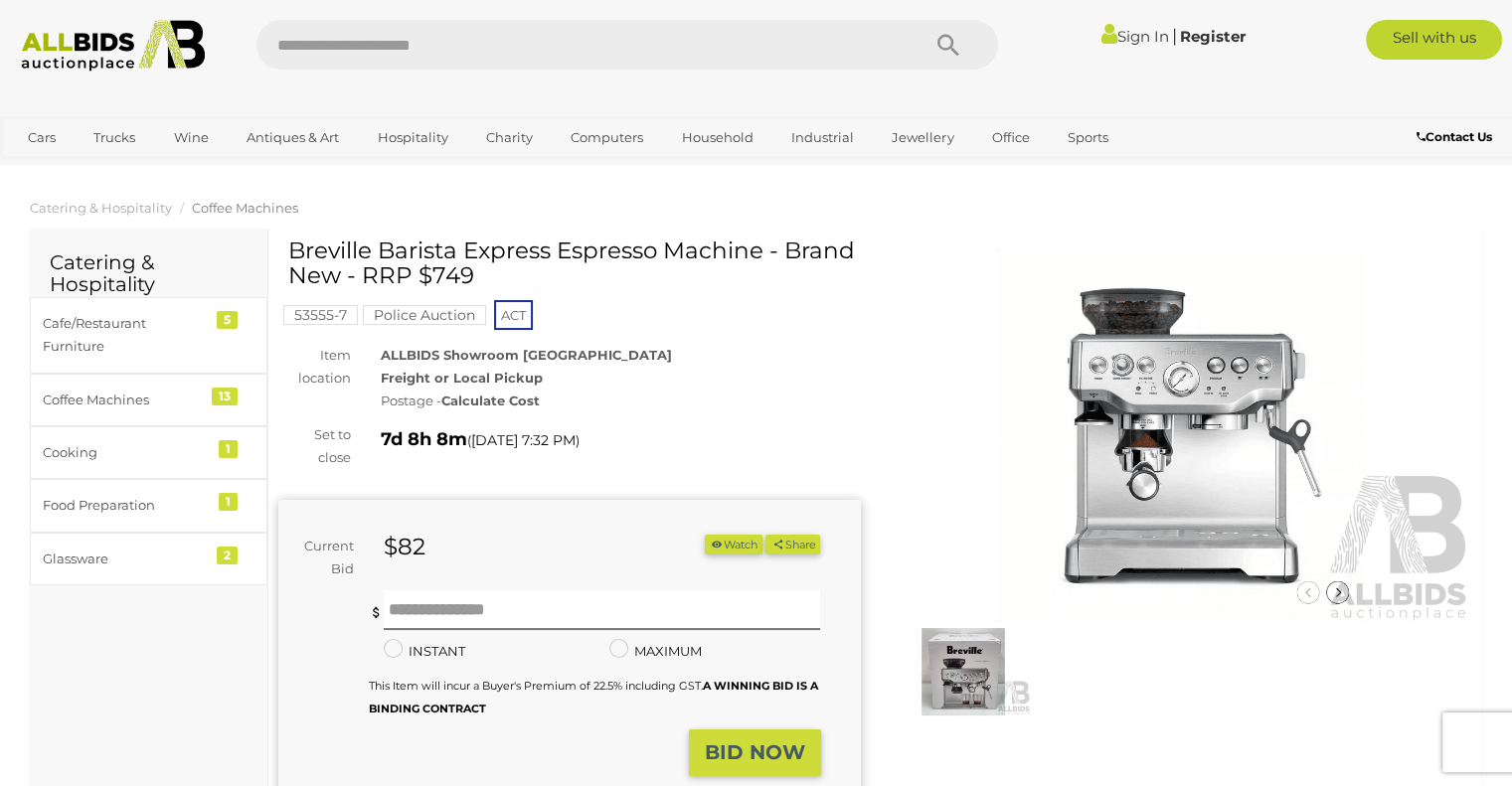scroll, scrollTop: 0, scrollLeft: 0, axis: both 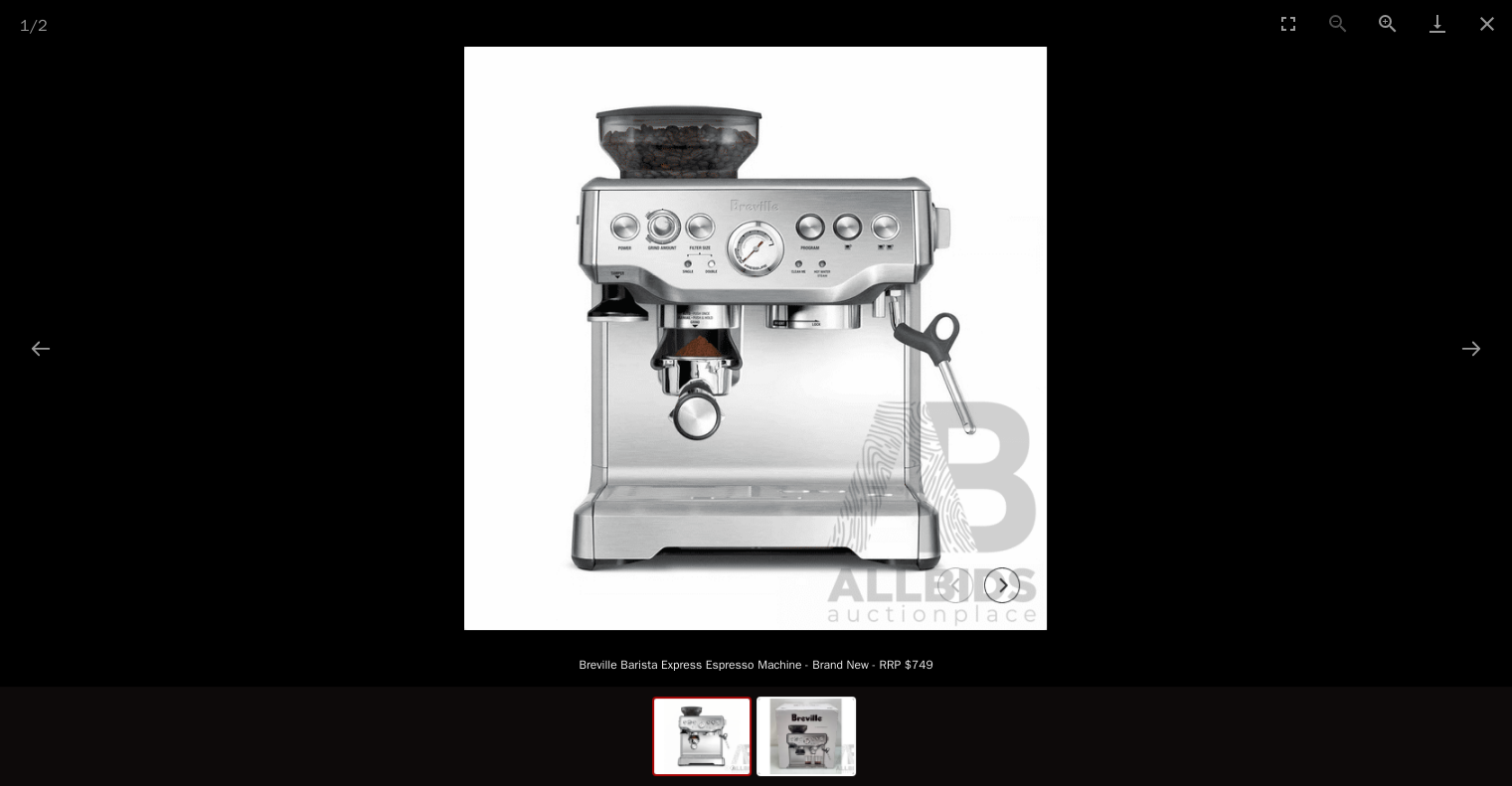 click at bounding box center (756, 338) 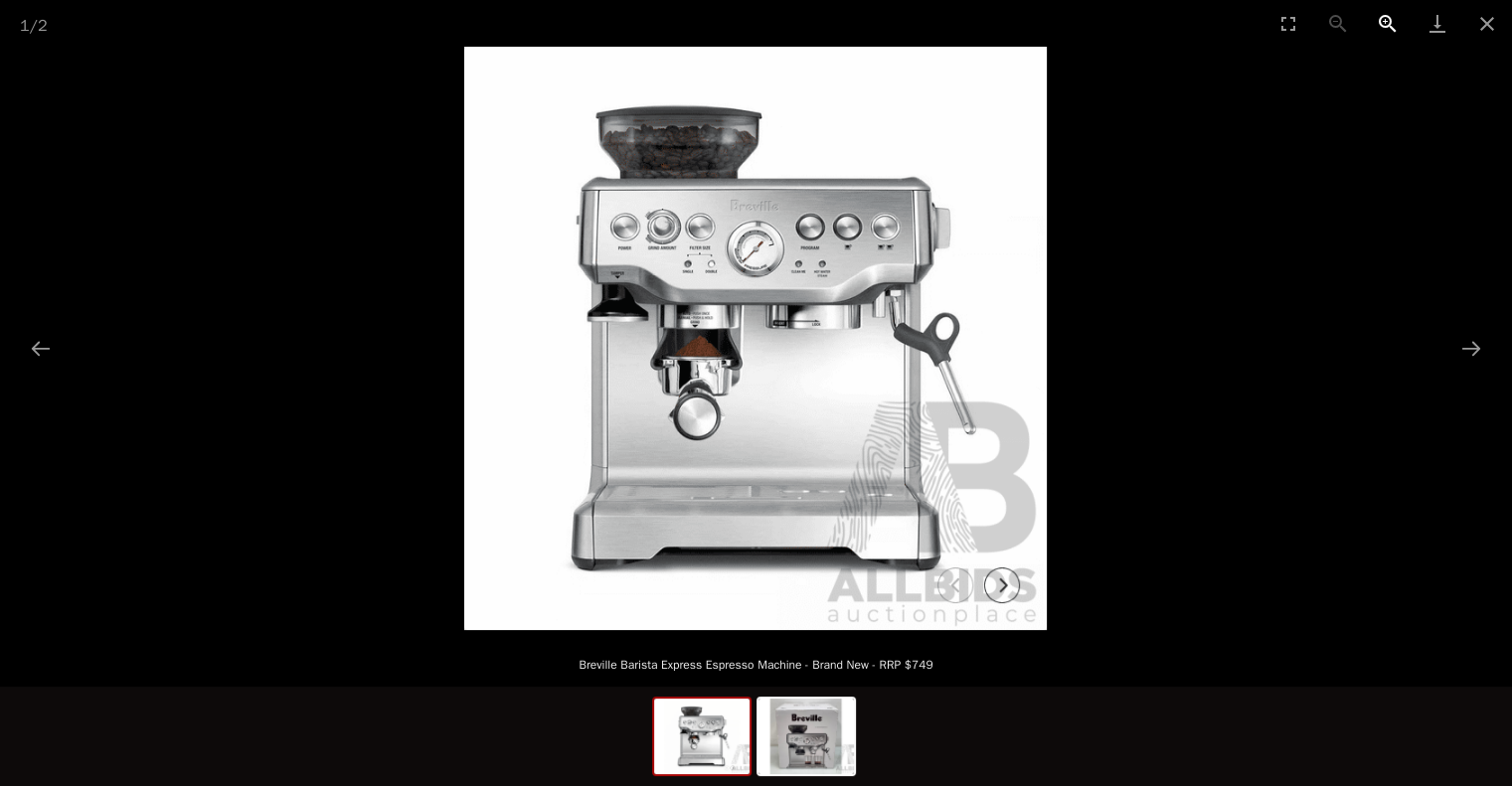 click at bounding box center [1388, 23] 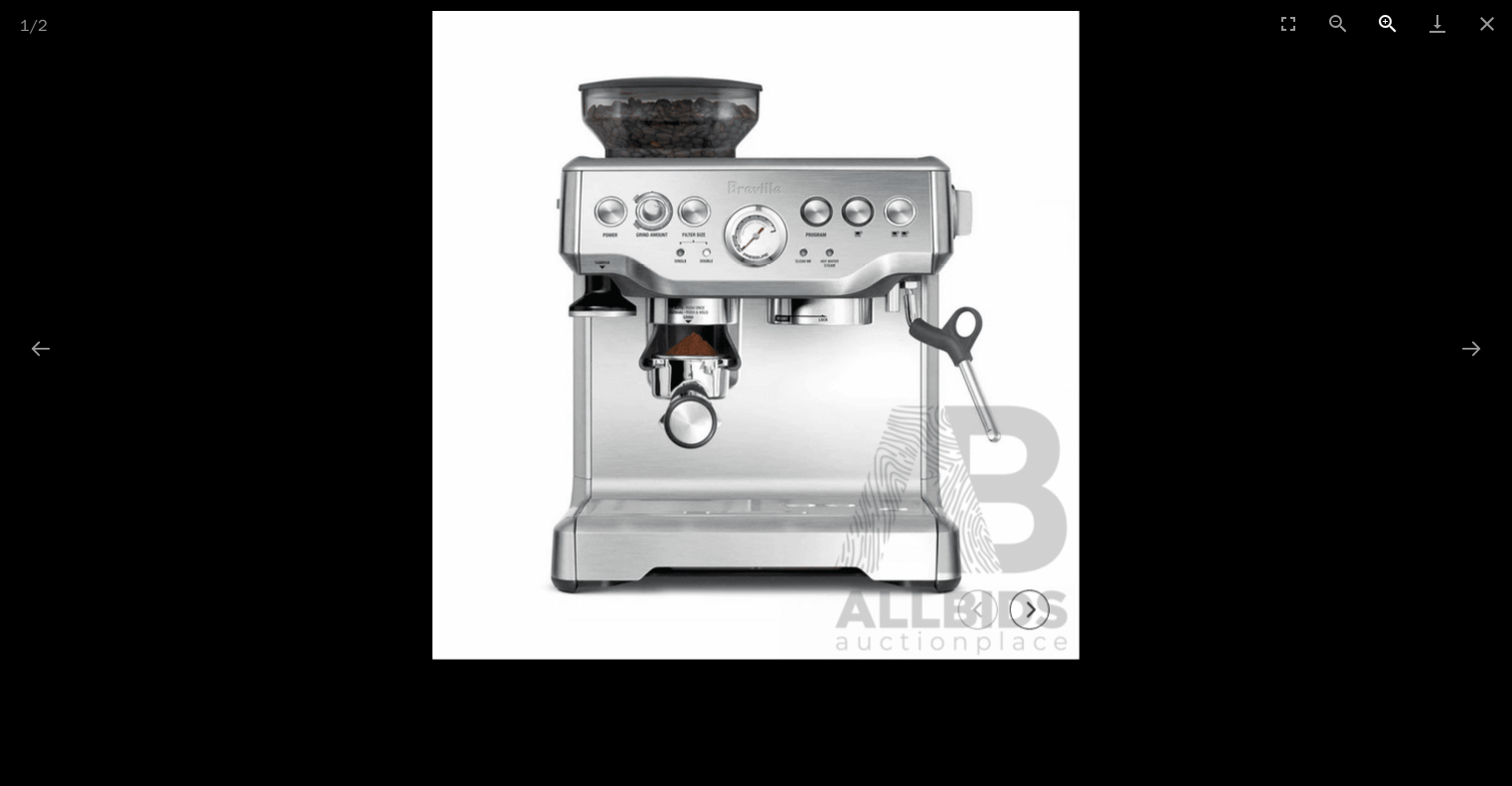 click at bounding box center [1388, 23] 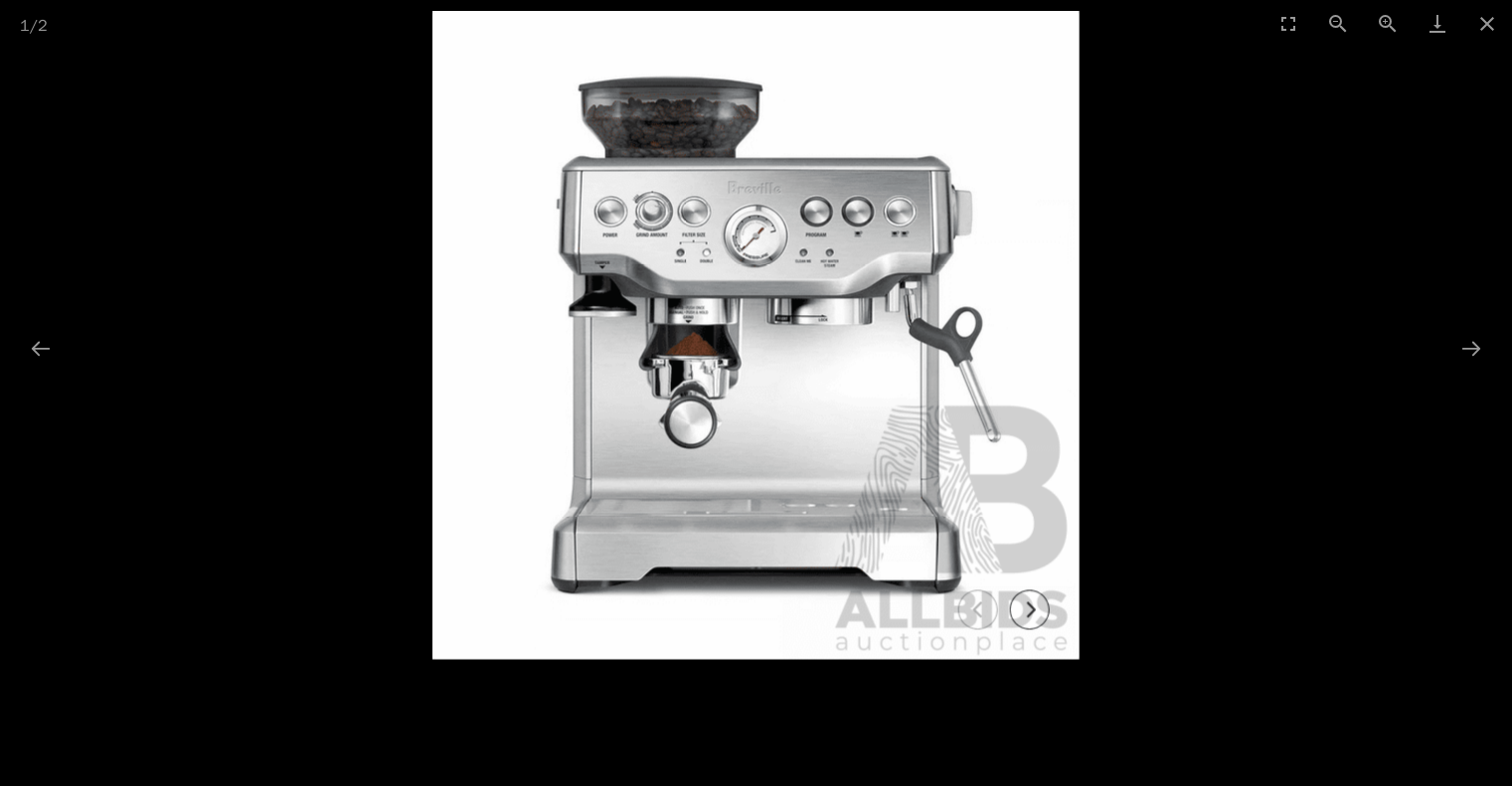 type 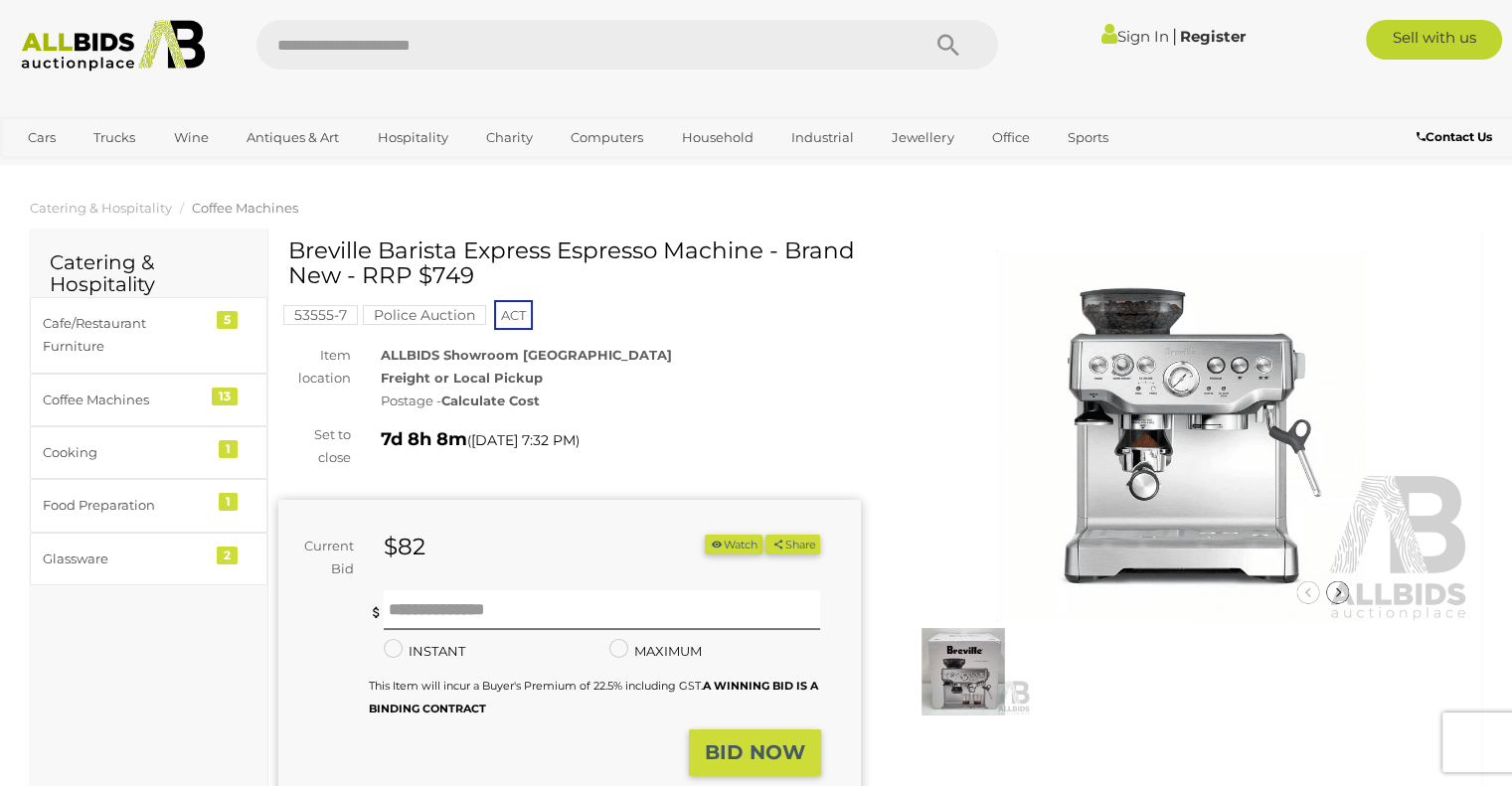 drag, startPoint x: 290, startPoint y: 250, endPoint x: 765, endPoint y: 262, distance: 475.1516 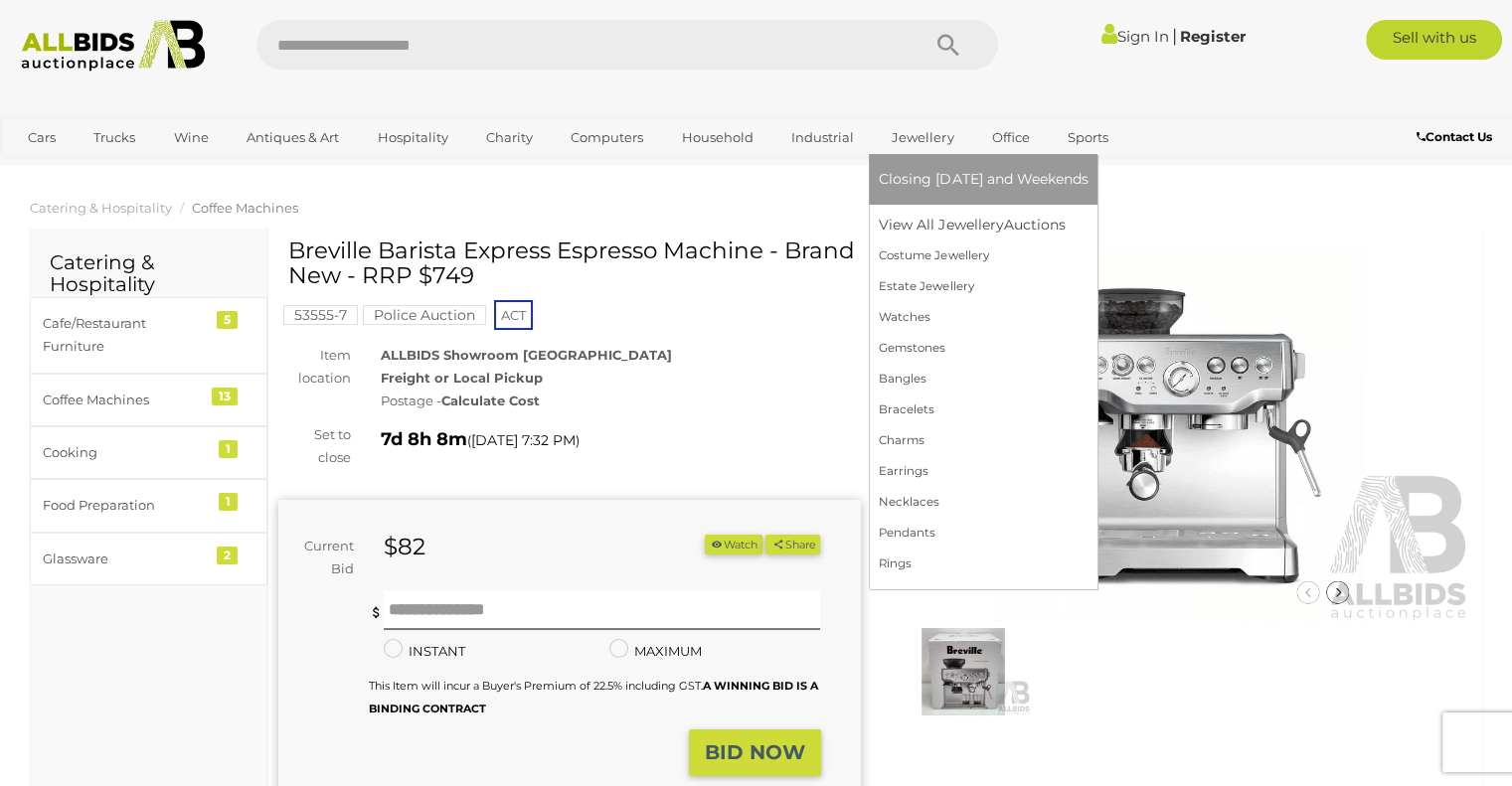 copy on "Breville Barista Express Espresso Machine" 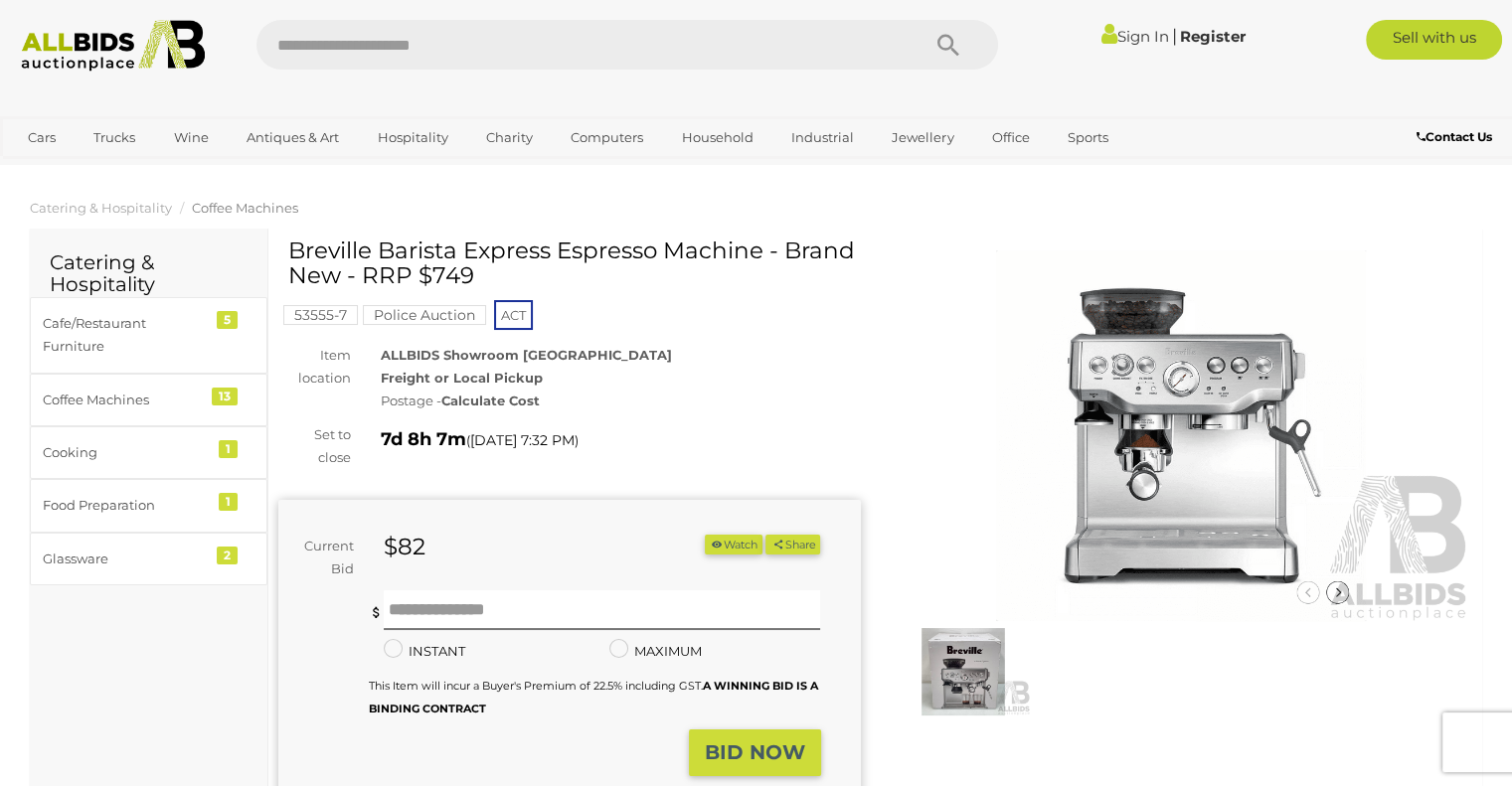 click on "ALLBIDS Showroom Fyshwick
Freight or Local Pickup
Postage -  Calculate Cost" at bounding box center (620, 379) 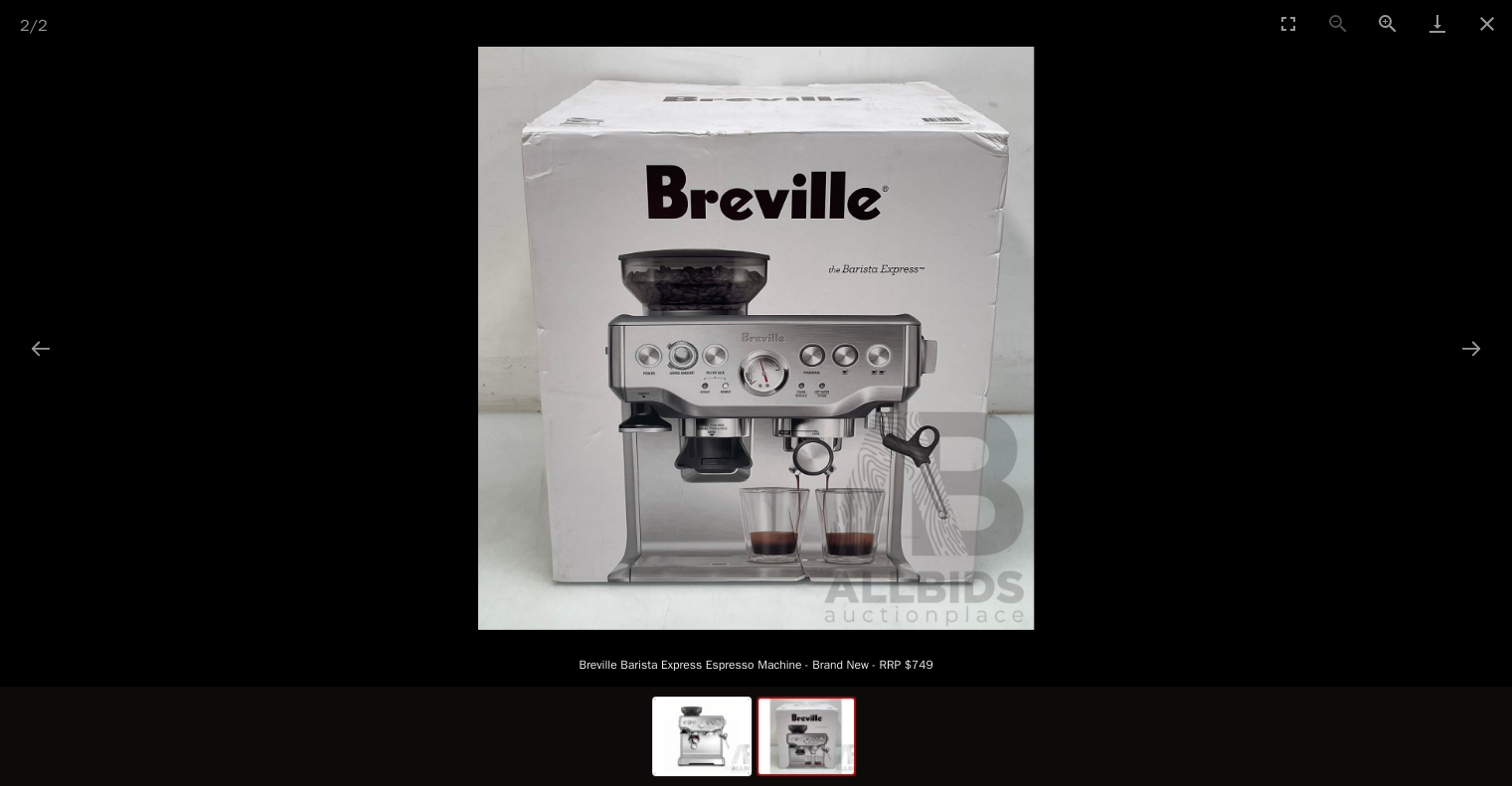 click at bounding box center (756, 338) 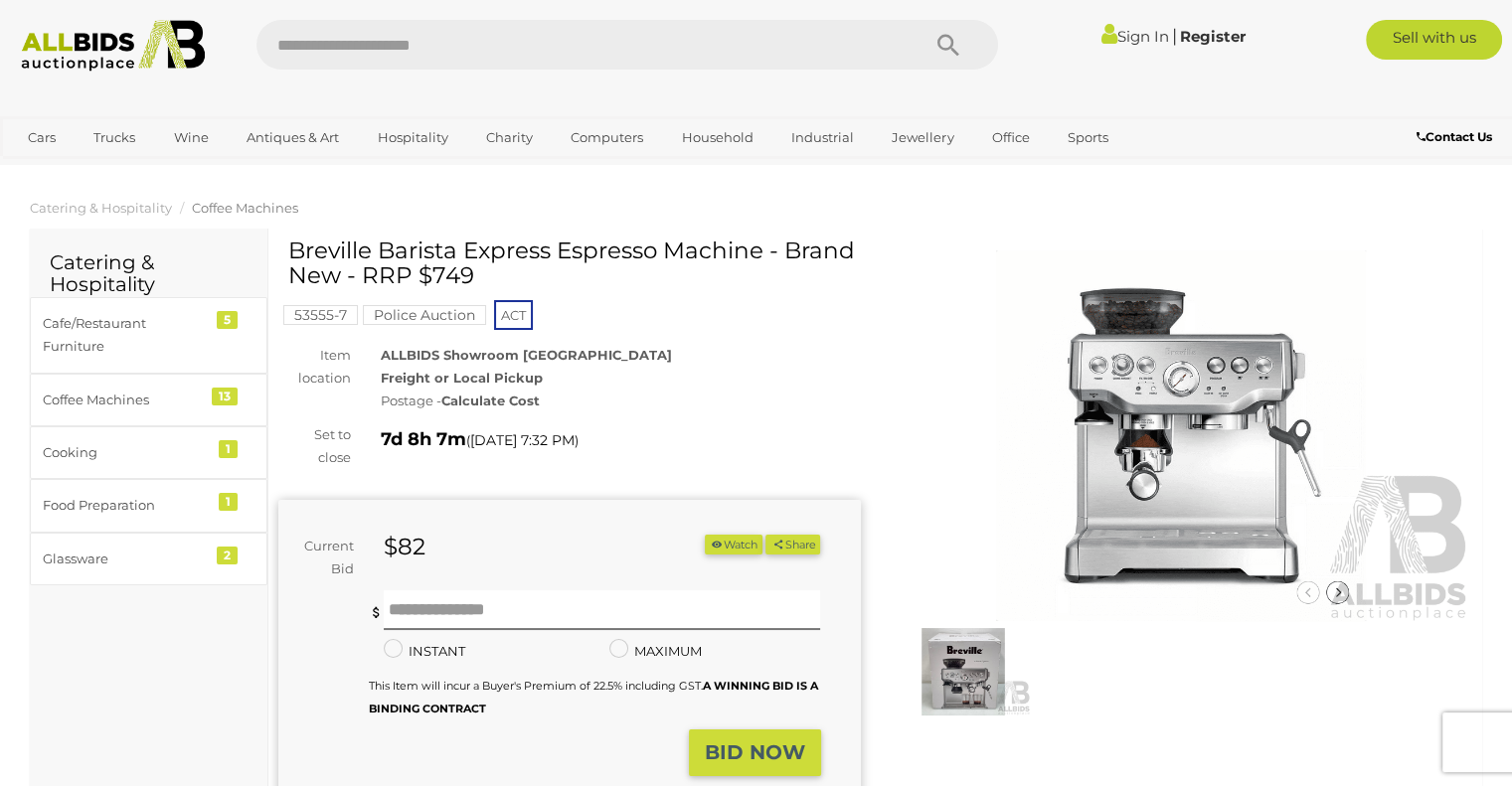 click on "Watch" at bounding box center [734, 545] 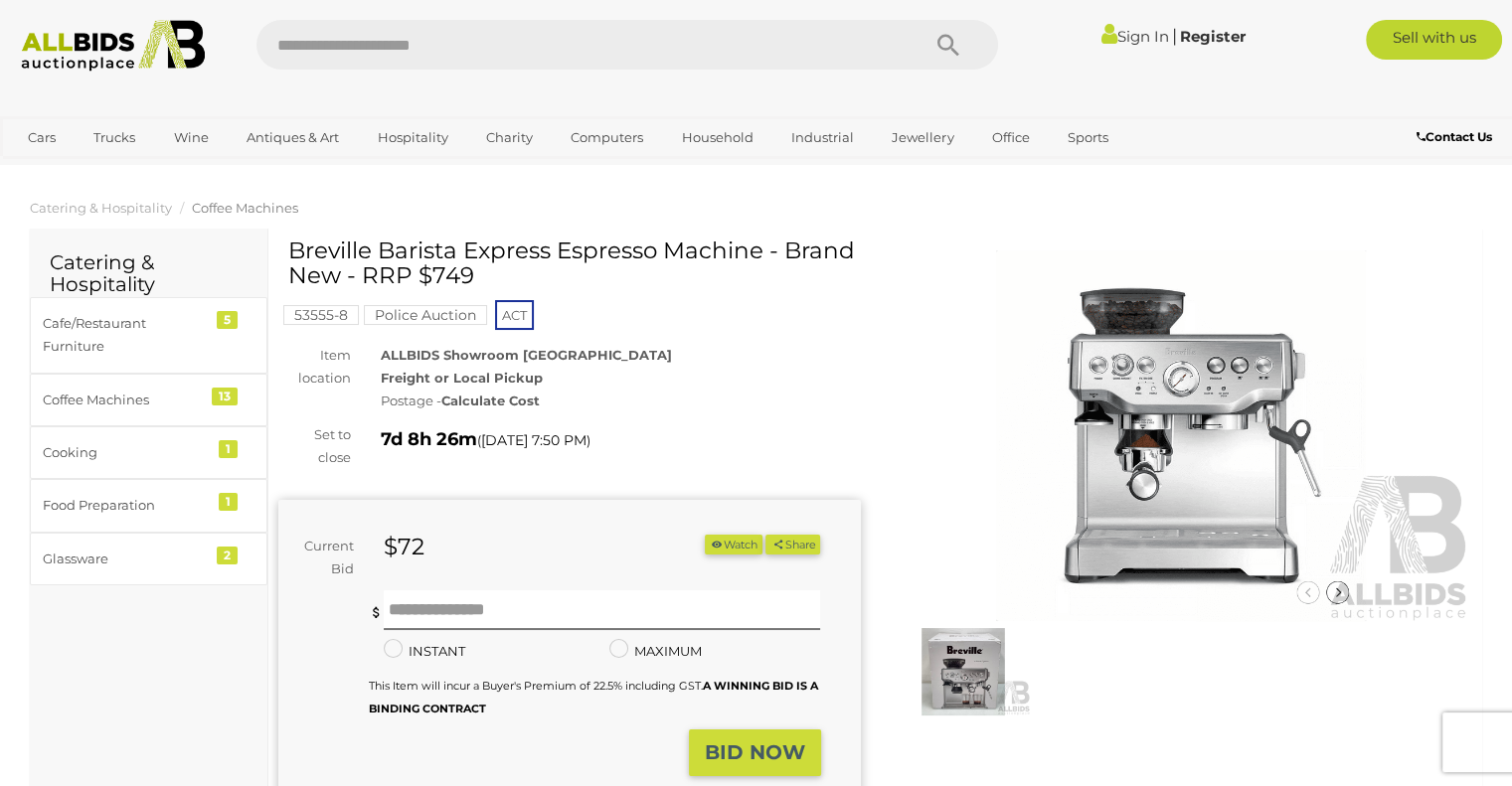 scroll, scrollTop: 0, scrollLeft: 0, axis: both 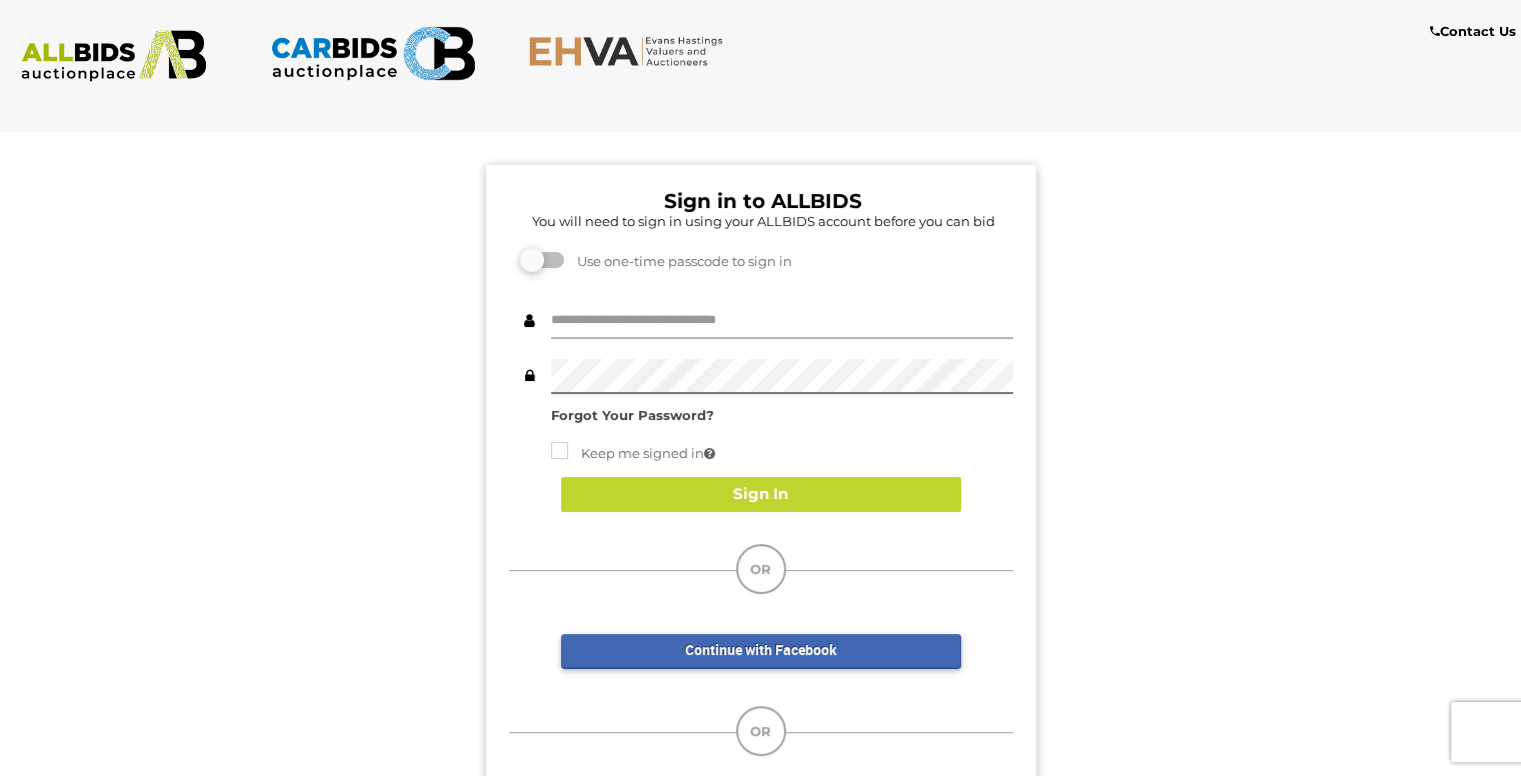 click at bounding box center (782, 321) 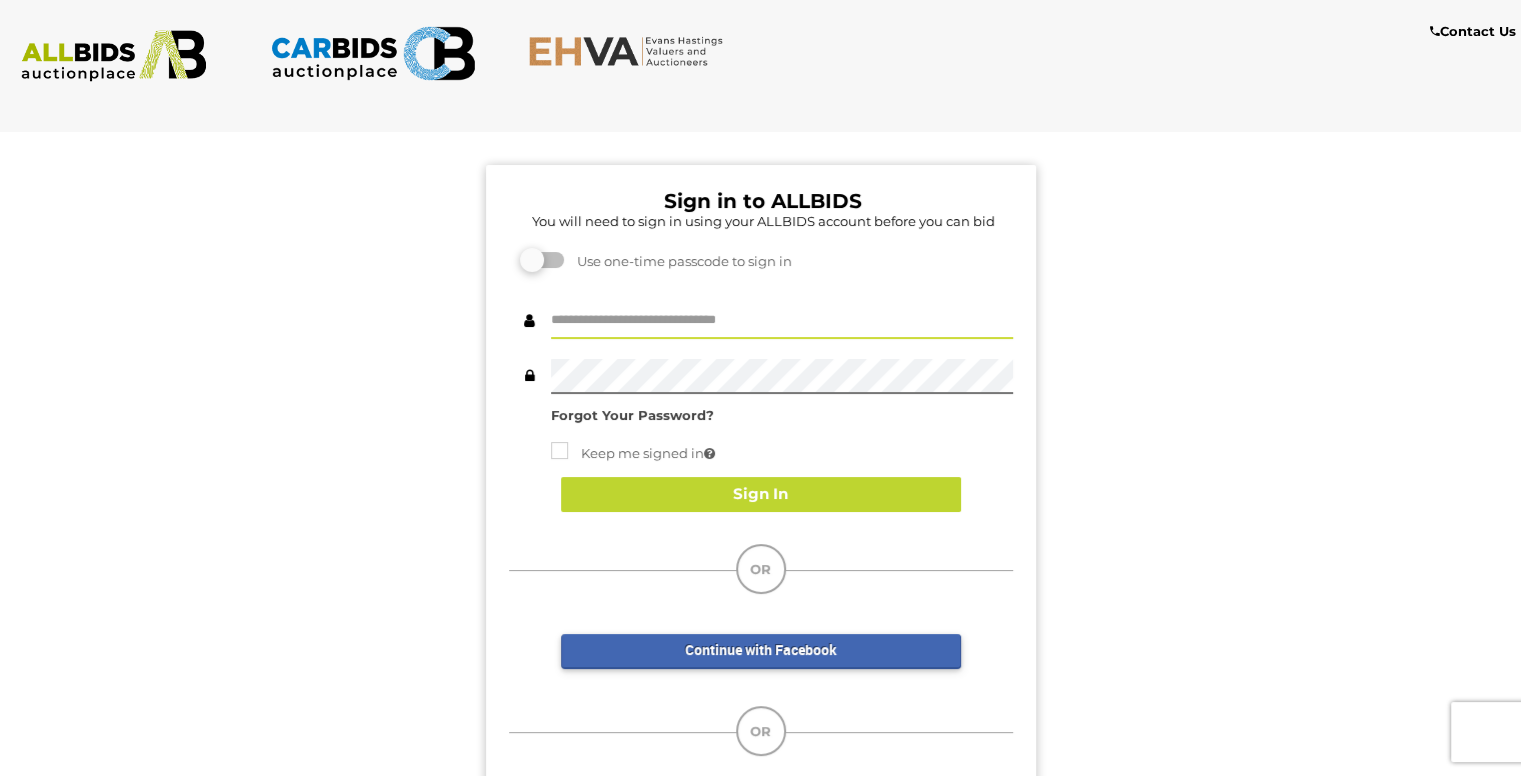 type on "**********" 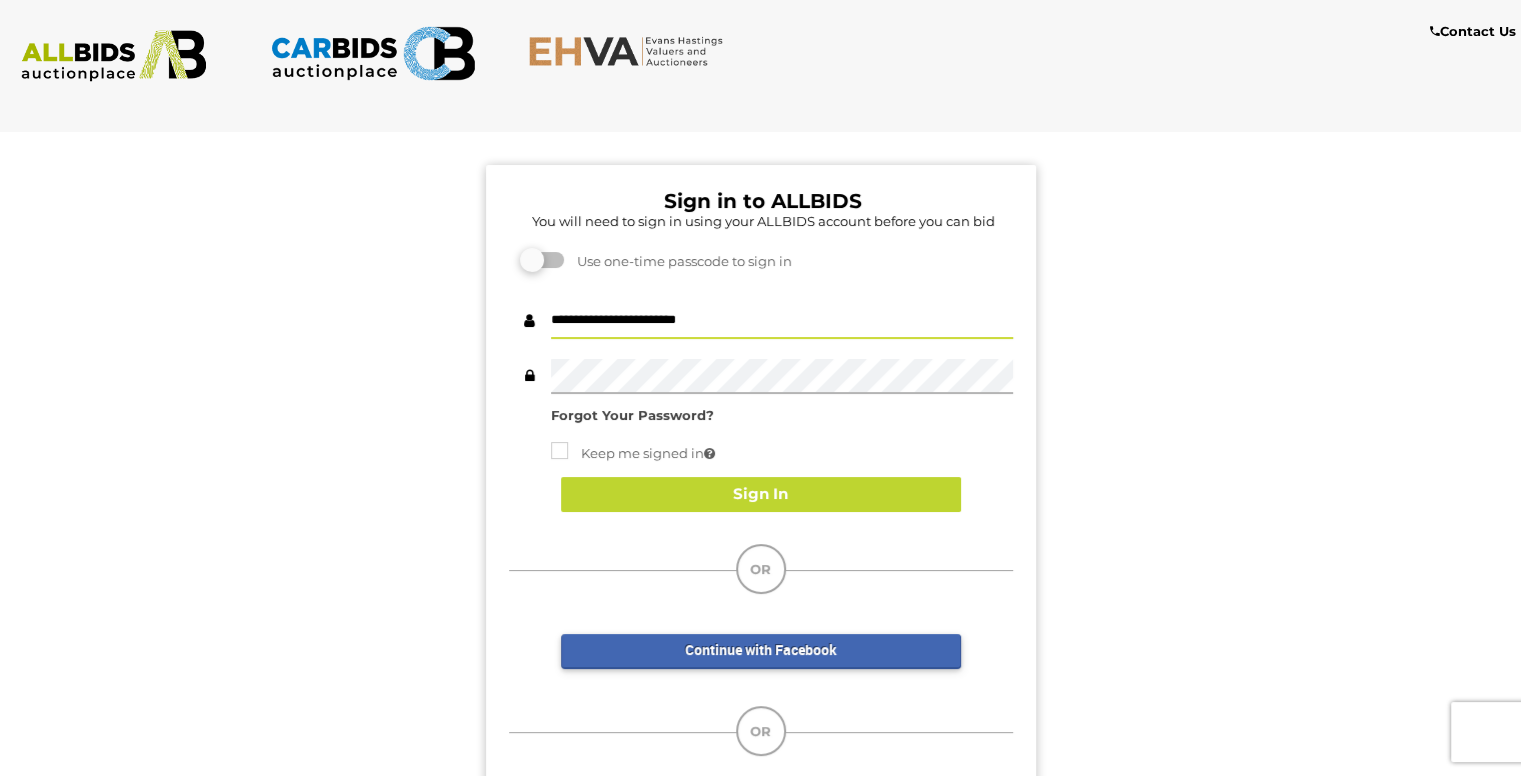 click at bounding box center [782, 376] 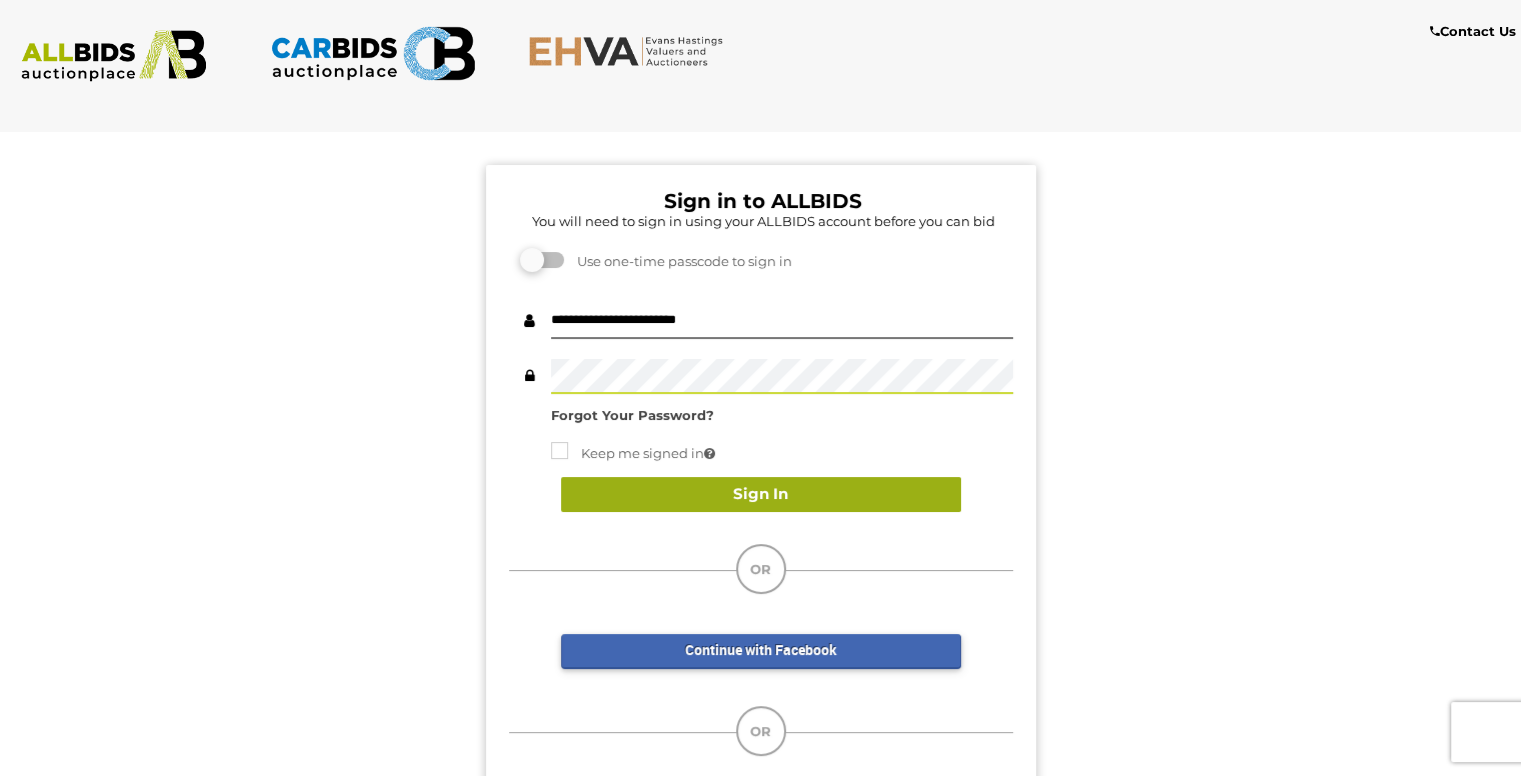 click on "Sign In" at bounding box center (761, 494) 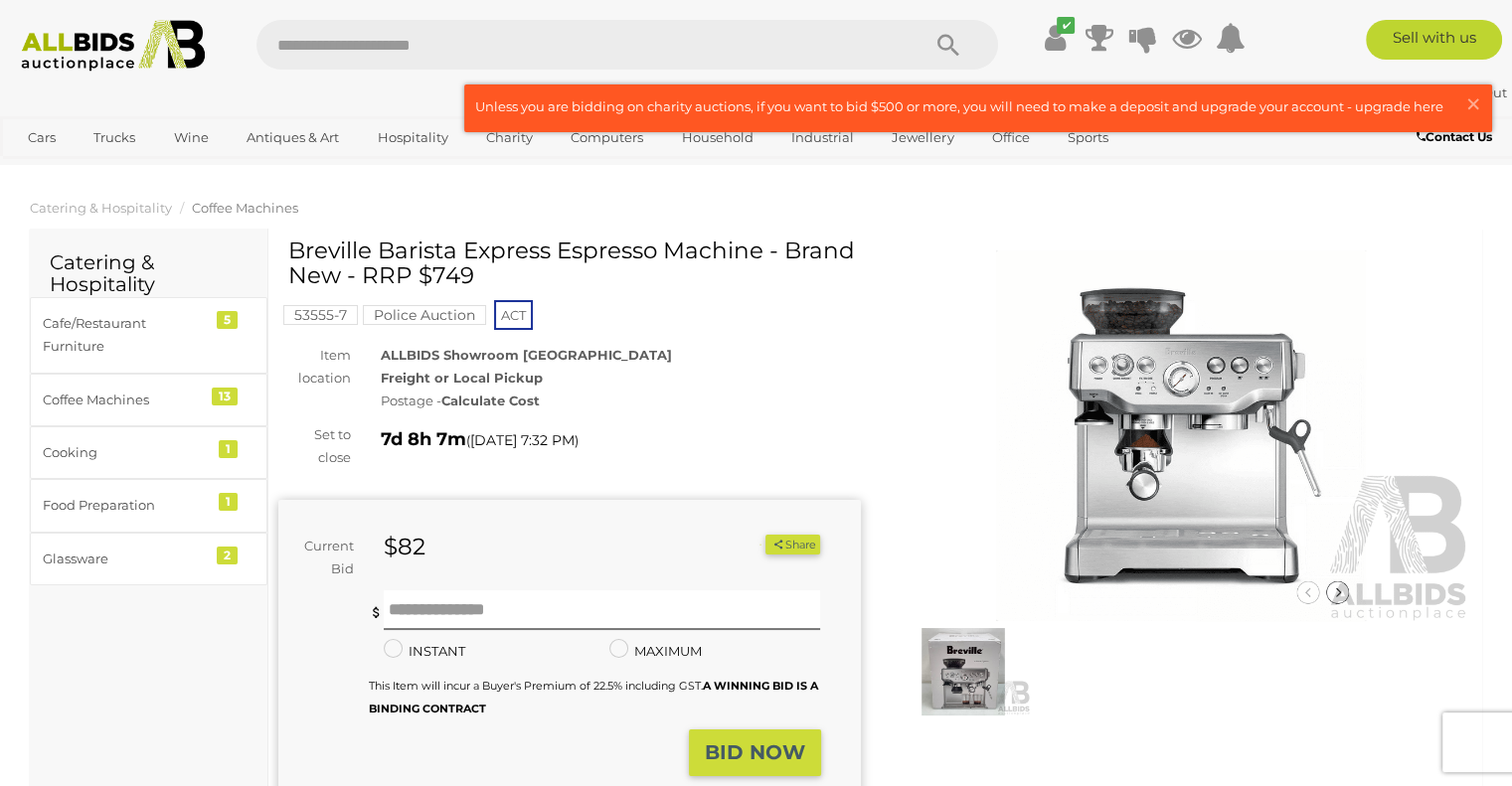 scroll, scrollTop: 0, scrollLeft: 0, axis: both 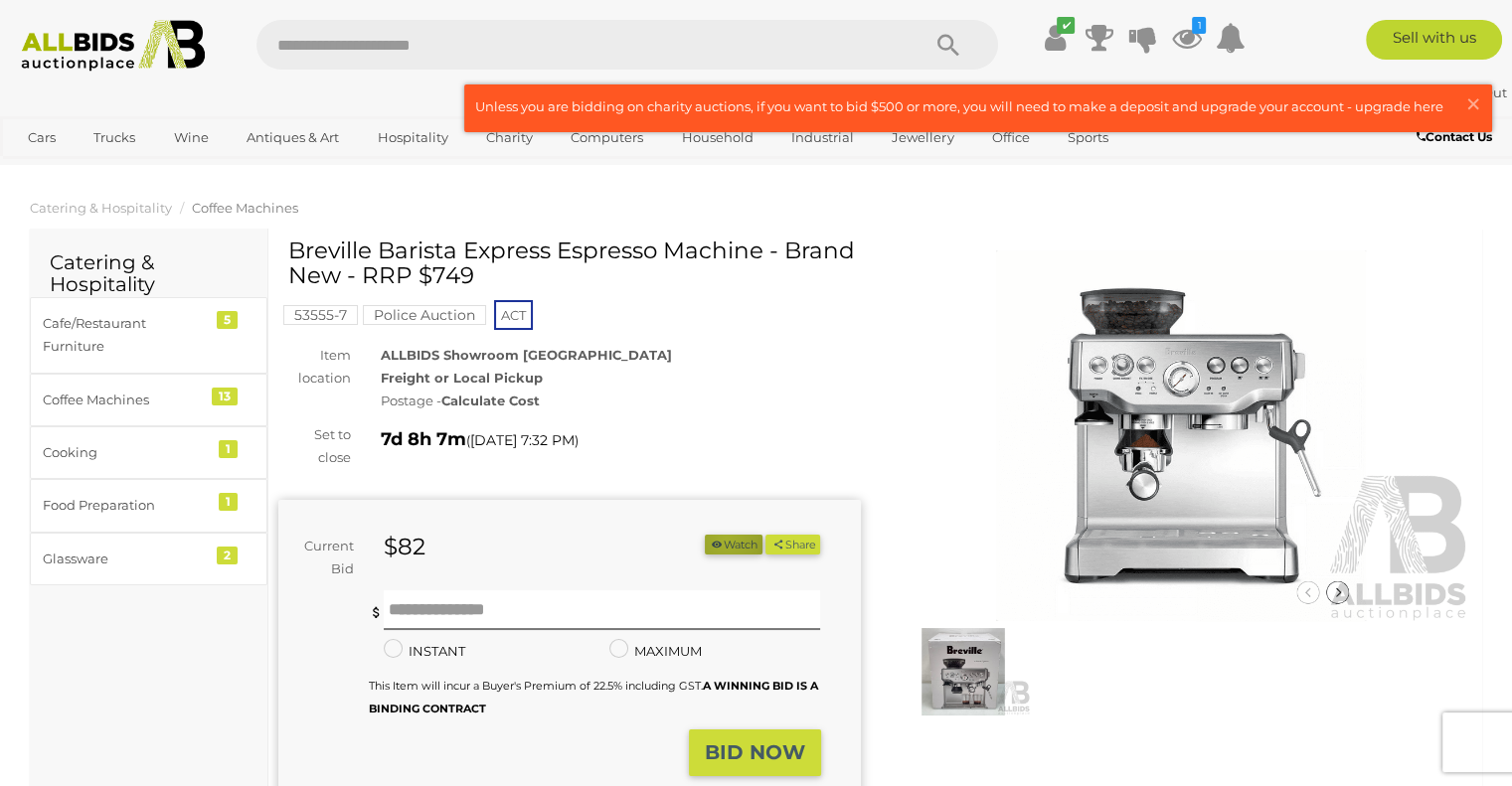 click on "Watch" at bounding box center [734, 545] 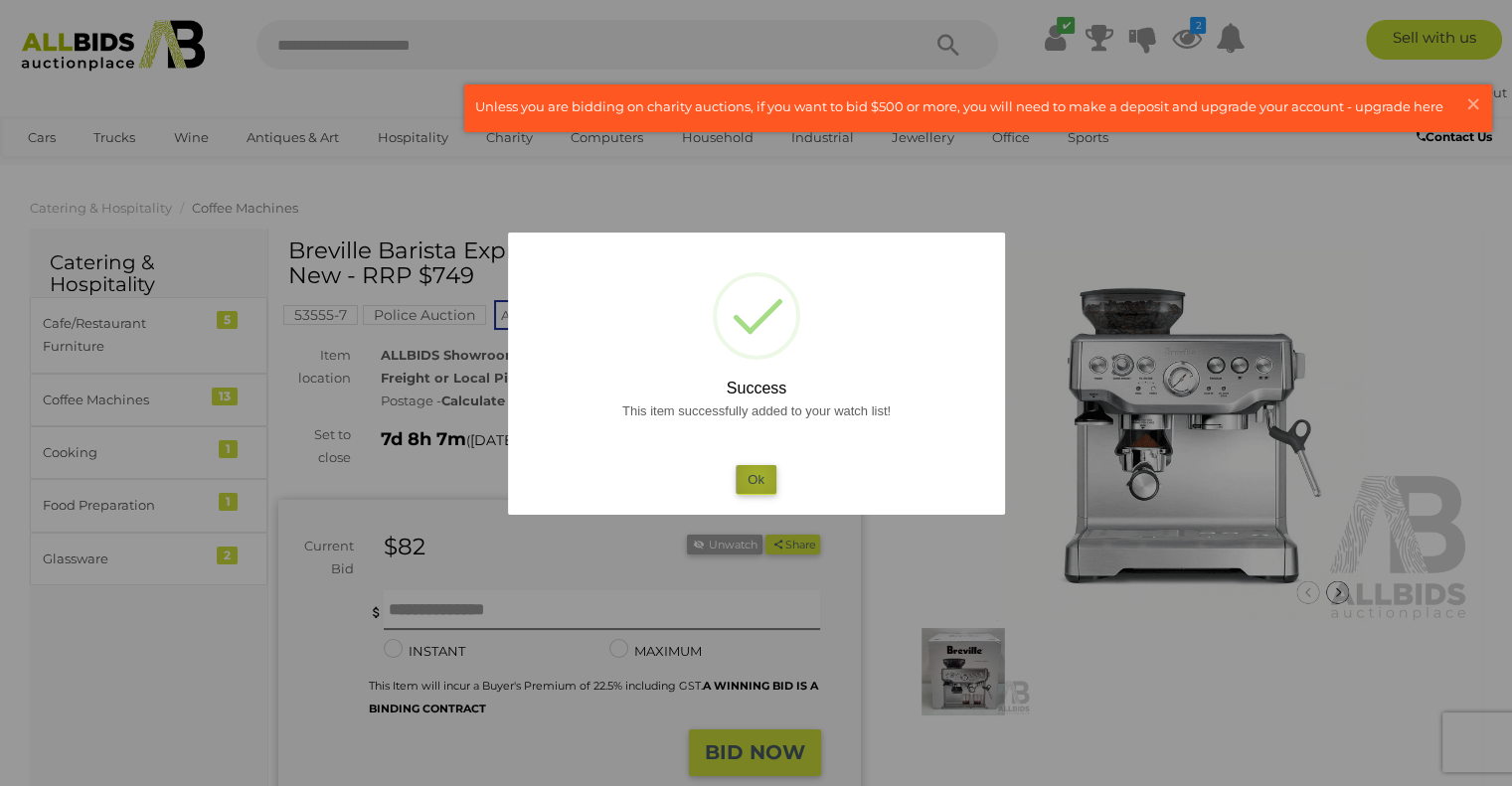 click on "Ok" at bounding box center (756, 479) 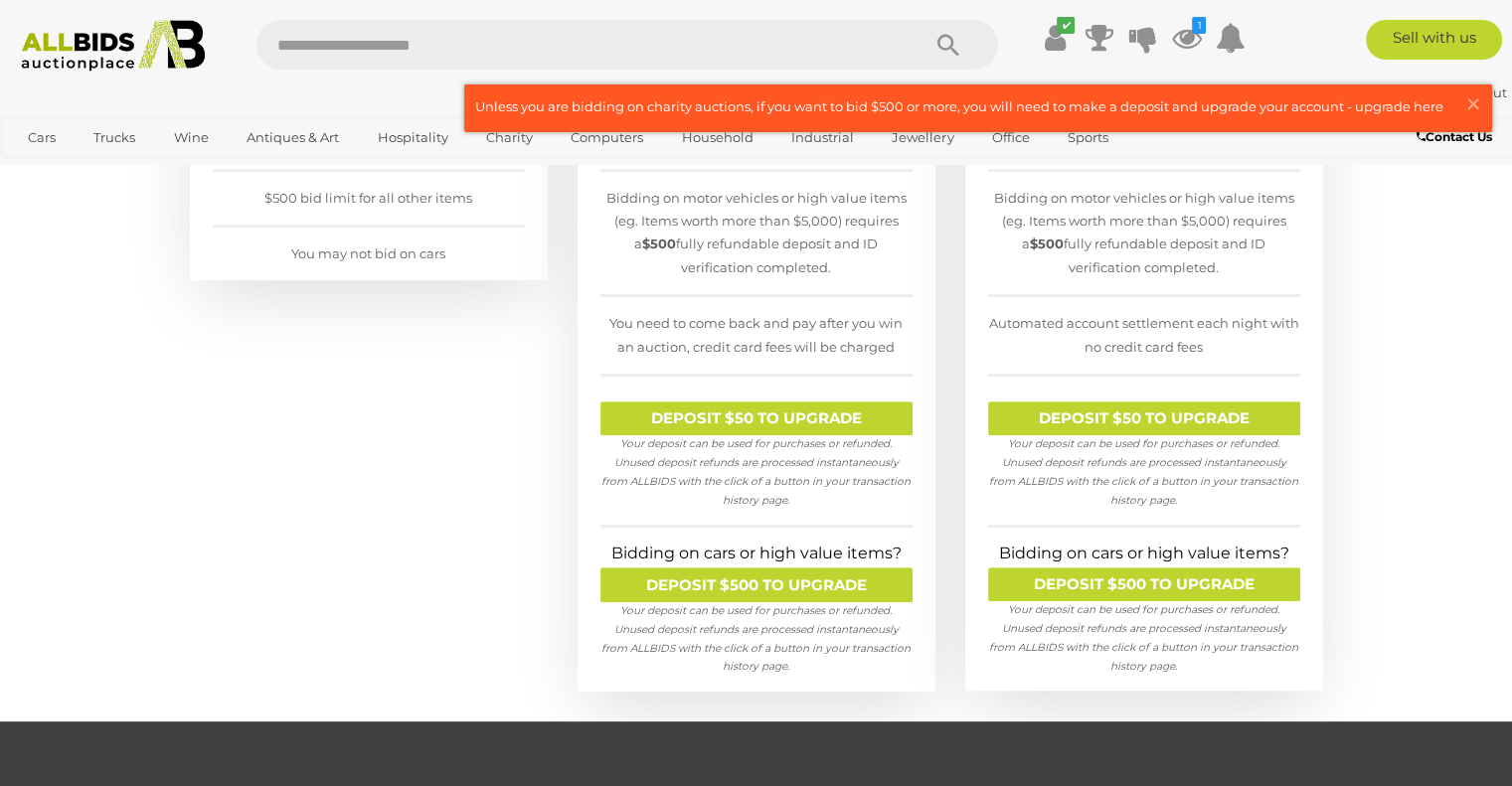 scroll, scrollTop: 497, scrollLeft: 0, axis: vertical 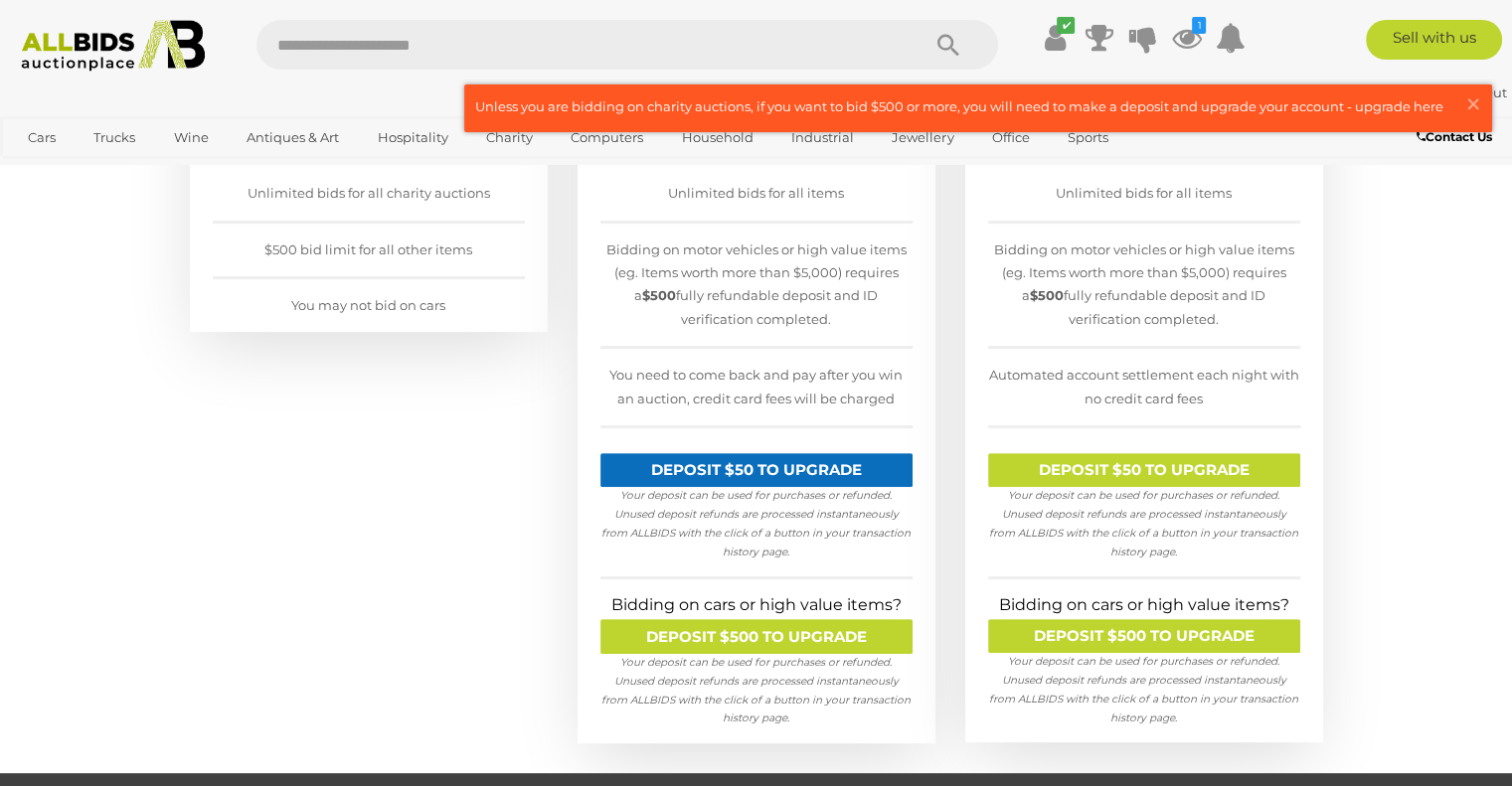 click on "DEPOSIT $50 TO UPGRADE" at bounding box center [756, 470] 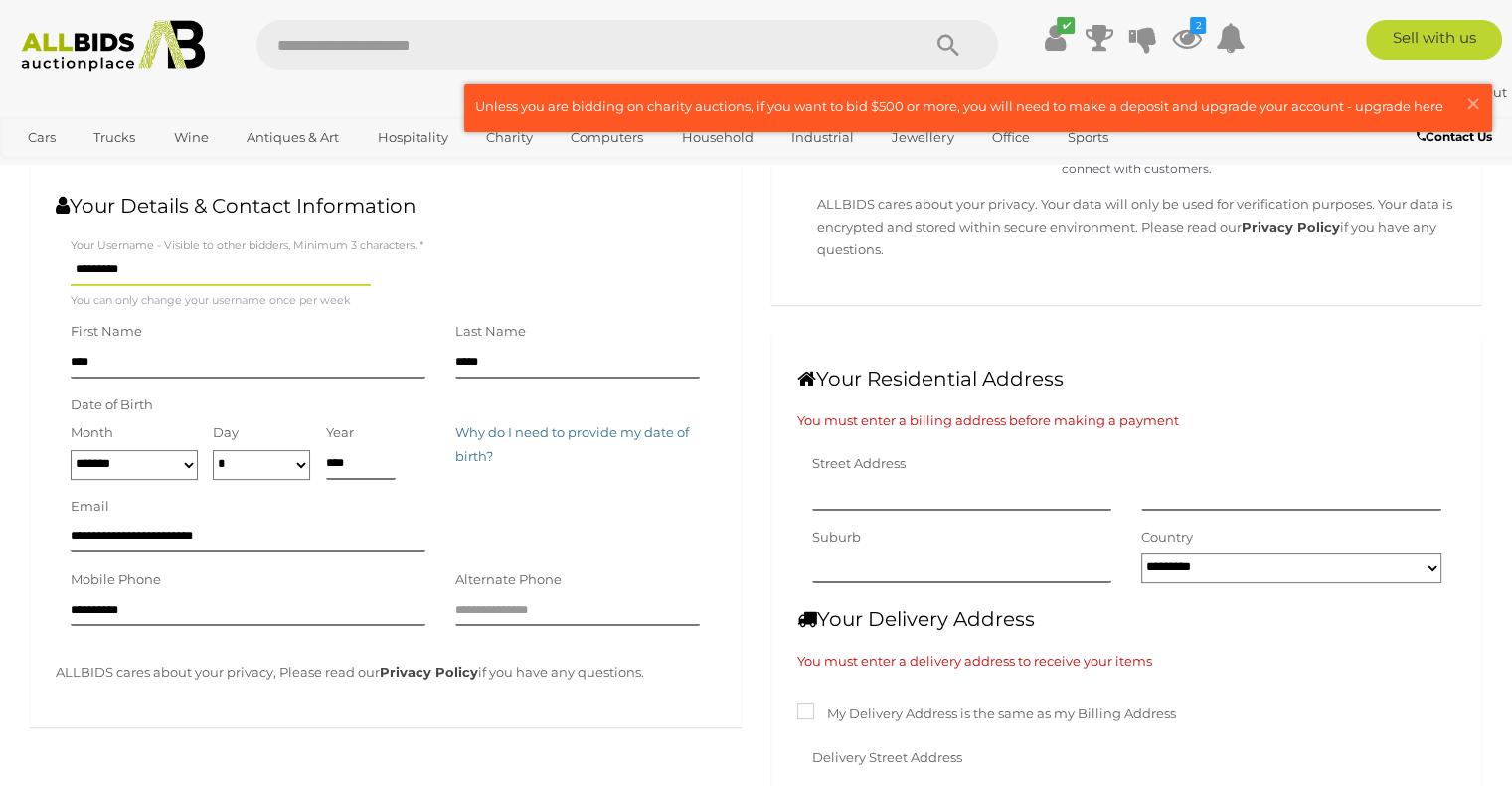 scroll, scrollTop: 298, scrollLeft: 0, axis: vertical 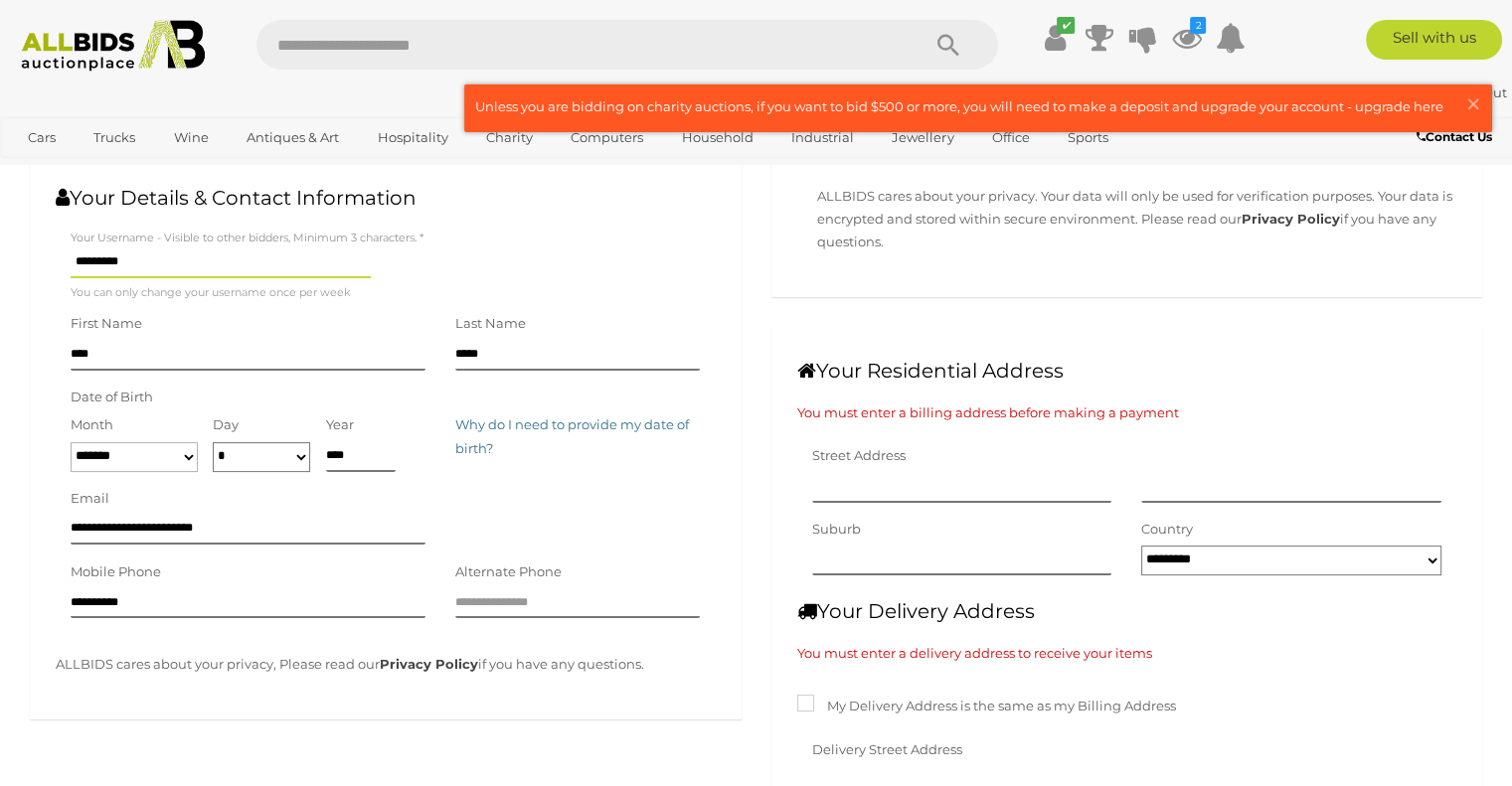 click on "******* ******** ***** ***** *** **** **** ****** ********* ******* ******** ********" at bounding box center (134, 457) 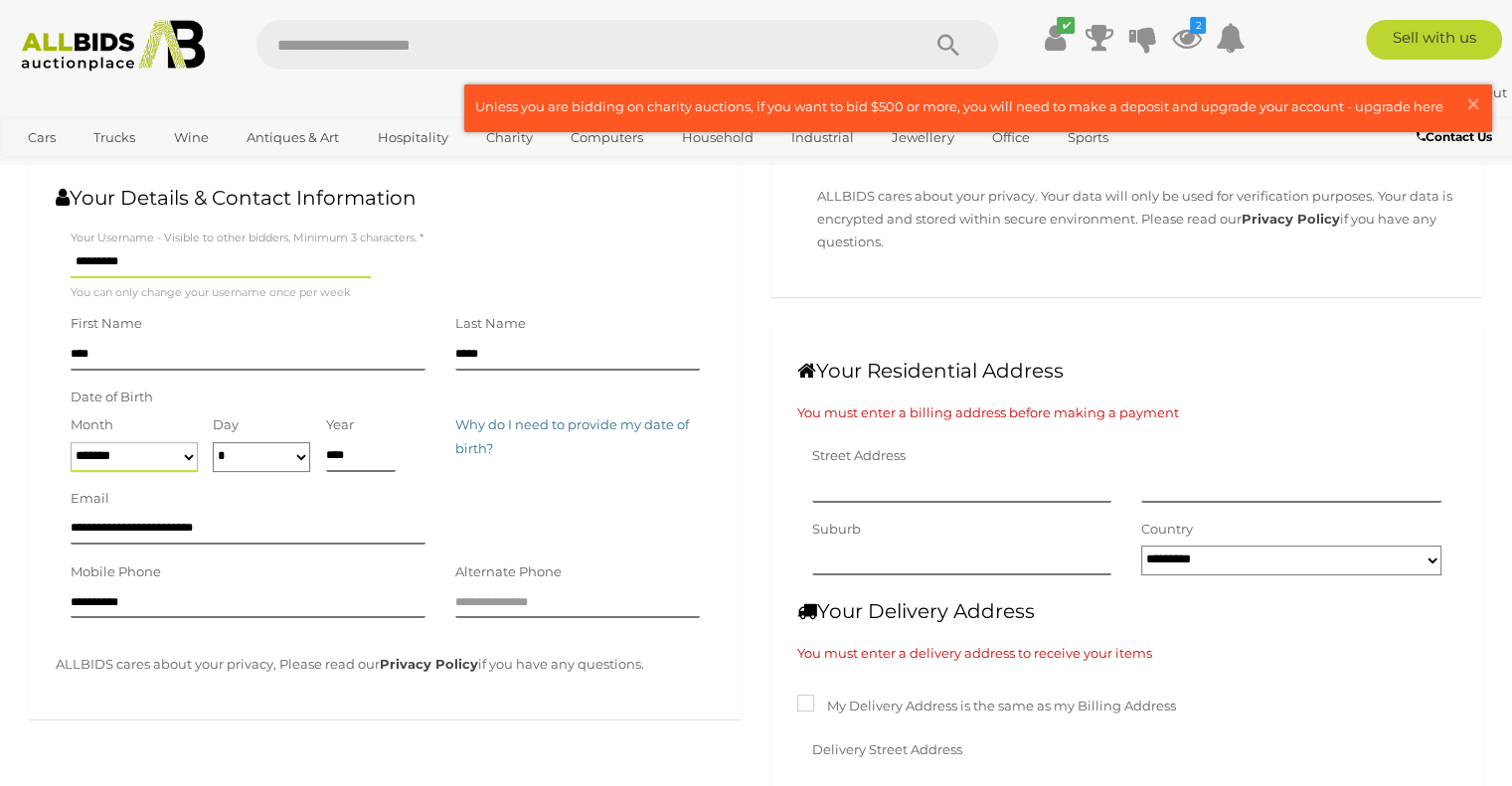select on "*********" 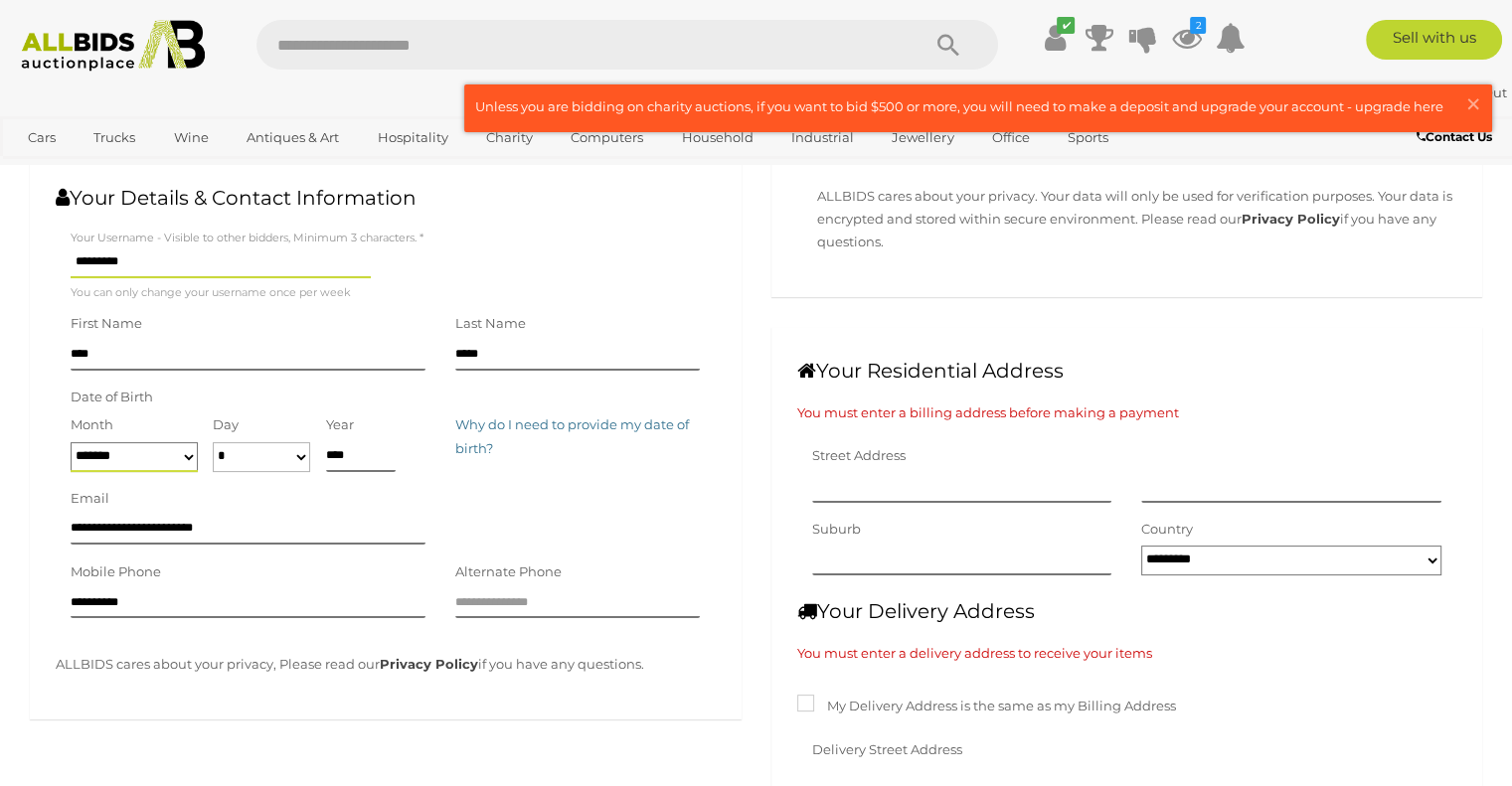 click on "* * * * * * * * * ** ** ** ** ** ** ** ** ** ** ** ** ** ** ** ** ** ** ** ** ** **" at bounding box center [261, 457] 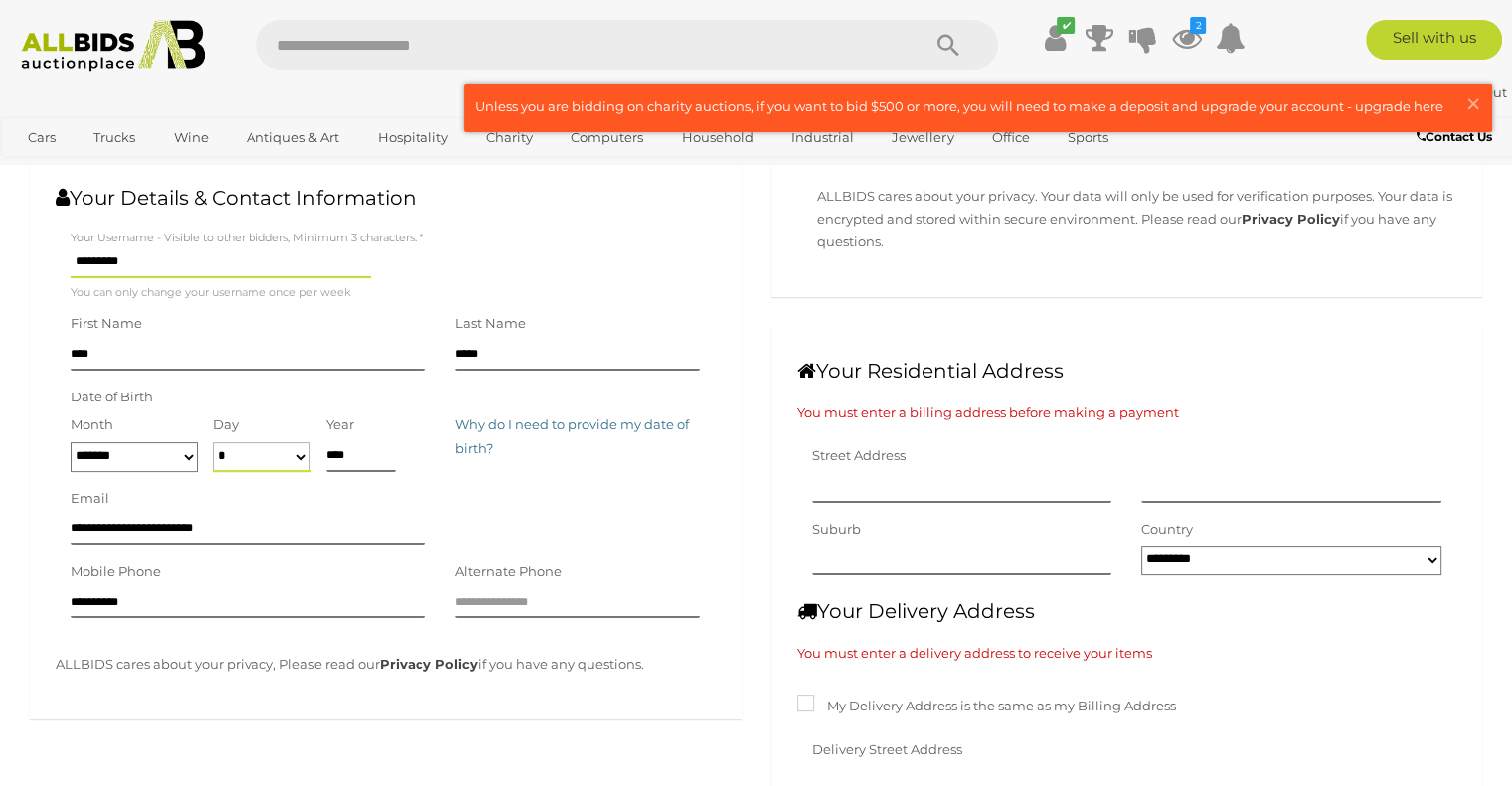 select on "*" 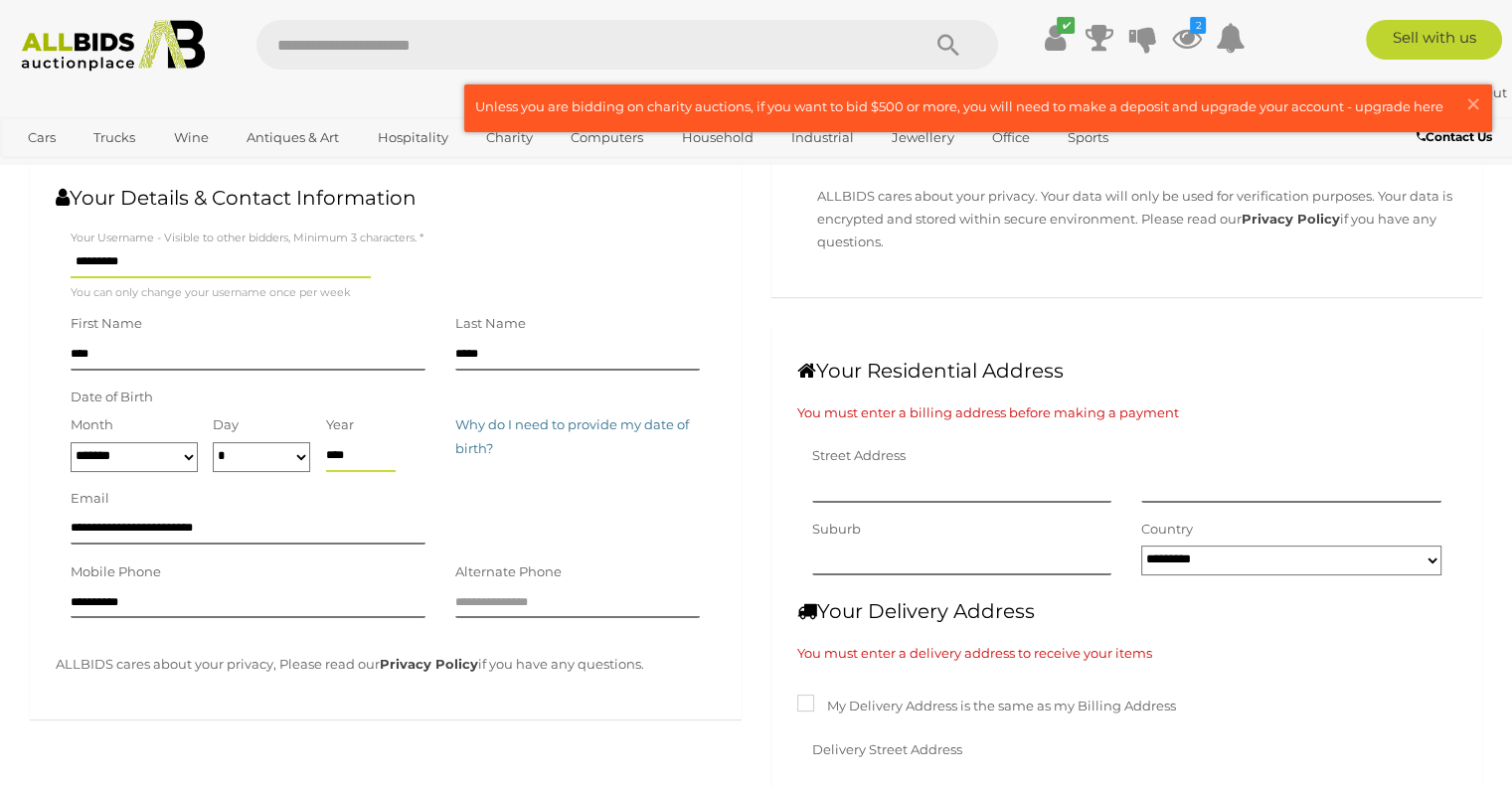 click on "****" at bounding box center (361, 457) 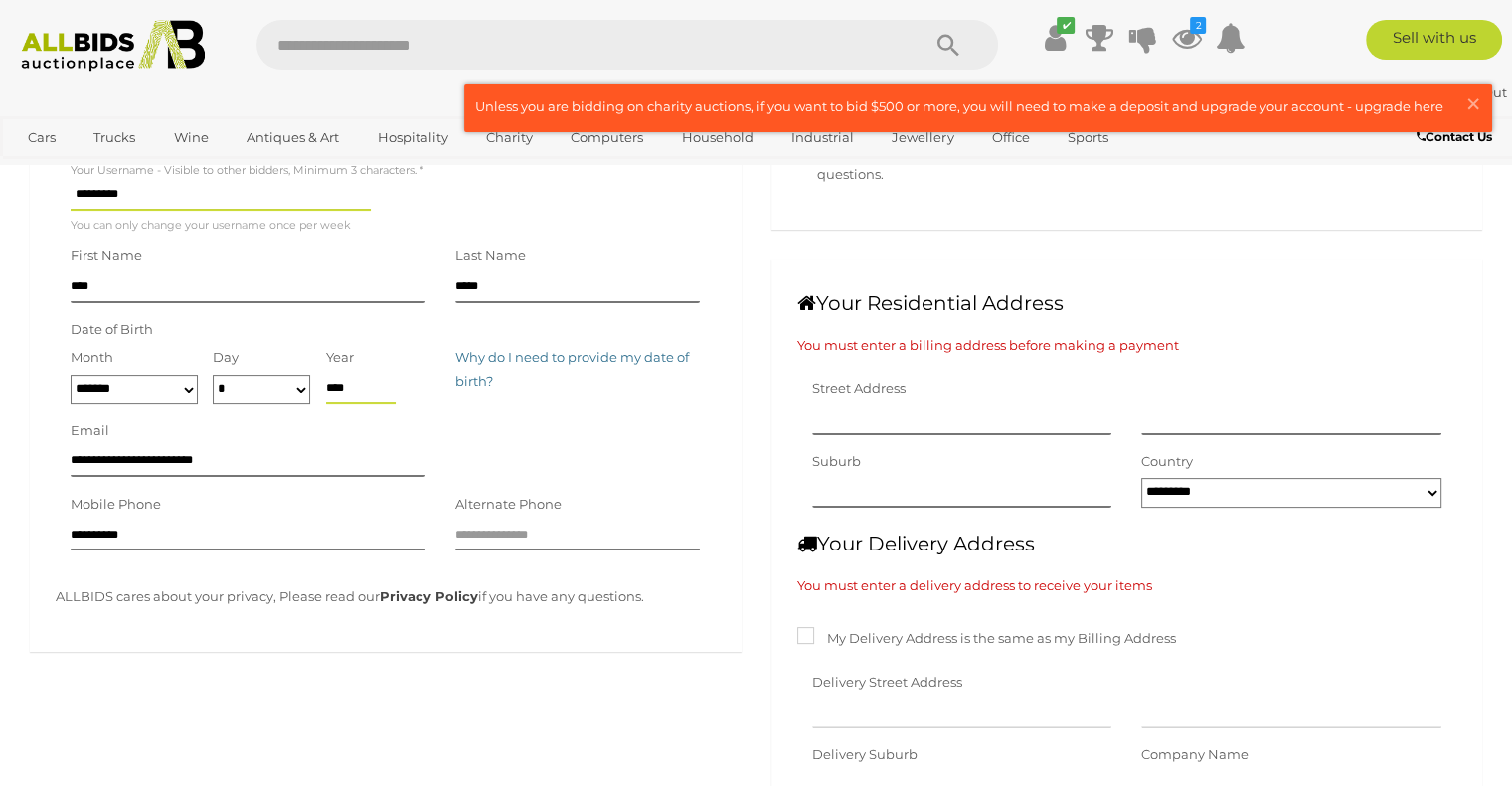 scroll, scrollTop: 397, scrollLeft: 0, axis: vertical 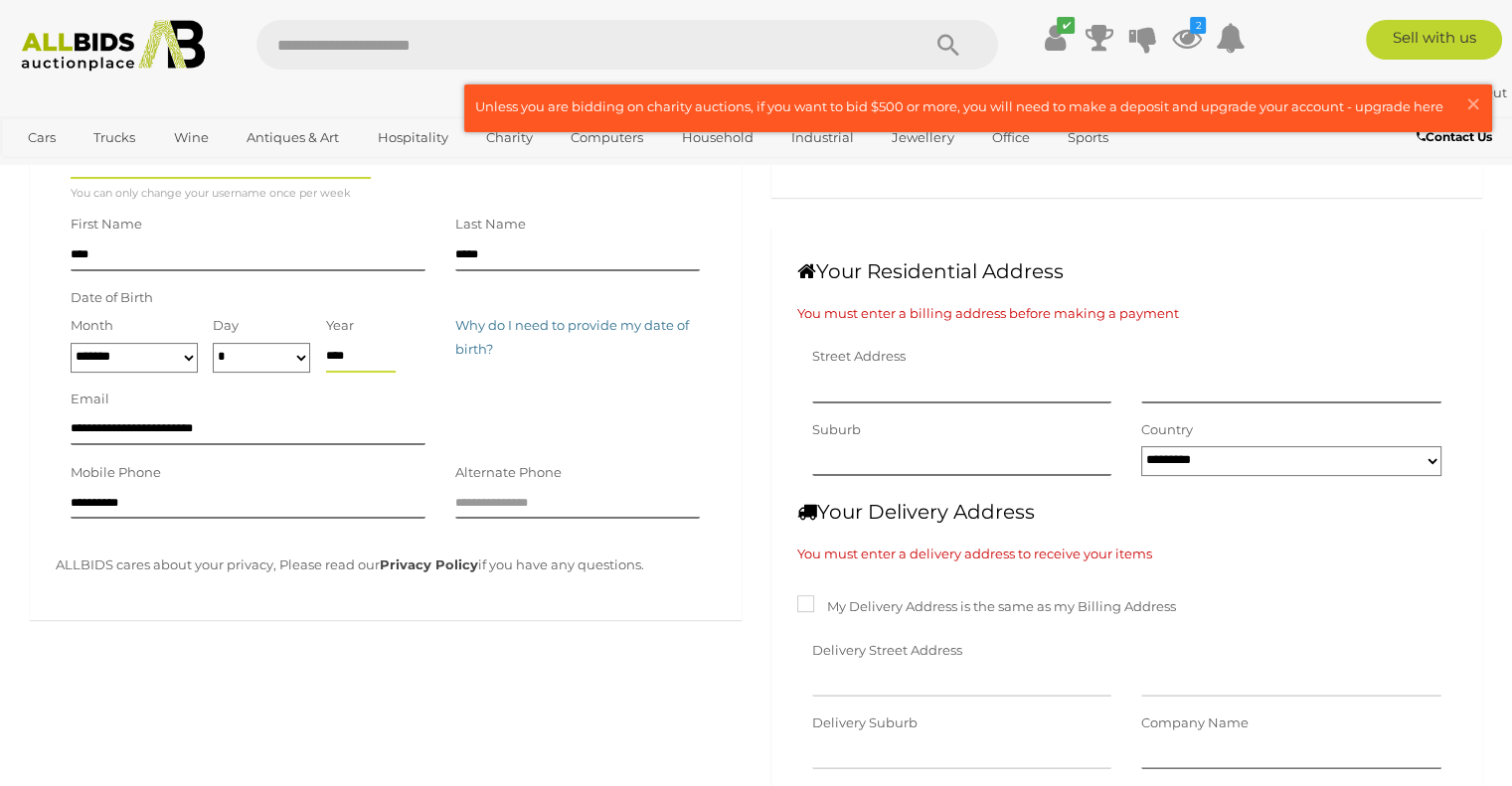 type on "****" 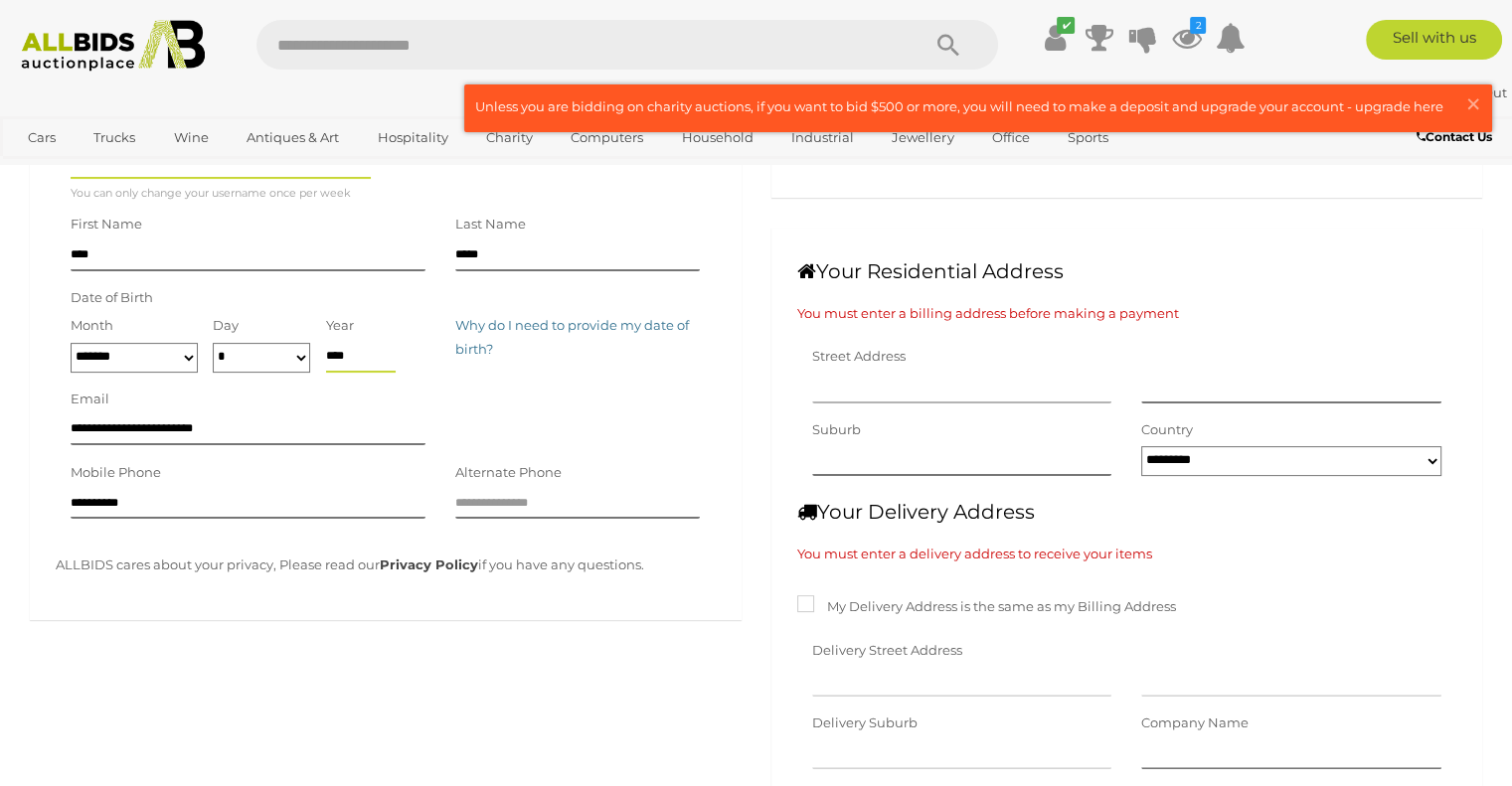 click at bounding box center [962, 389] 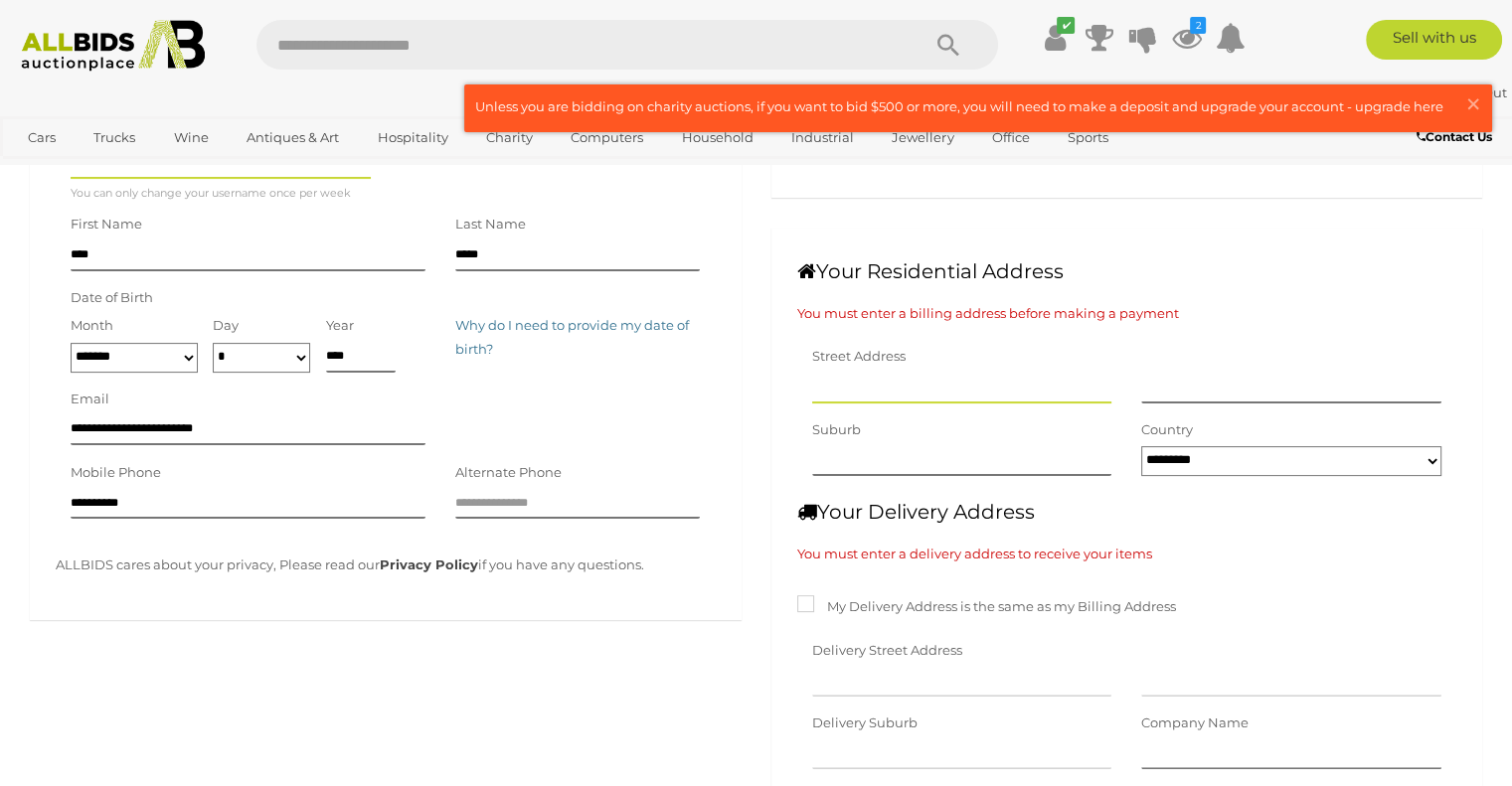 type on "*" 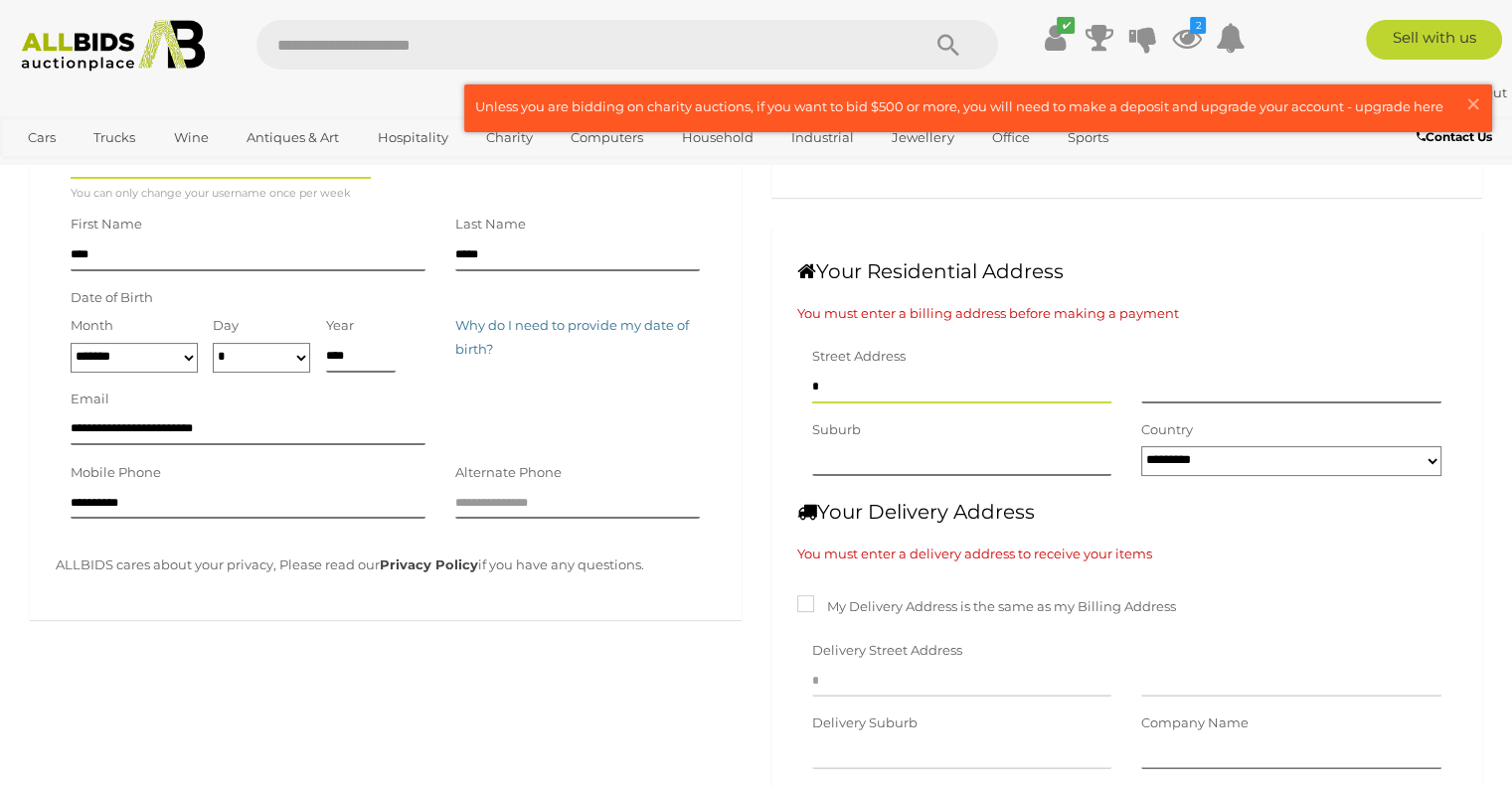 type on "**" 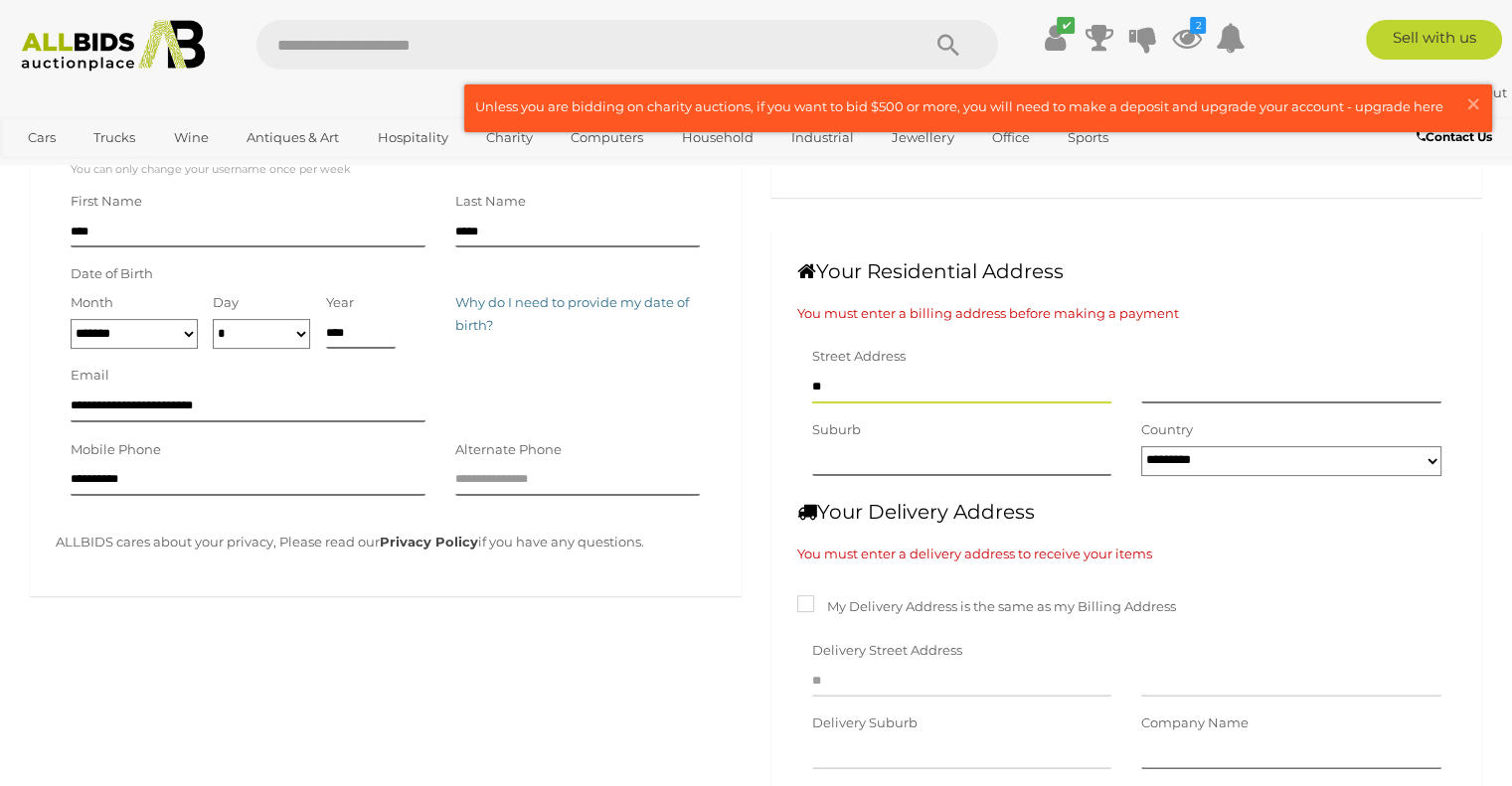 type on "***" 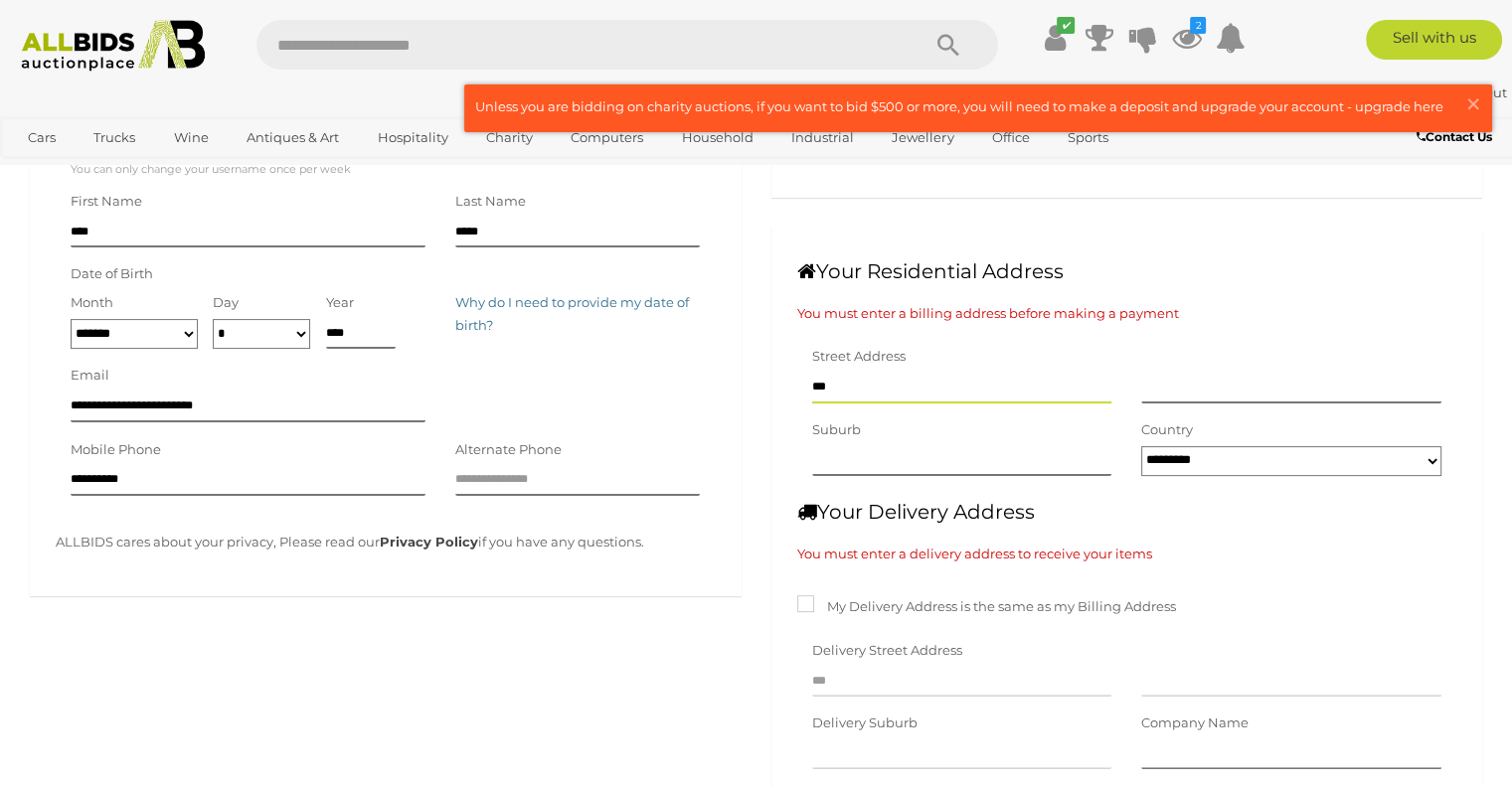 type on "****" 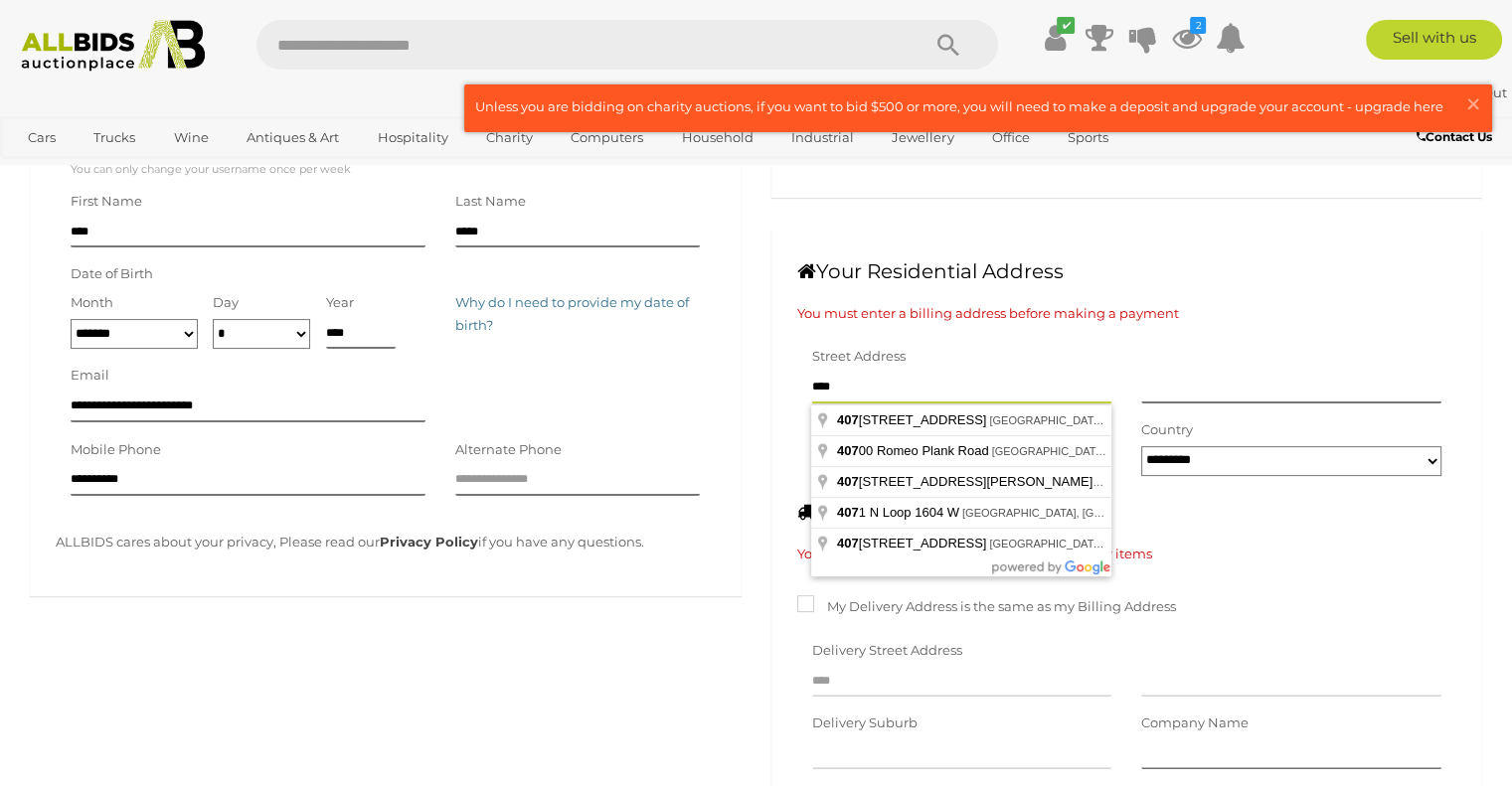 type on "*****" 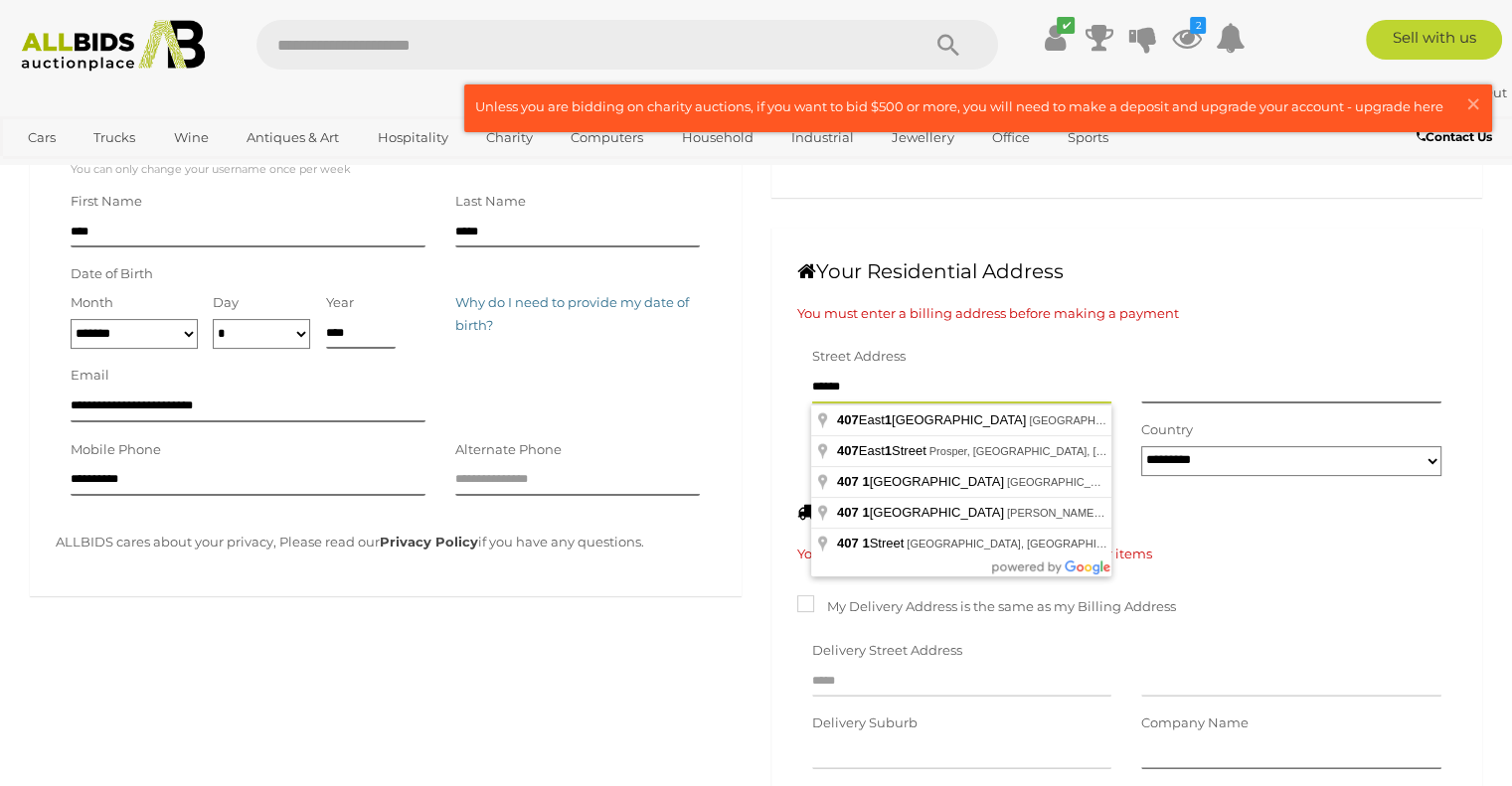 type on "*******" 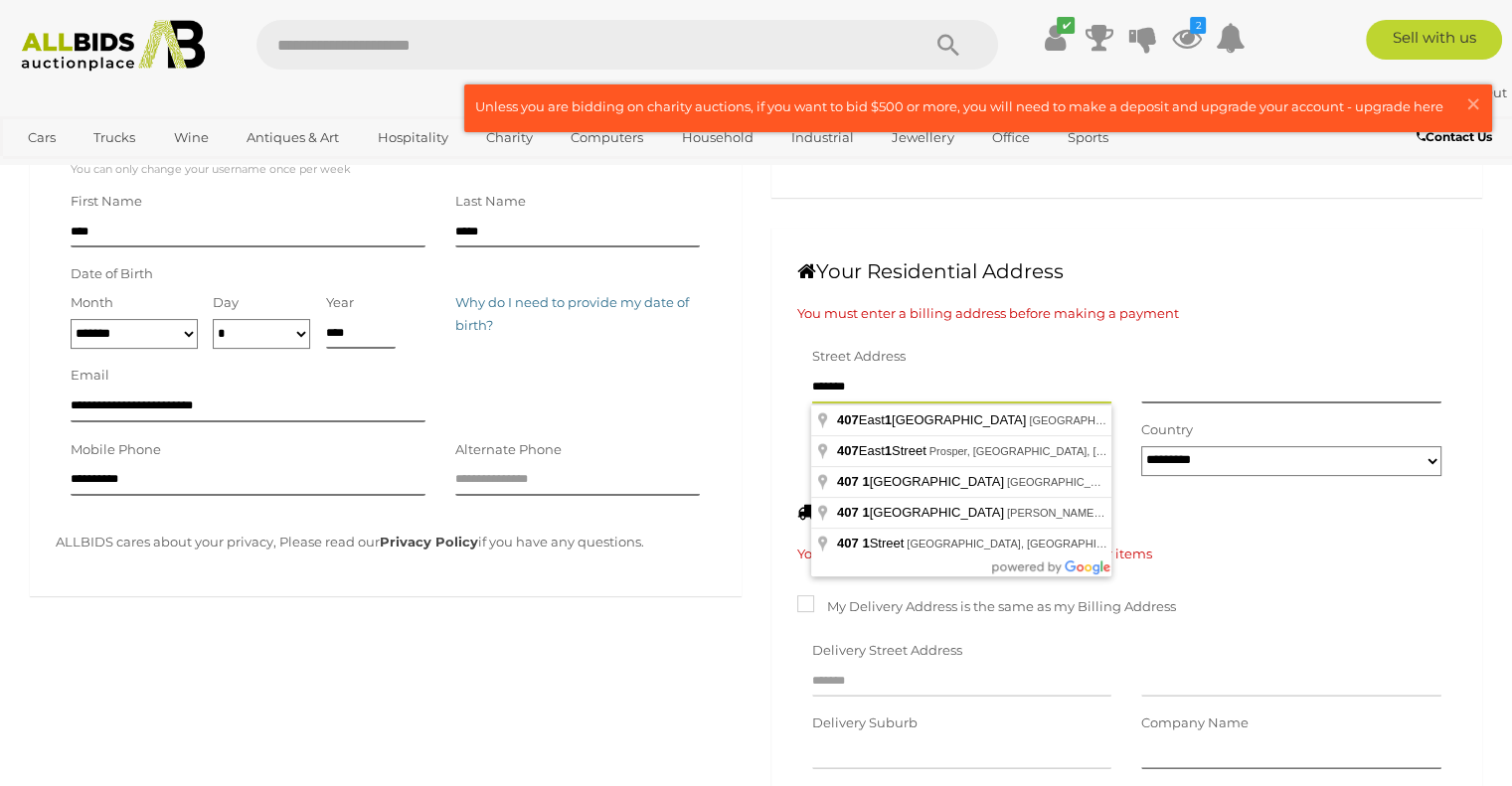 type on "********" 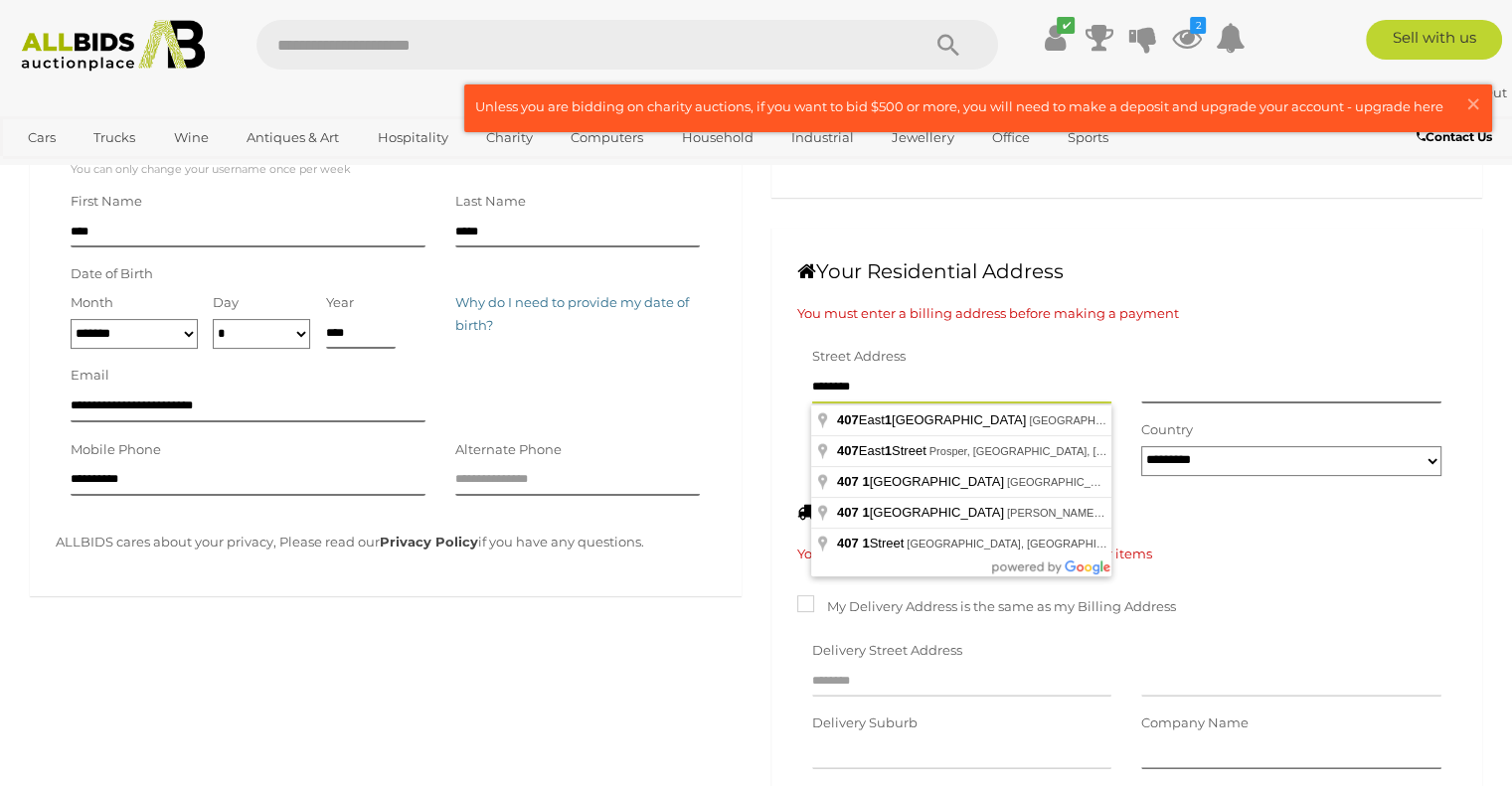 type on "*********" 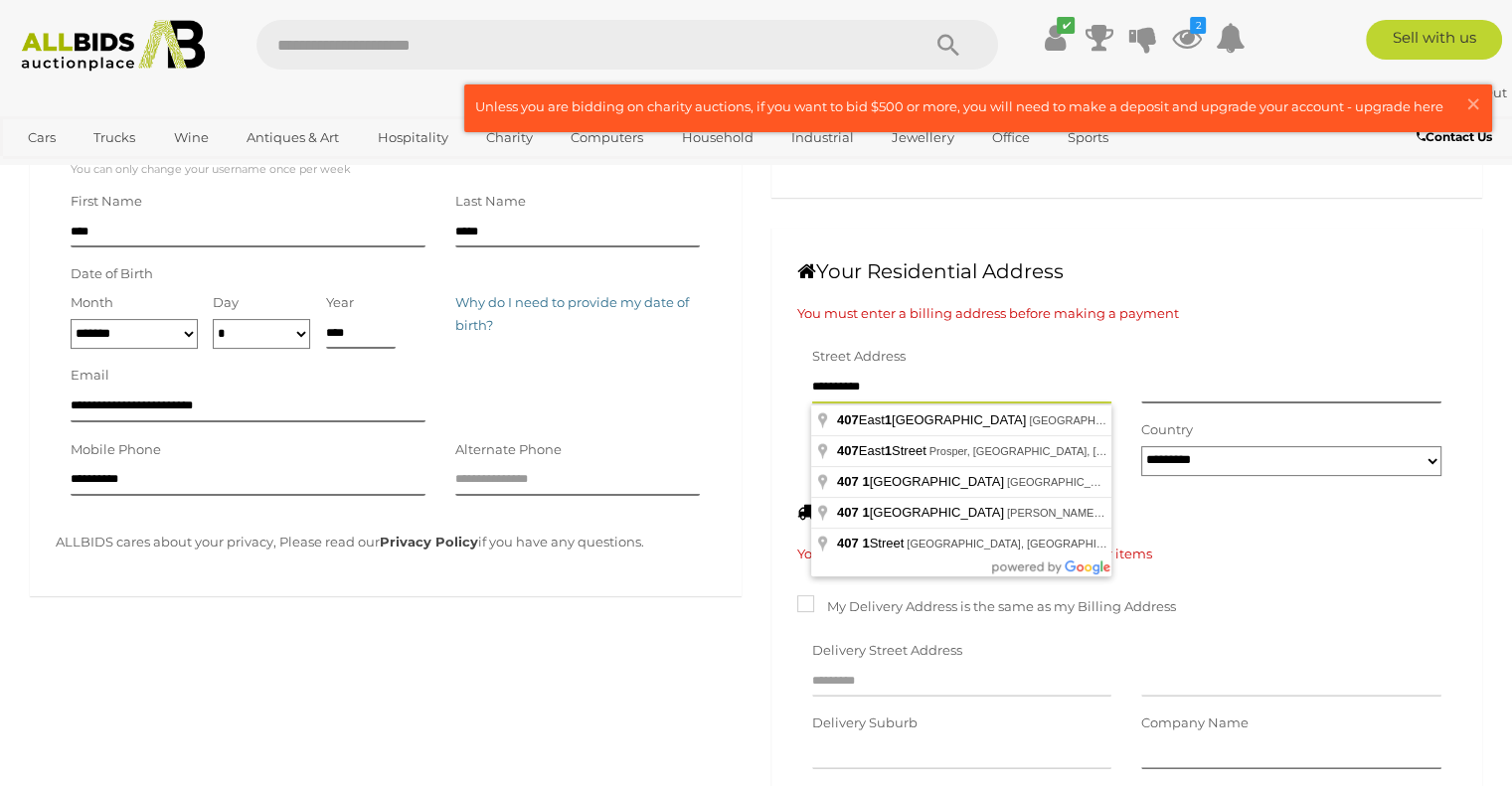 type on "**********" 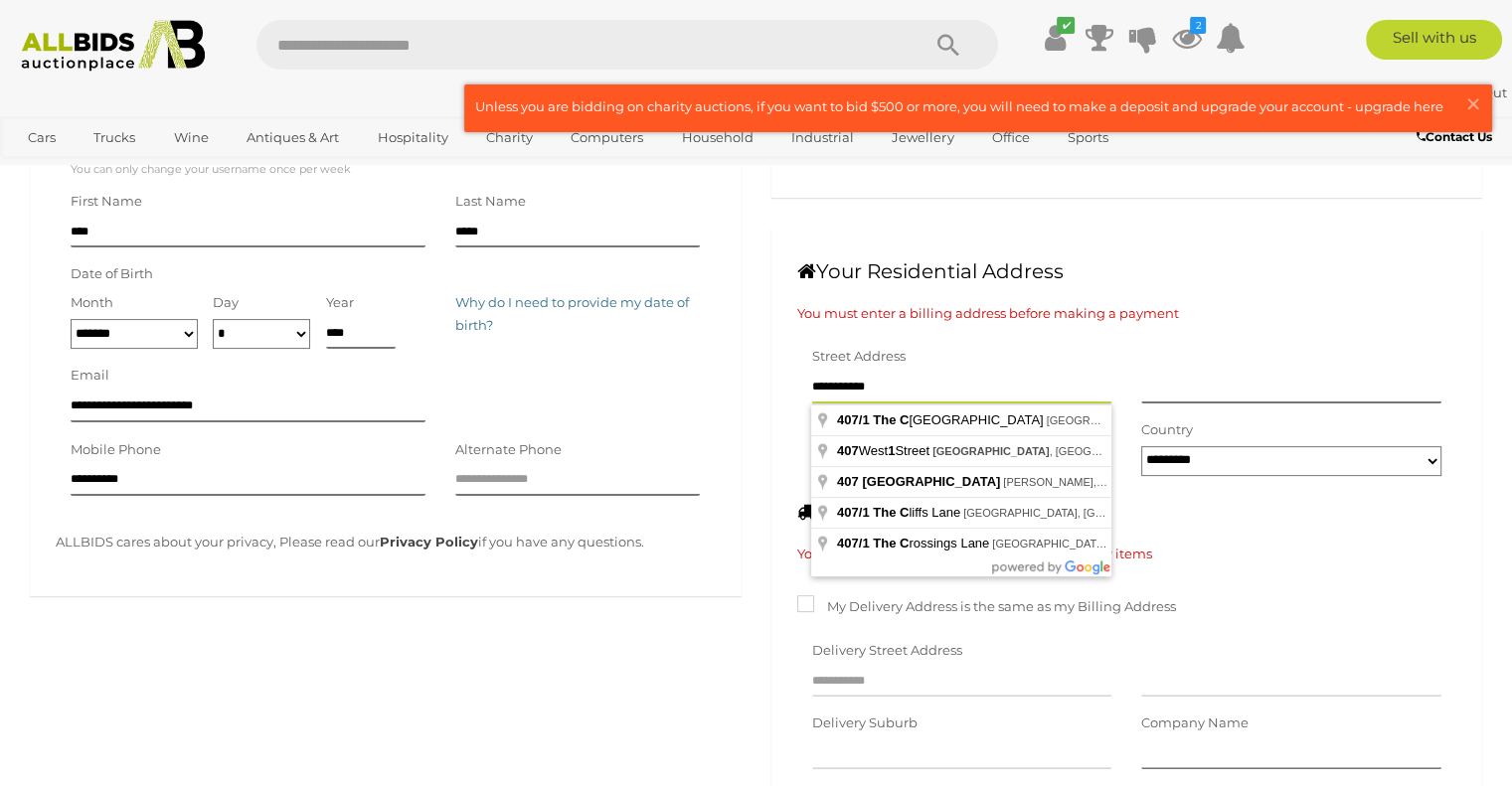 type on "**********" 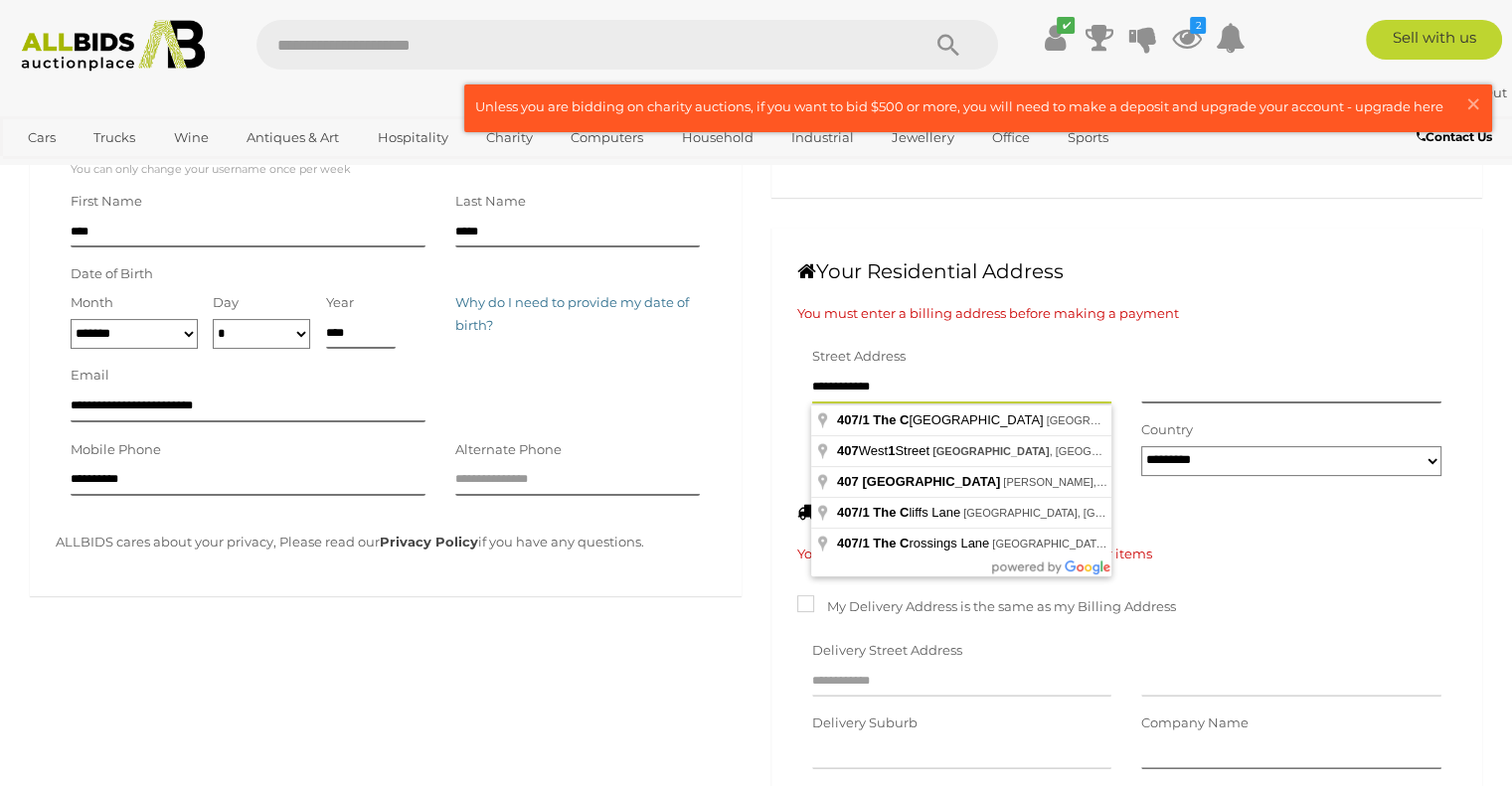type on "**********" 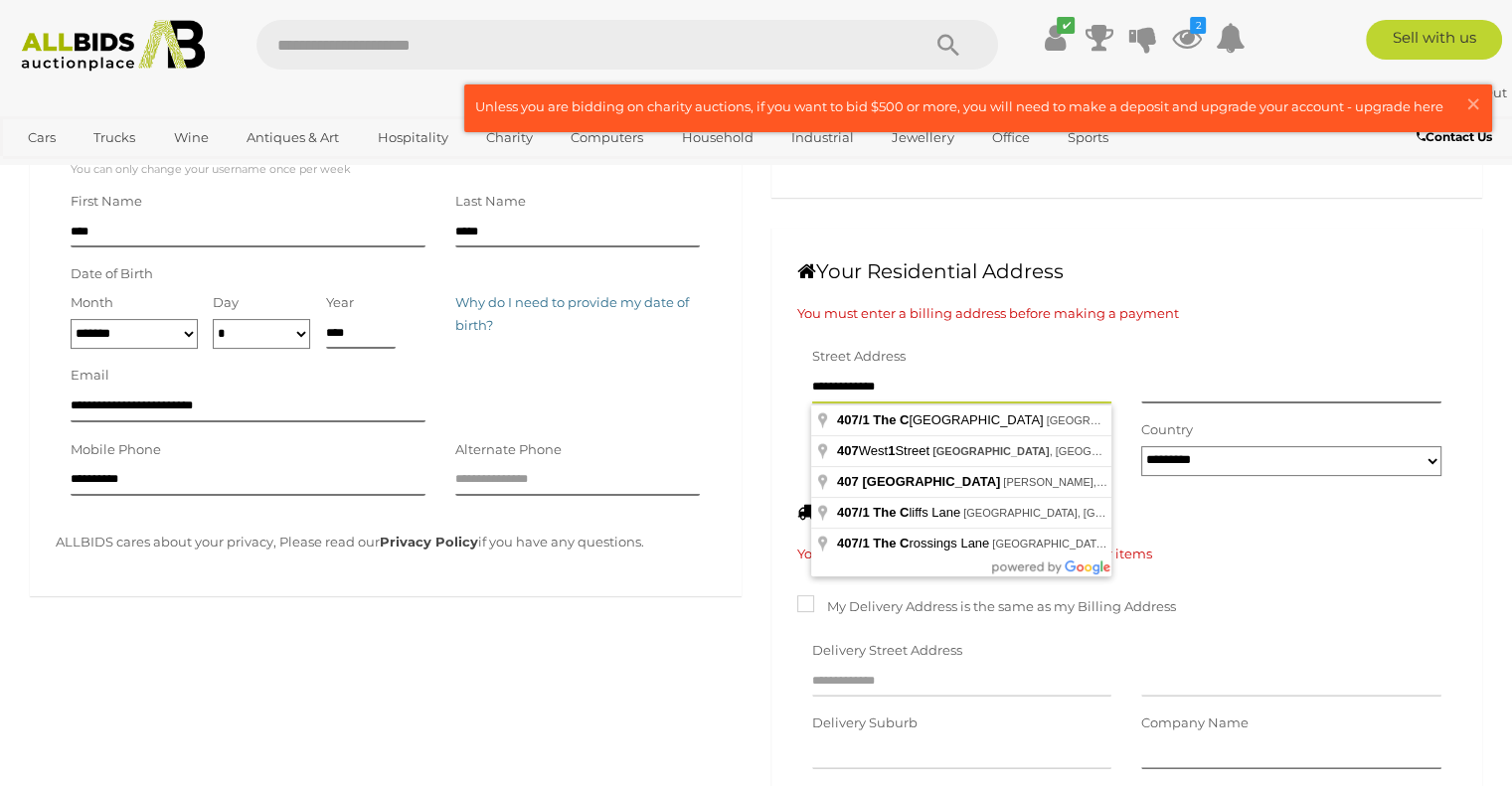 type on "**********" 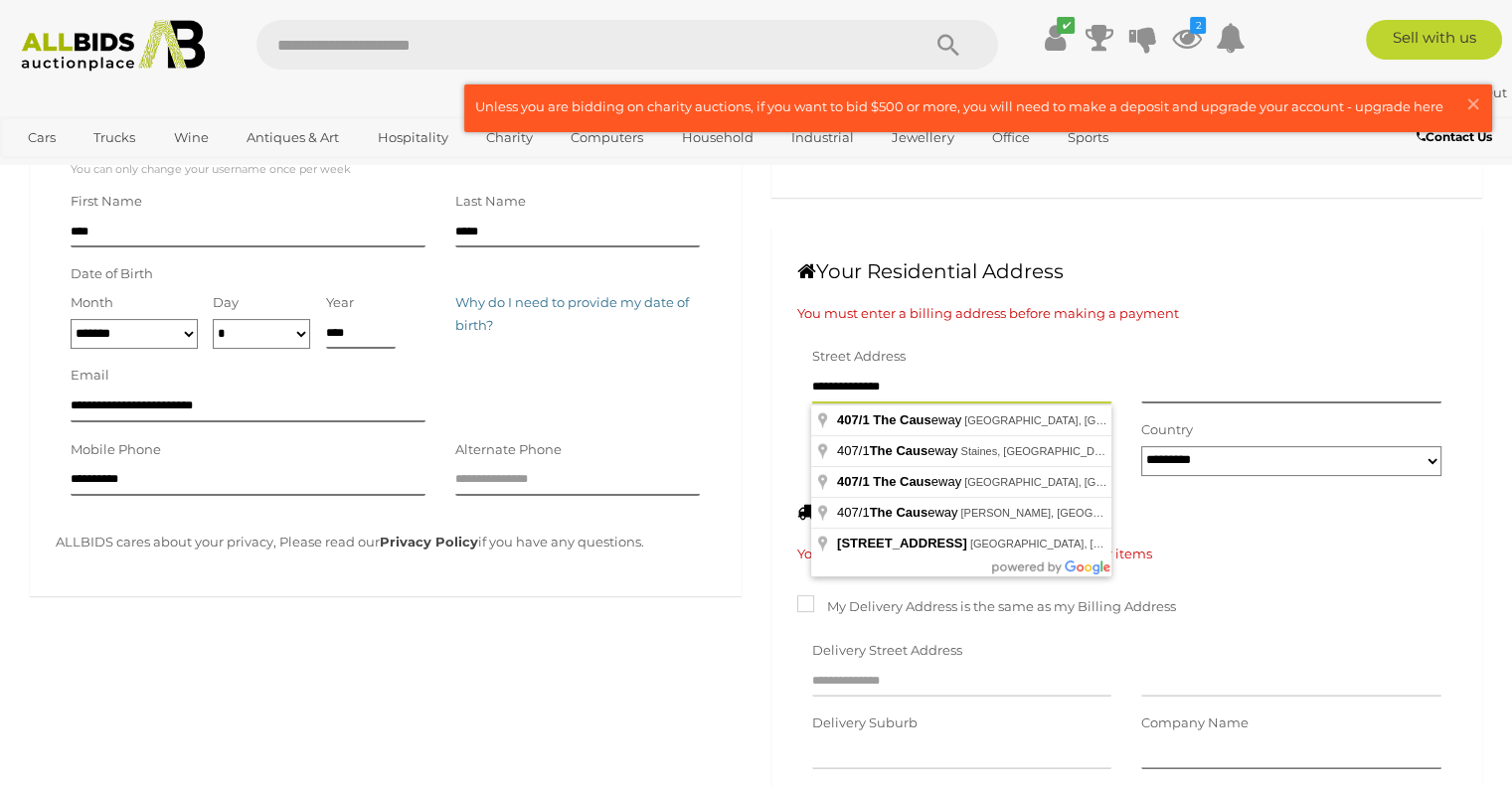 type on "**********" 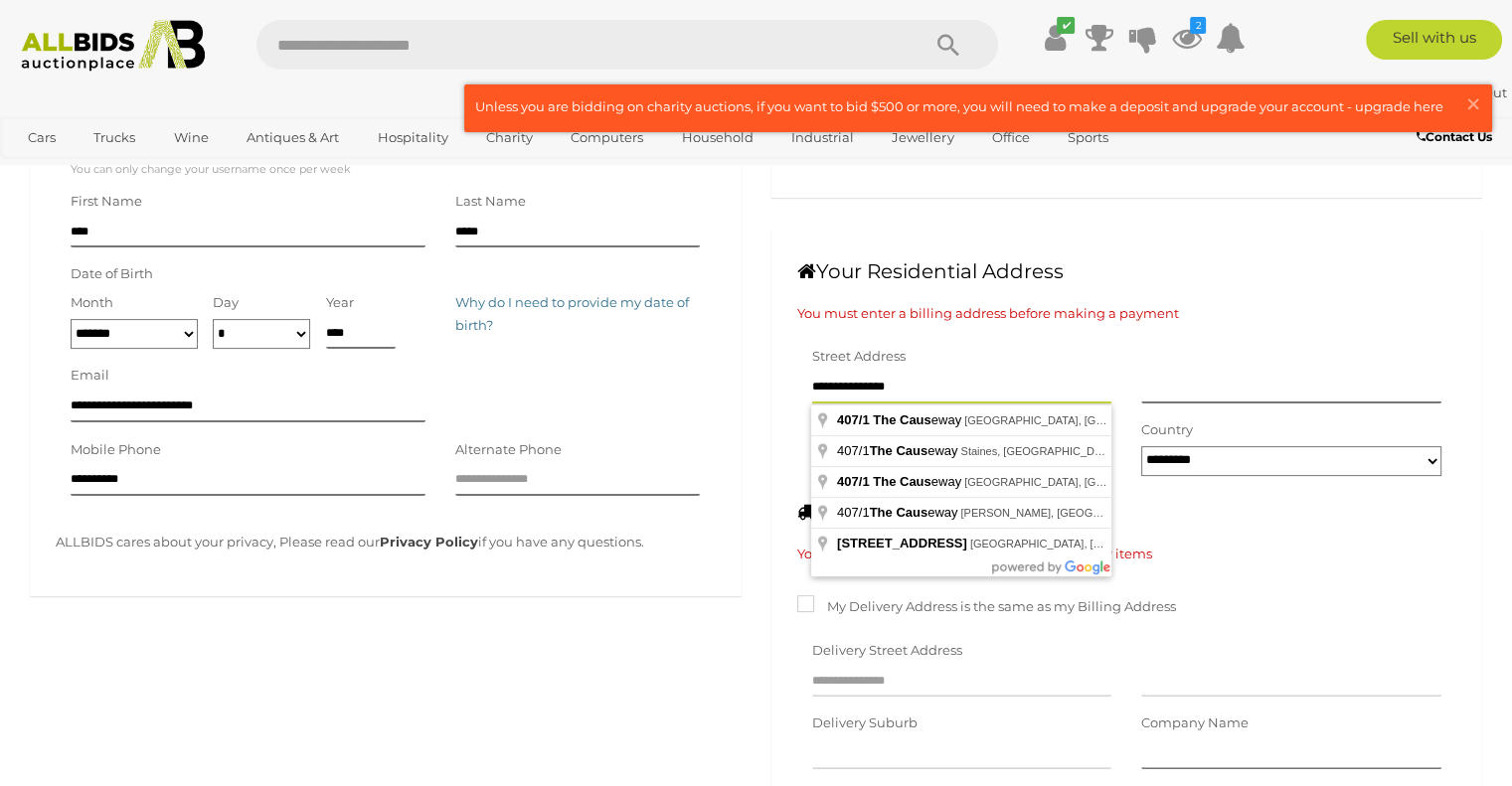 type on "**********" 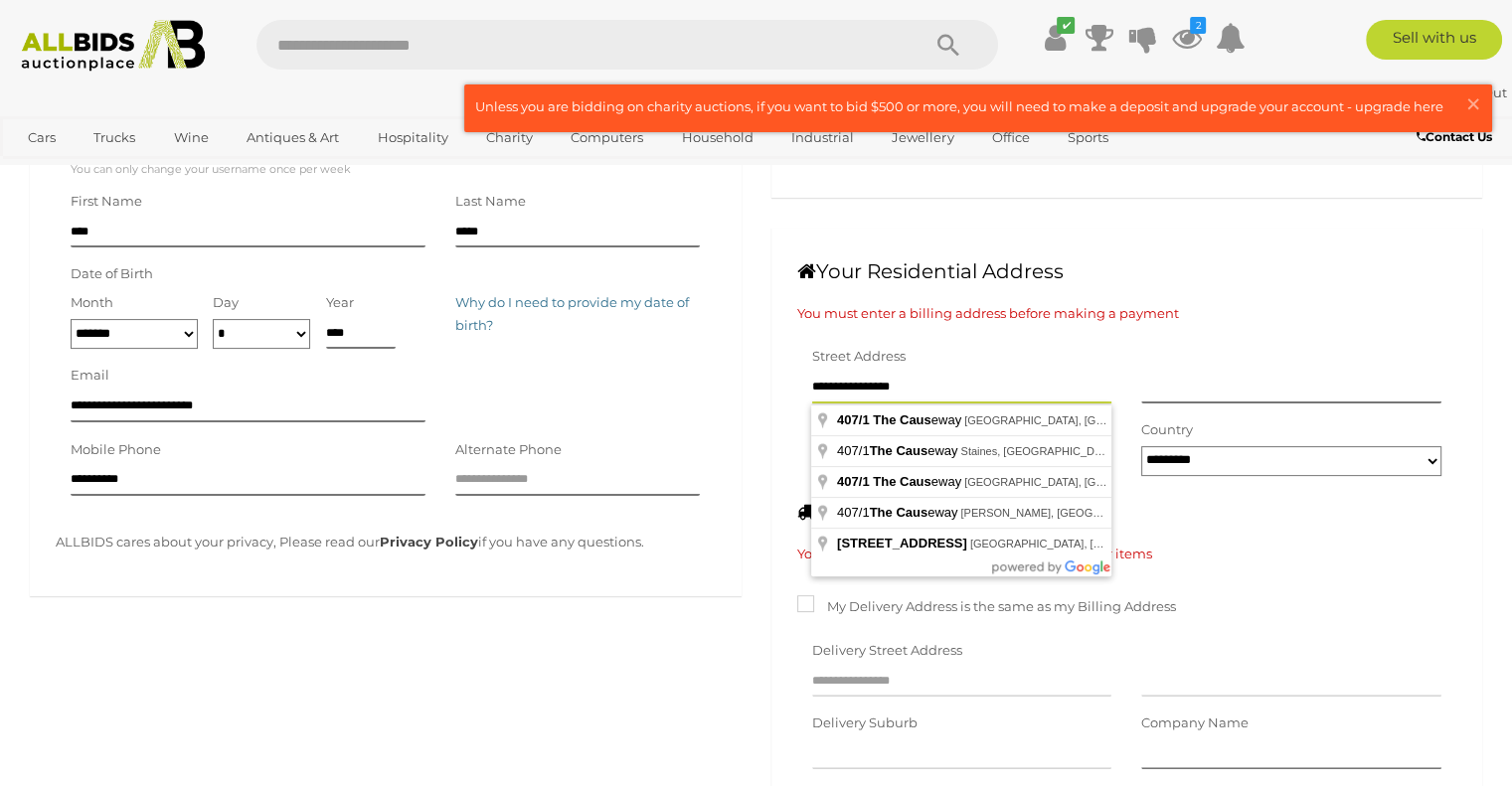 type on "**********" 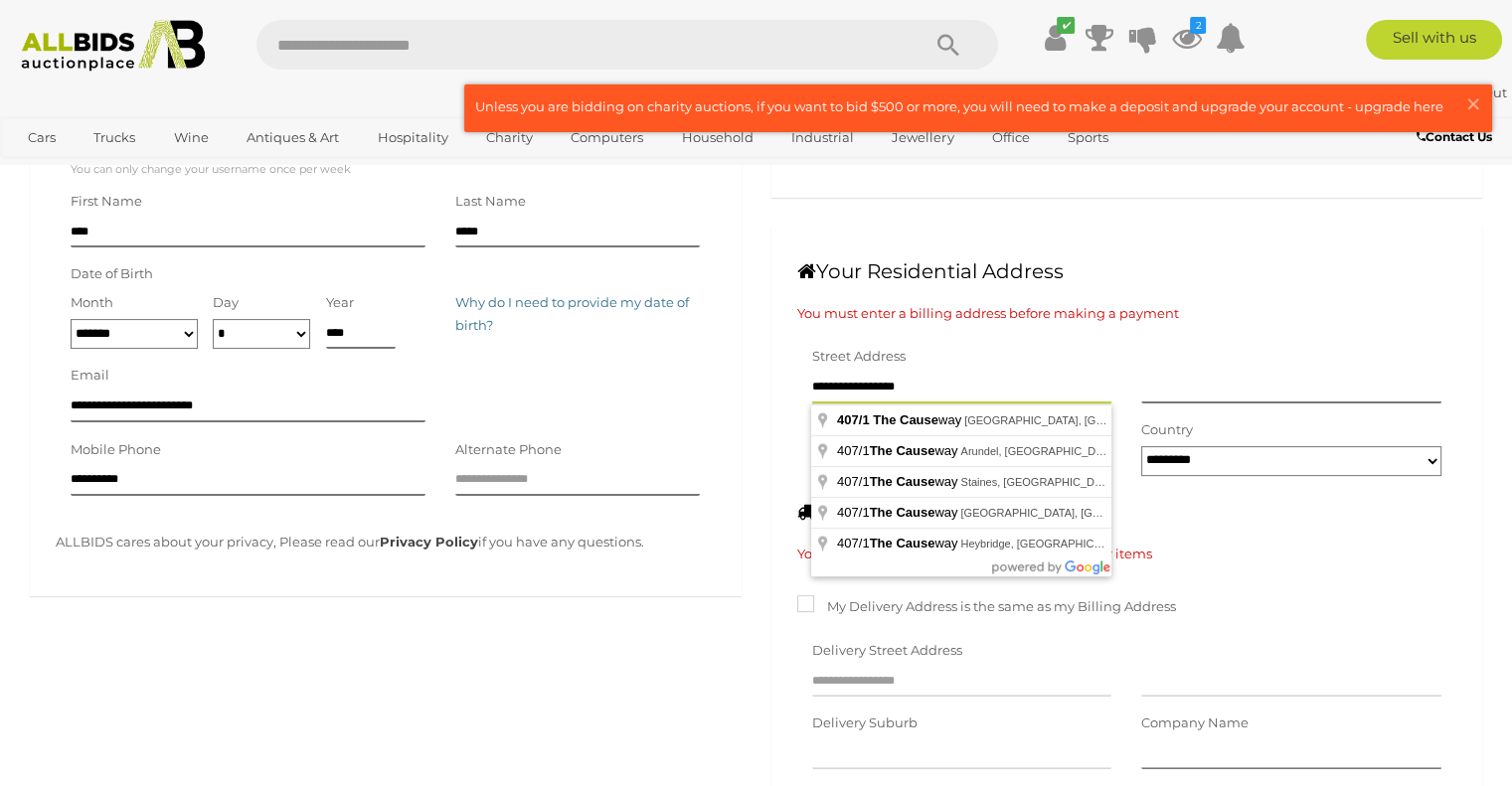 type on "**********" 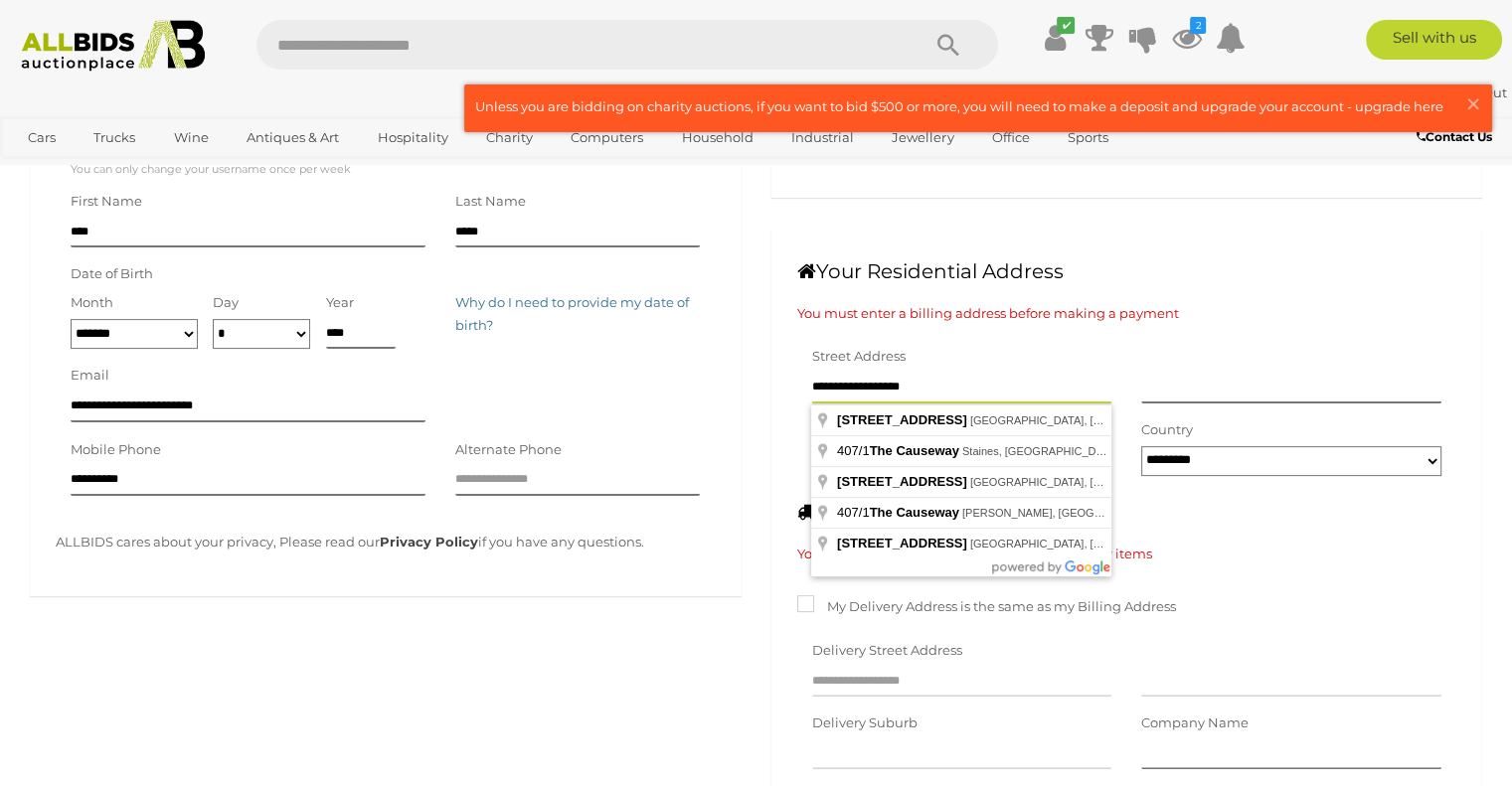 type on "**********" 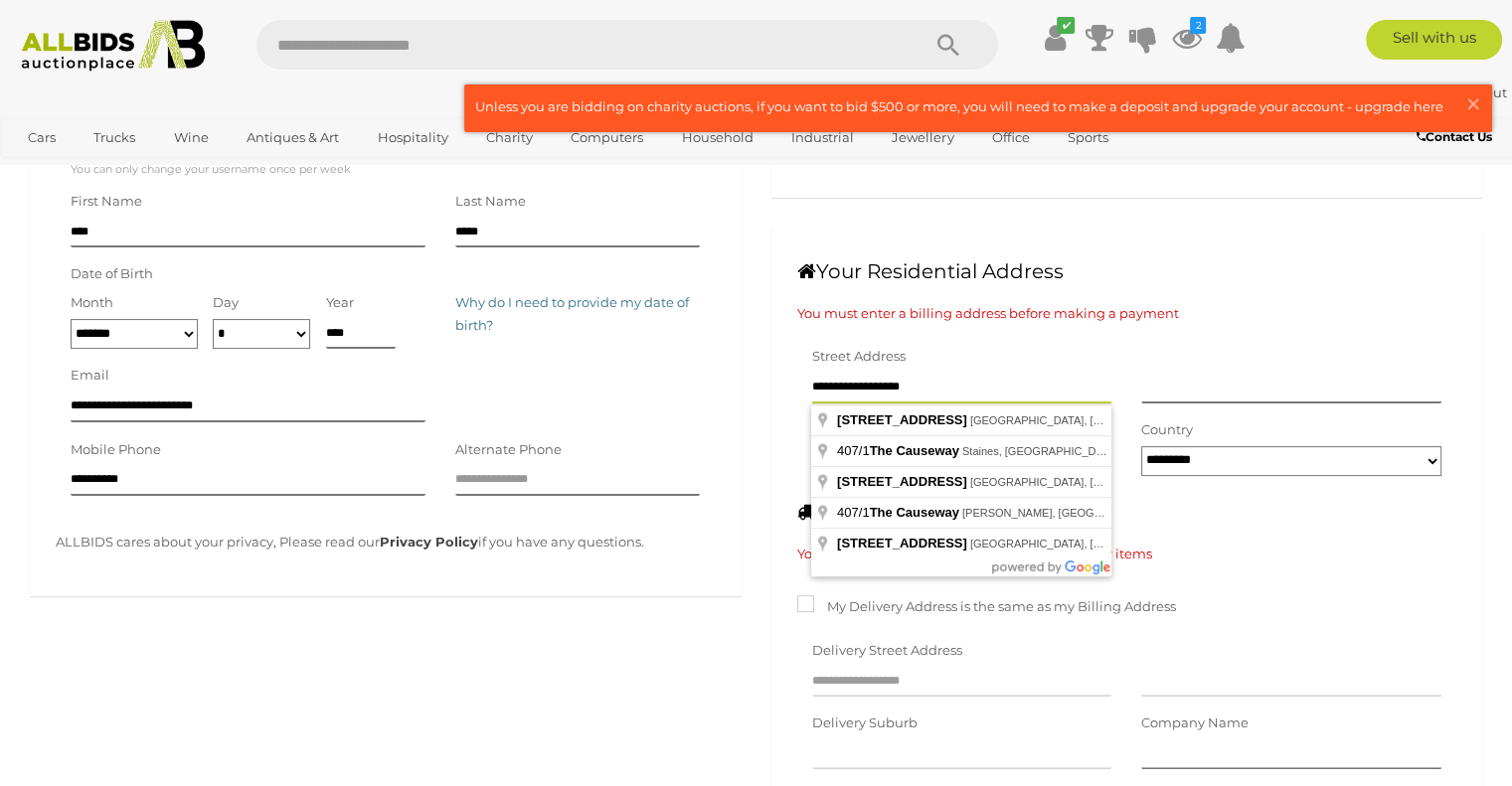 click on "**********" at bounding box center [1127, 656] 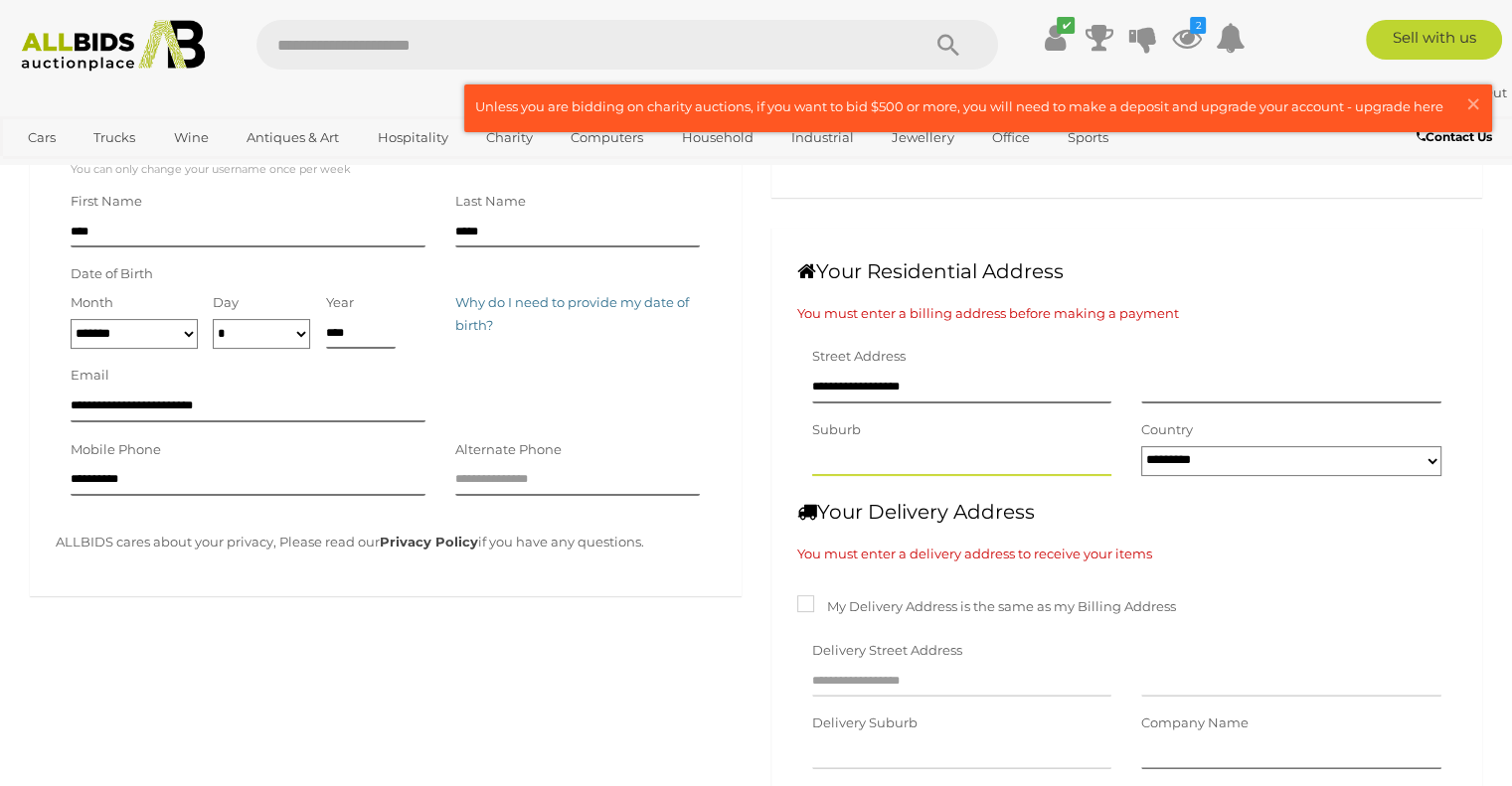 click at bounding box center [962, 461] 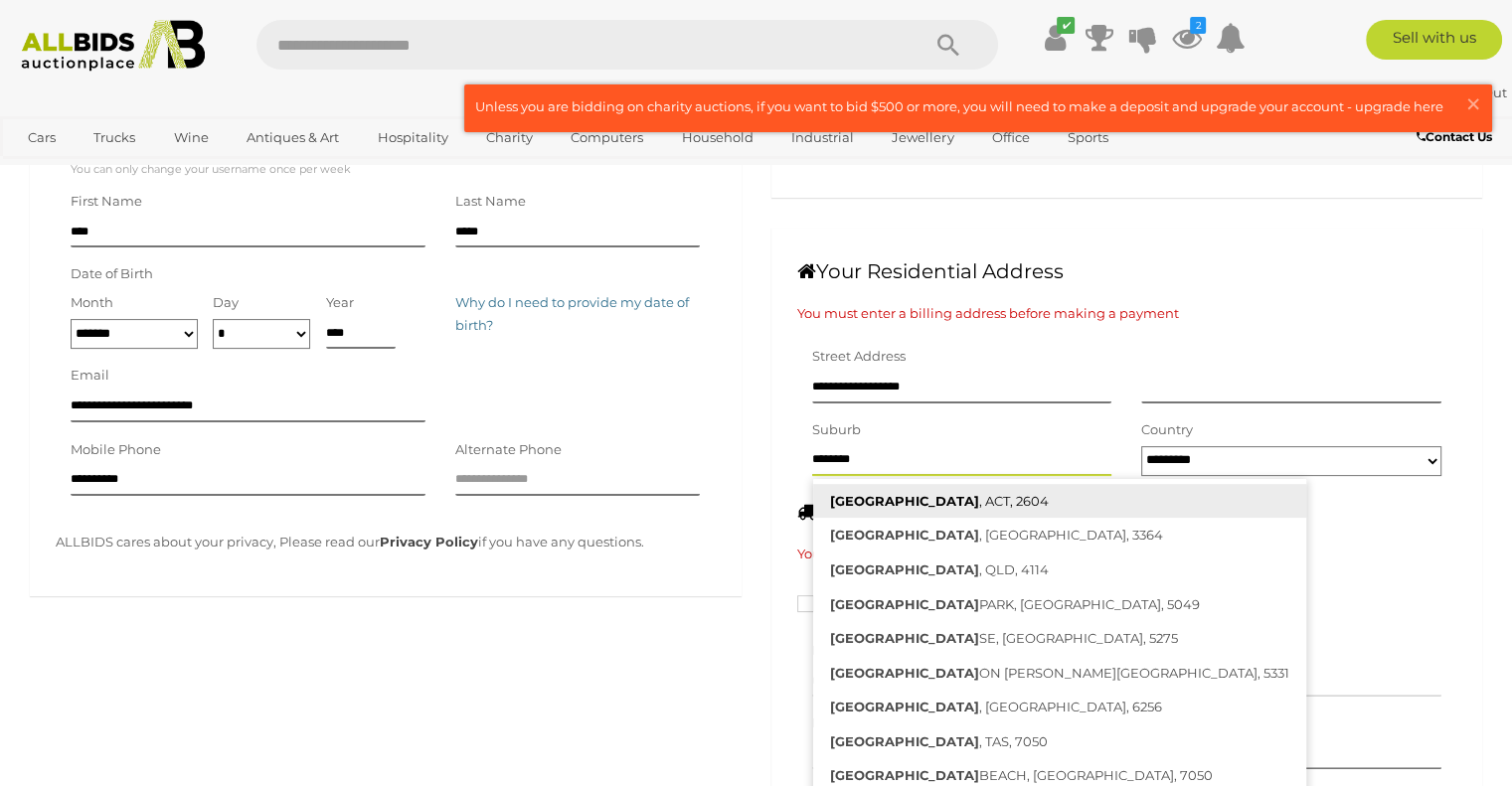 click on "KINGSTON" at bounding box center (905, 501) 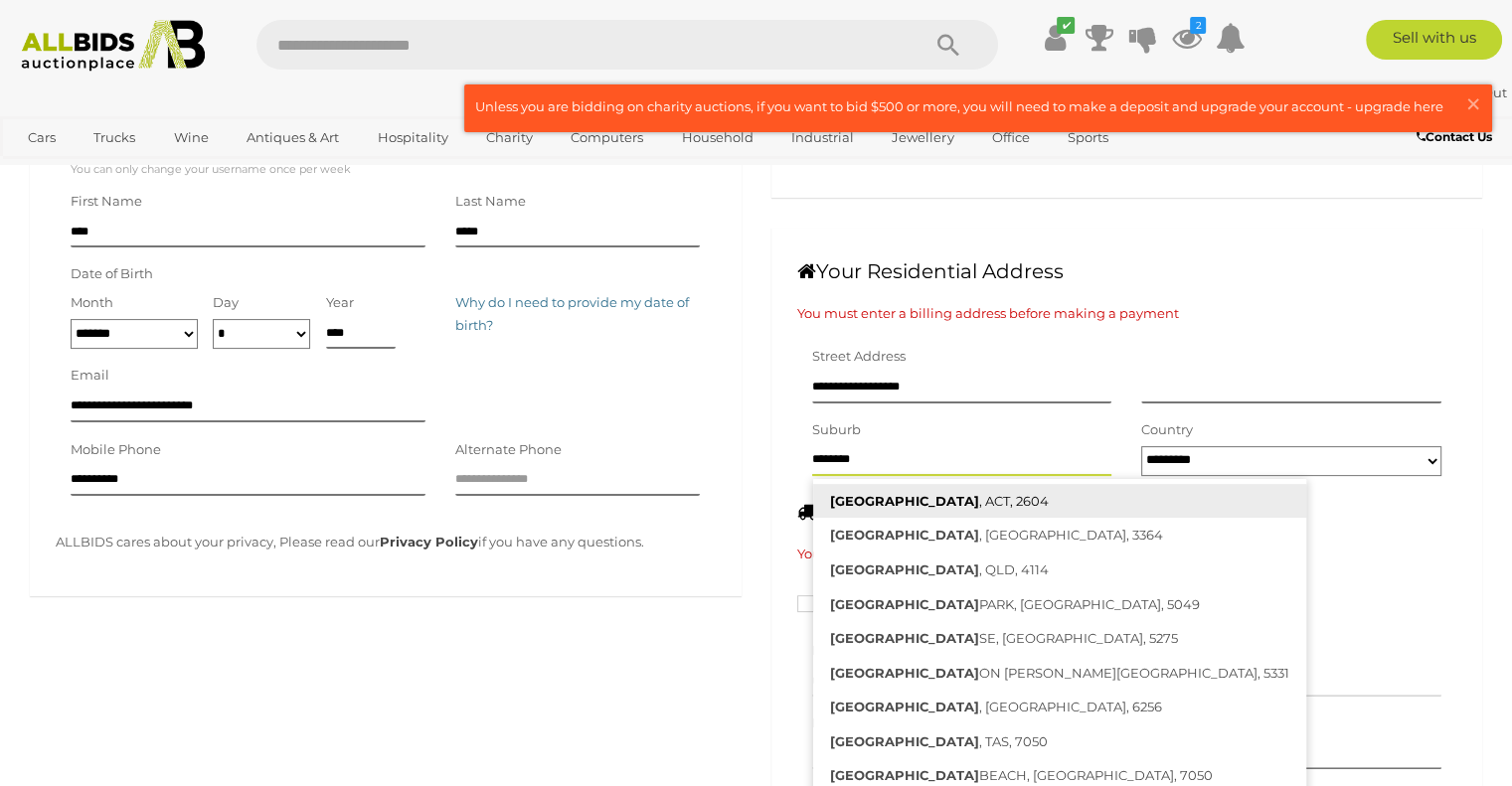 type on "**********" 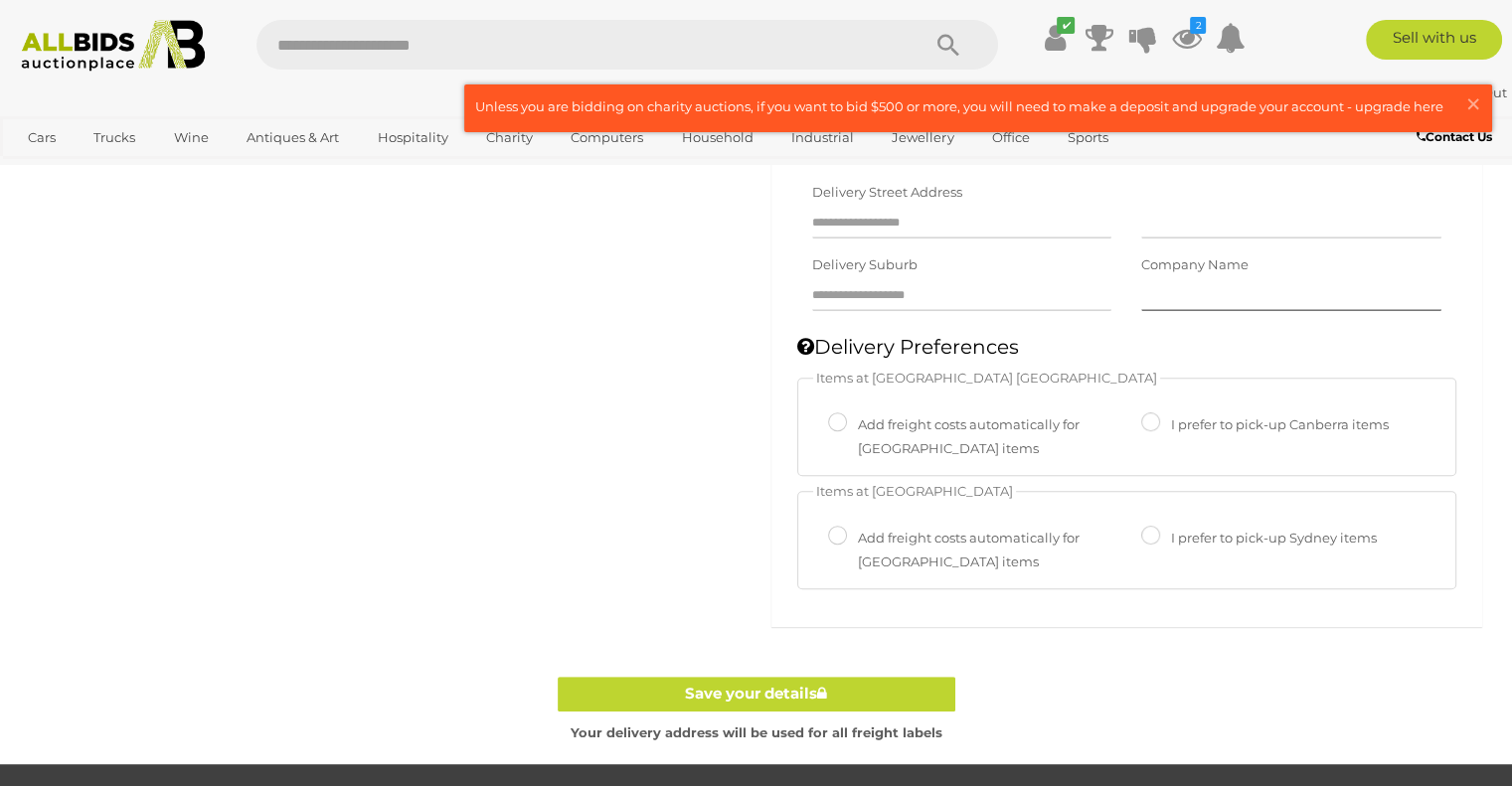scroll, scrollTop: 894, scrollLeft: 0, axis: vertical 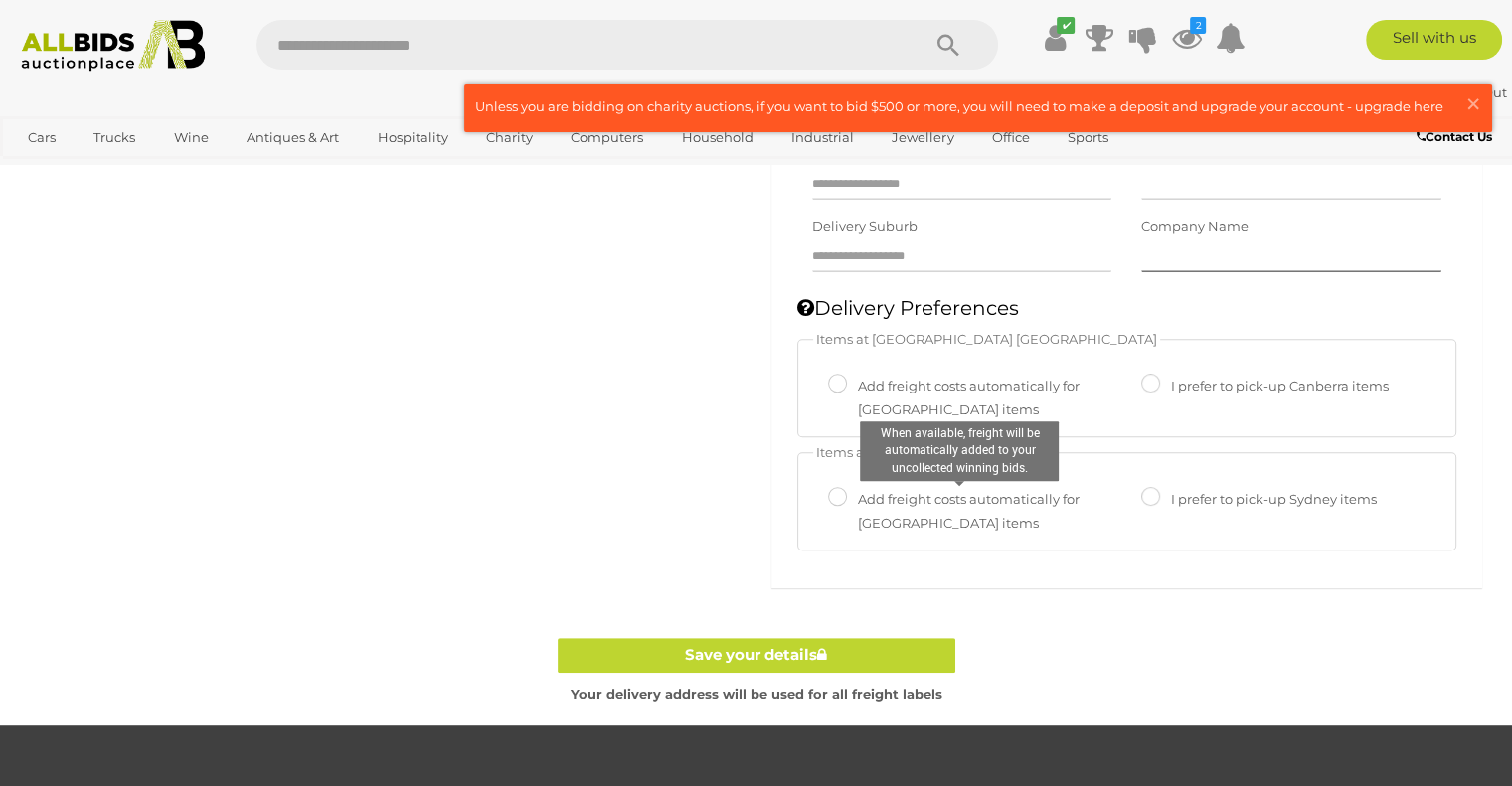 click on "Add freight costs automatically for Sydney items" at bounding box center [960, 511] 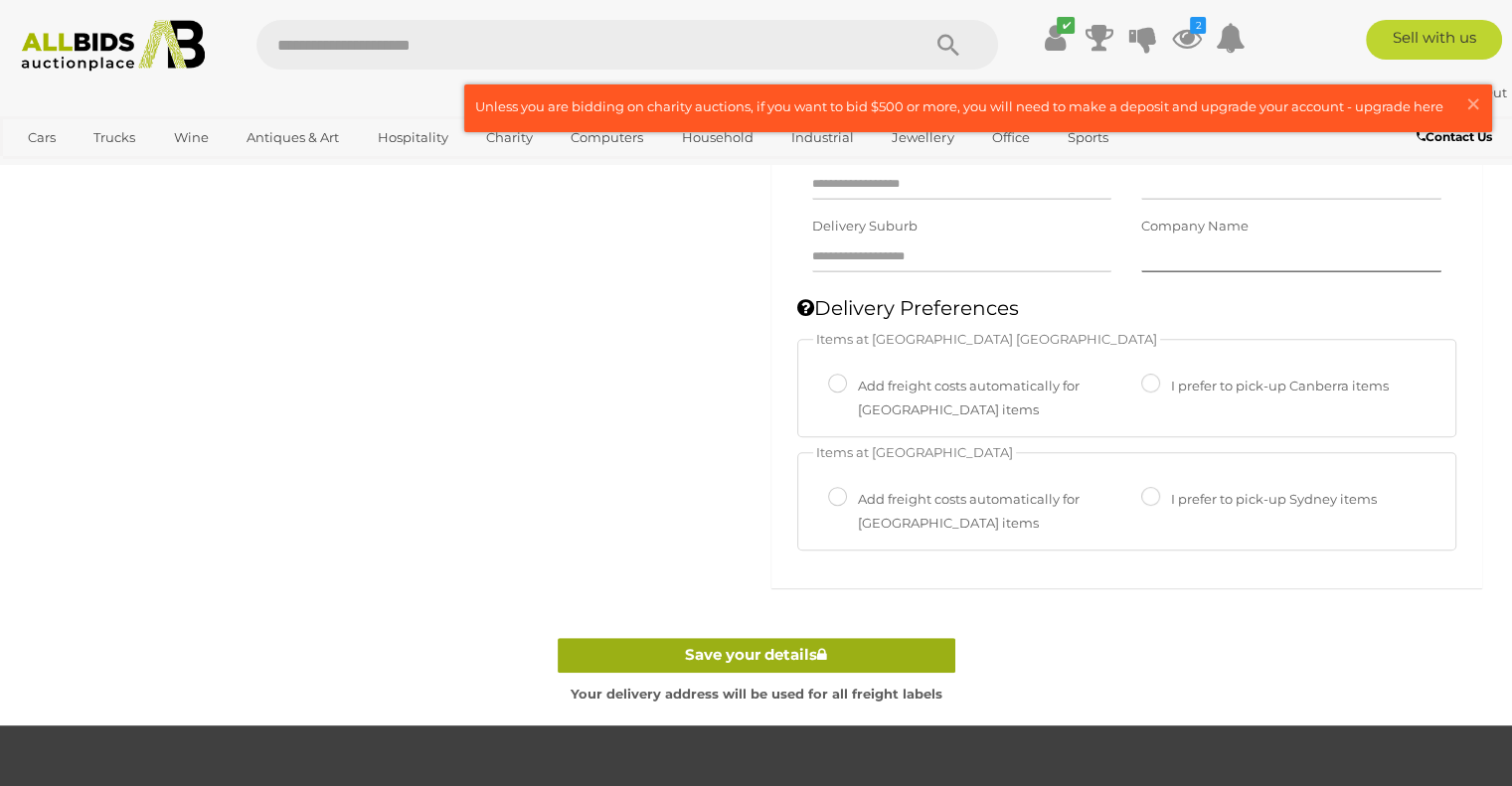 click on "Save your details" at bounding box center [756, 655] 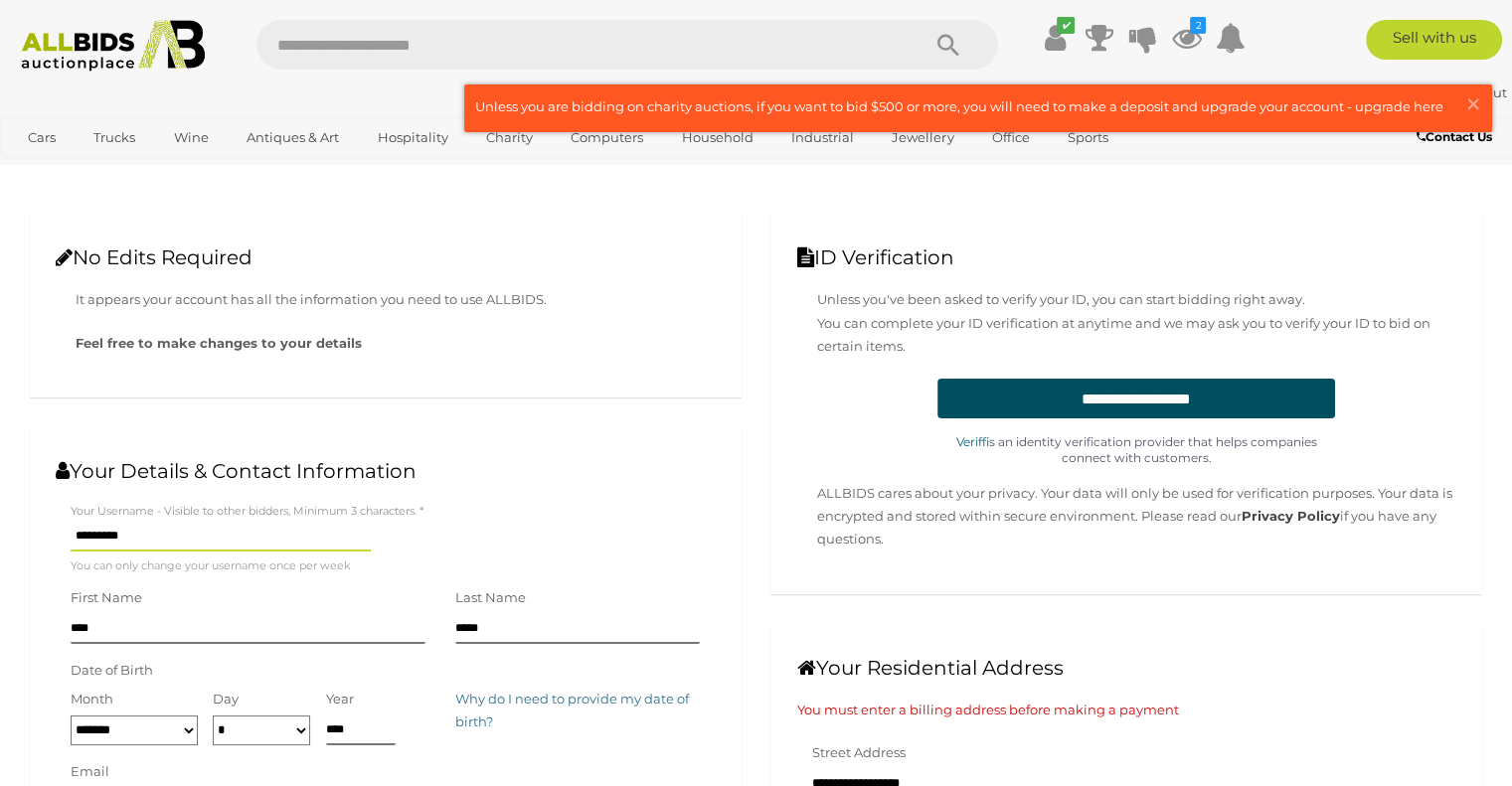 scroll, scrollTop: 0, scrollLeft: 0, axis: both 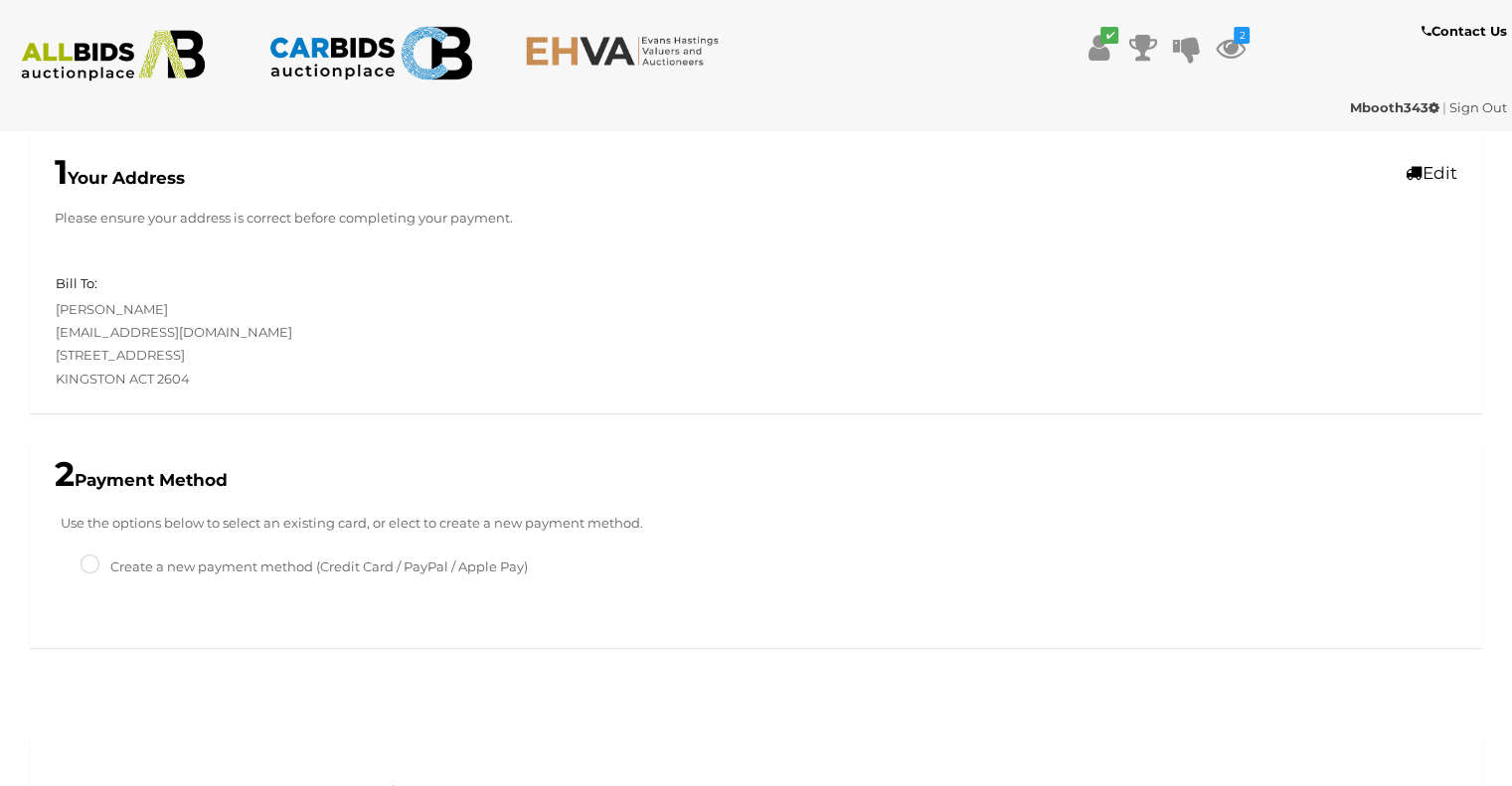 click on "Create a new payment method (Credit Card / PayPal / Apple Pay)" at bounding box center (304, 566) 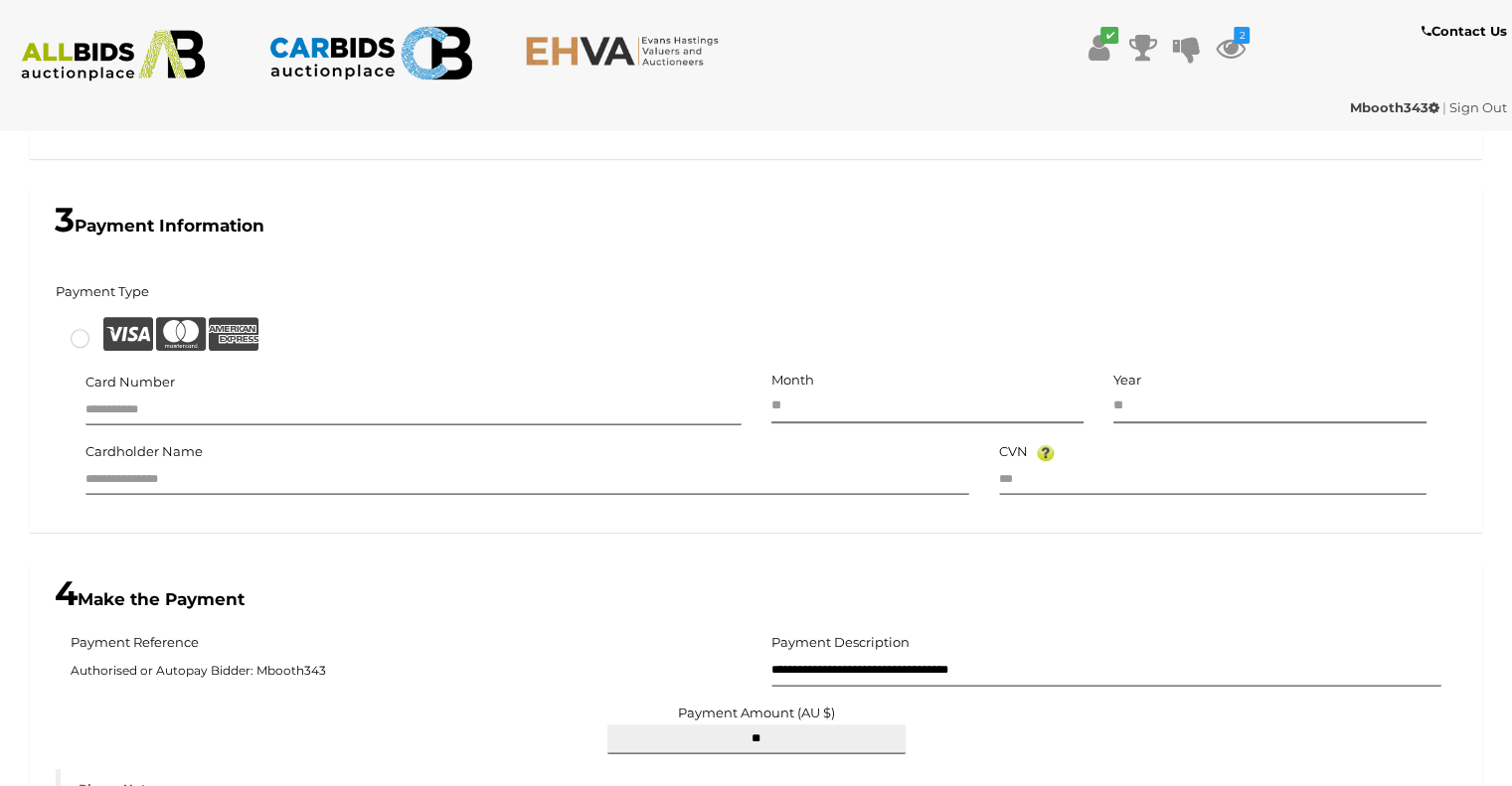 scroll, scrollTop: 906, scrollLeft: 0, axis: vertical 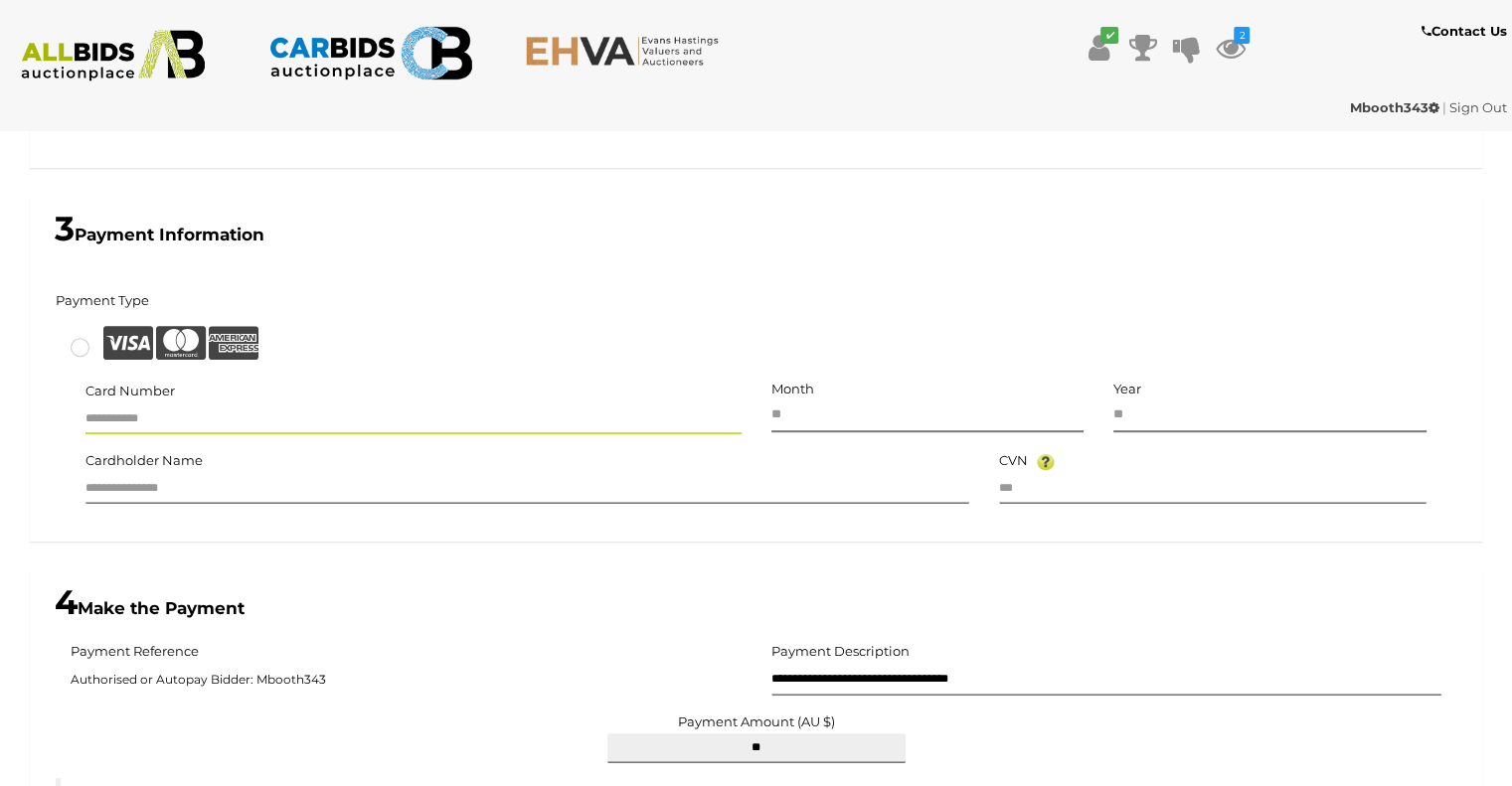 click at bounding box center [414, 419] 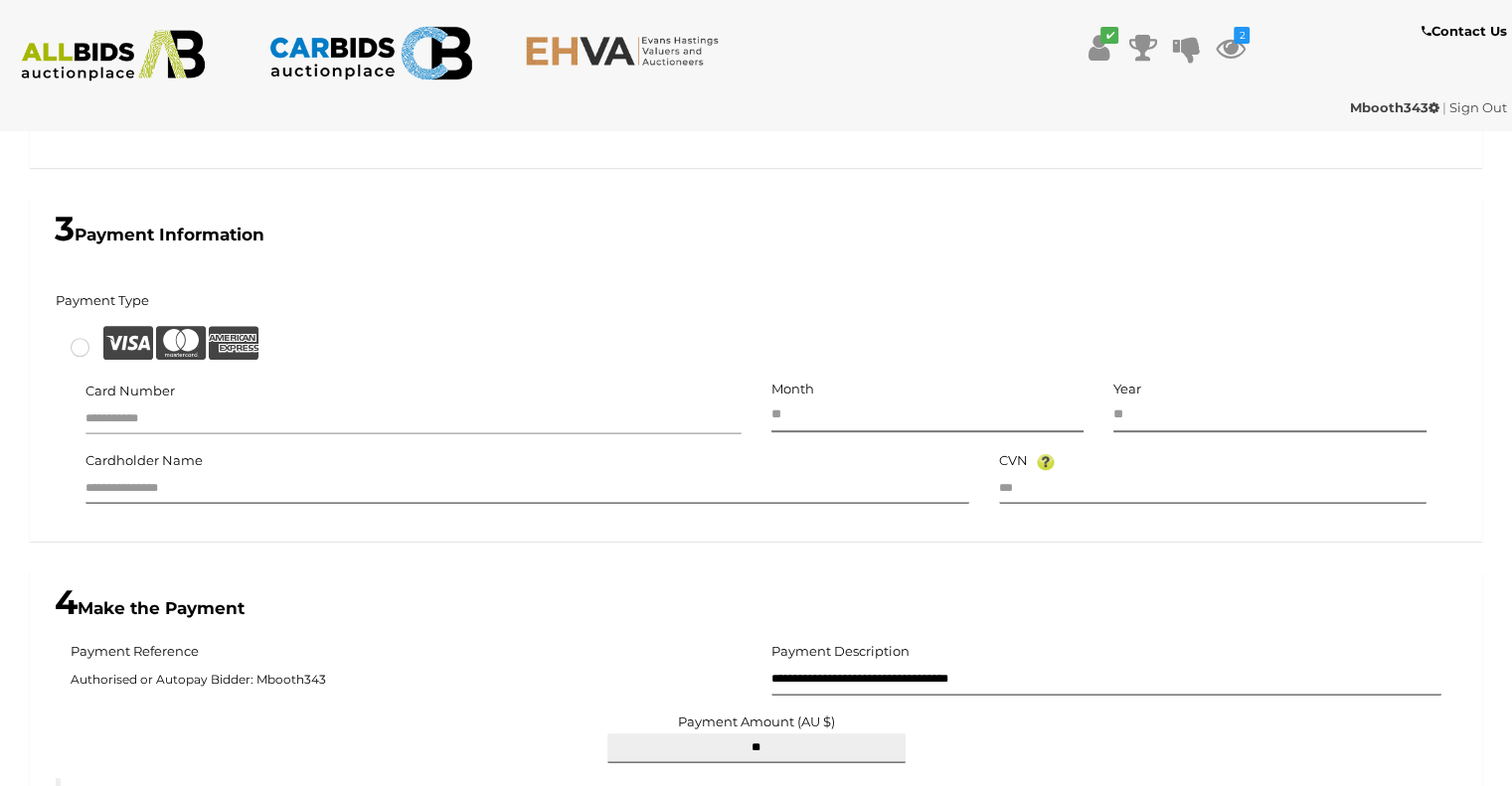 type on "**********" 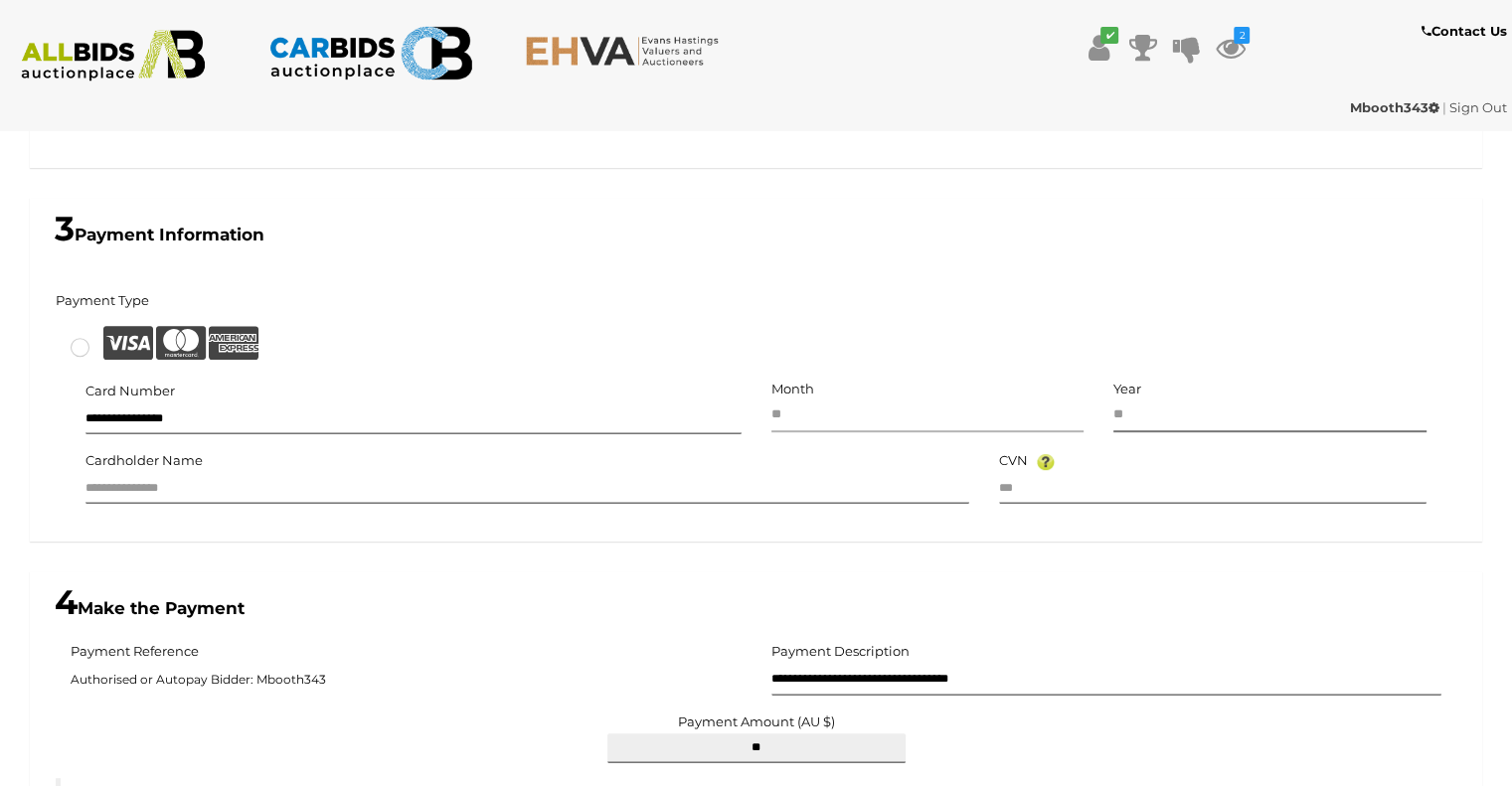 type on "**" 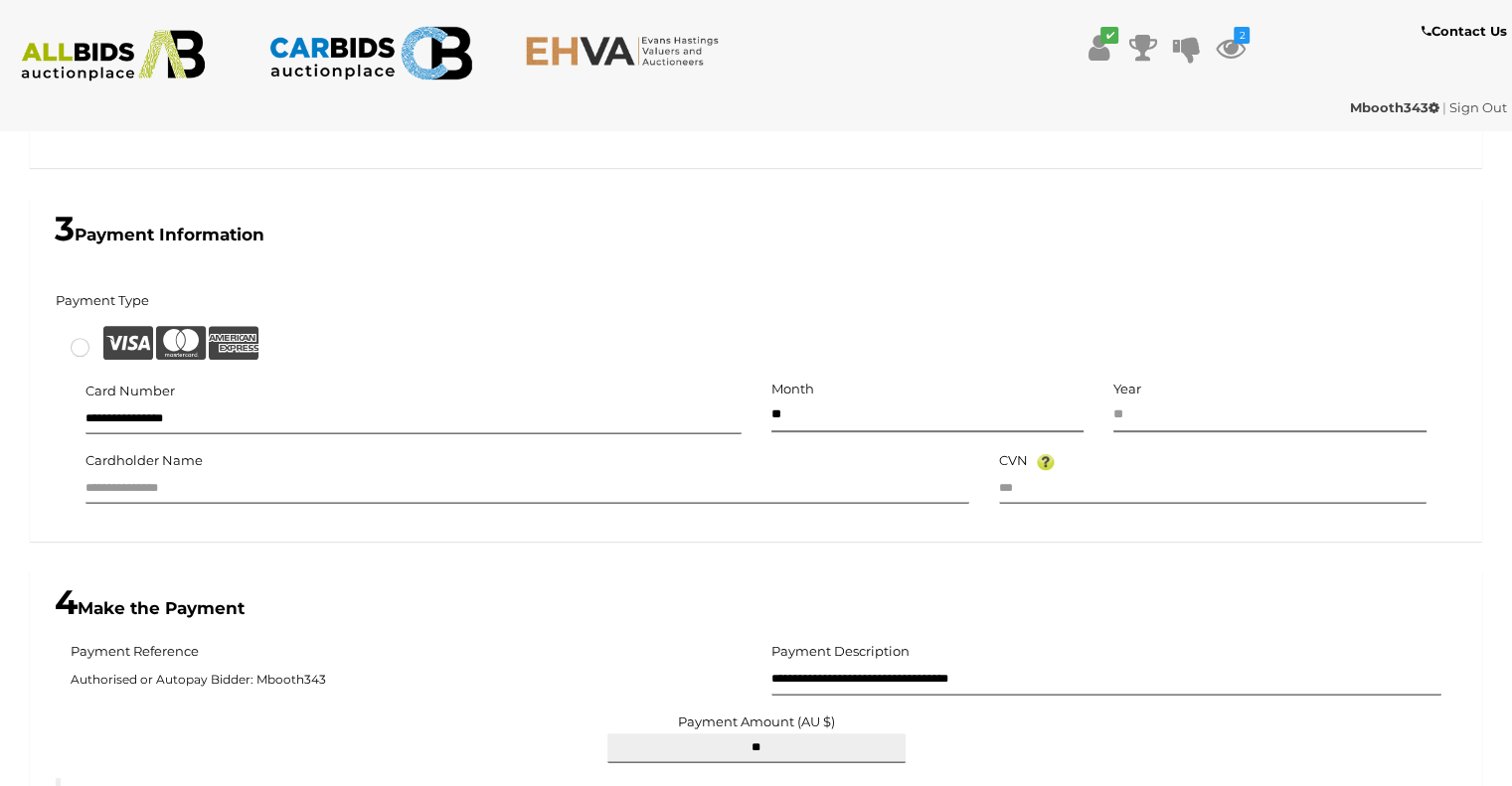 type on "****" 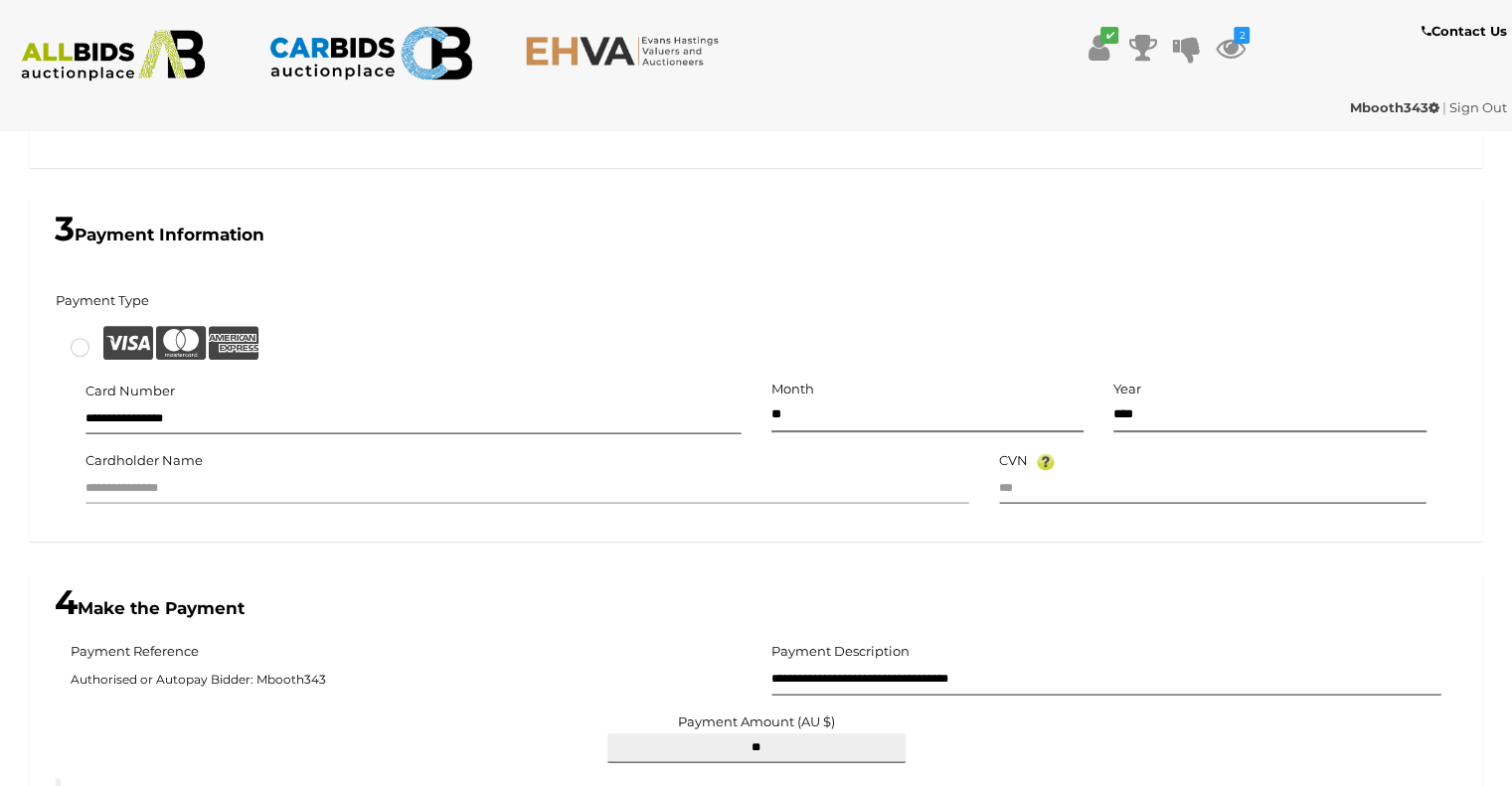 type on "**********" 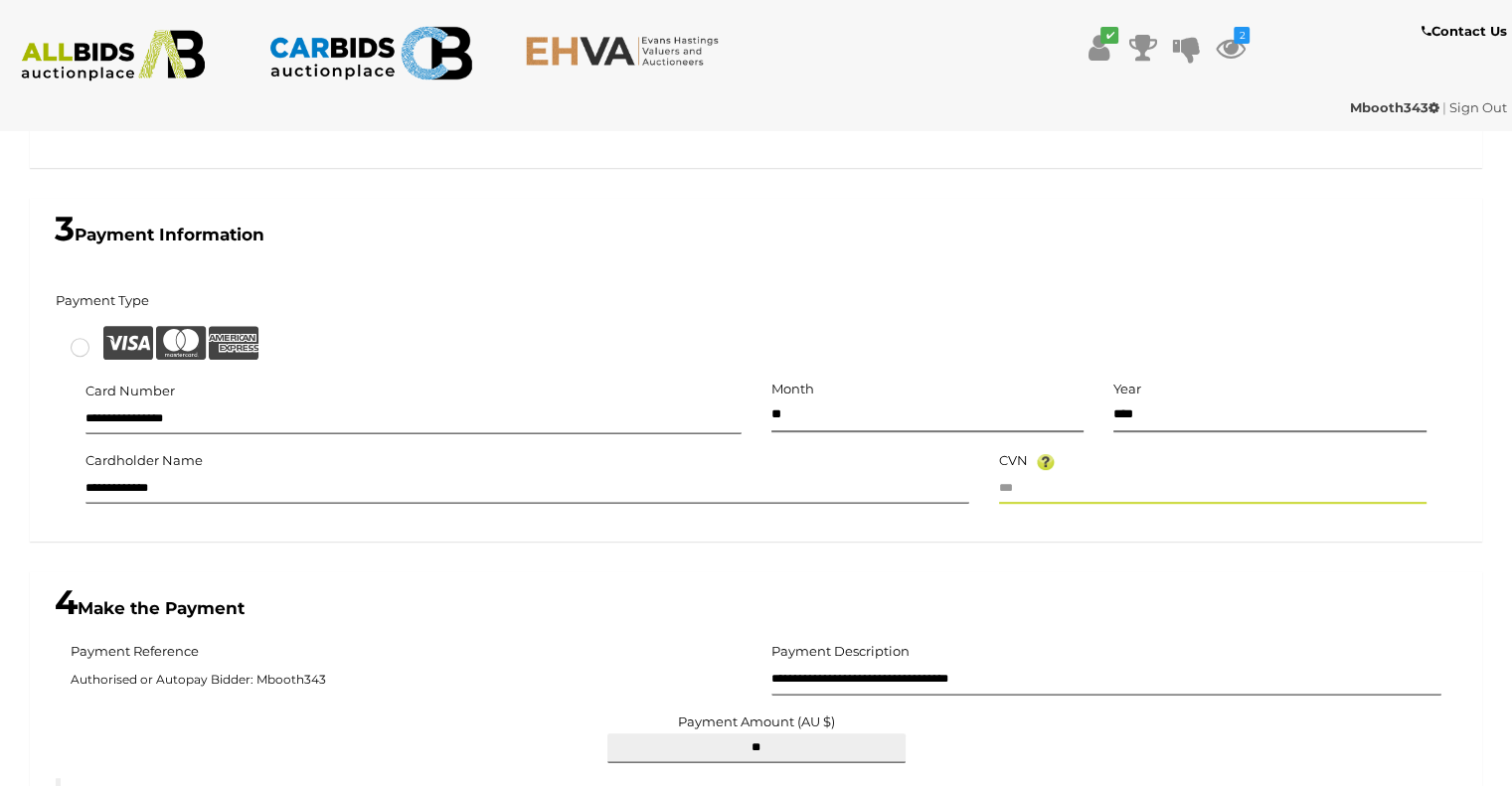 click at bounding box center (1213, 489) 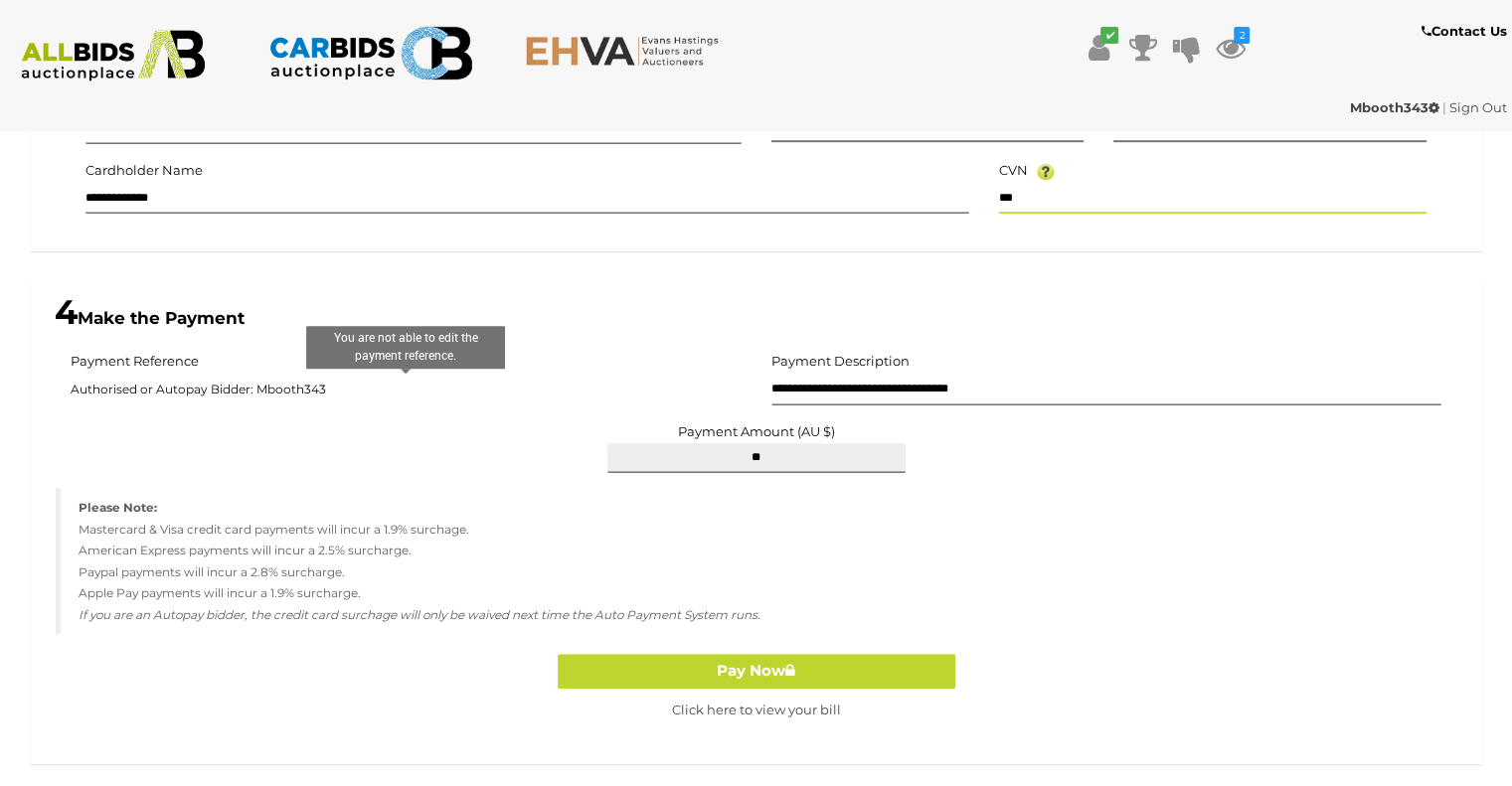 scroll, scrollTop: 1204, scrollLeft: 0, axis: vertical 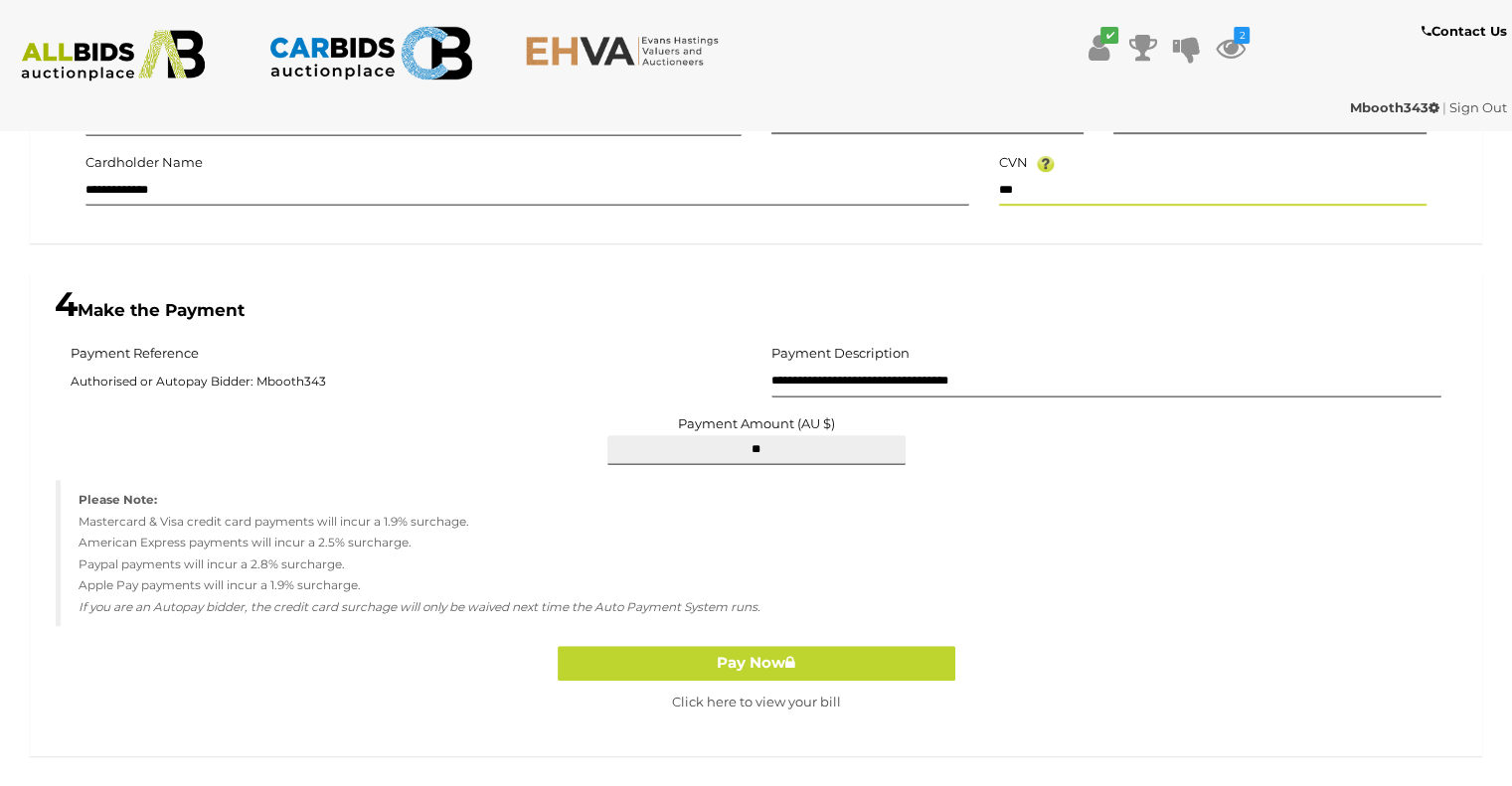 type on "***" 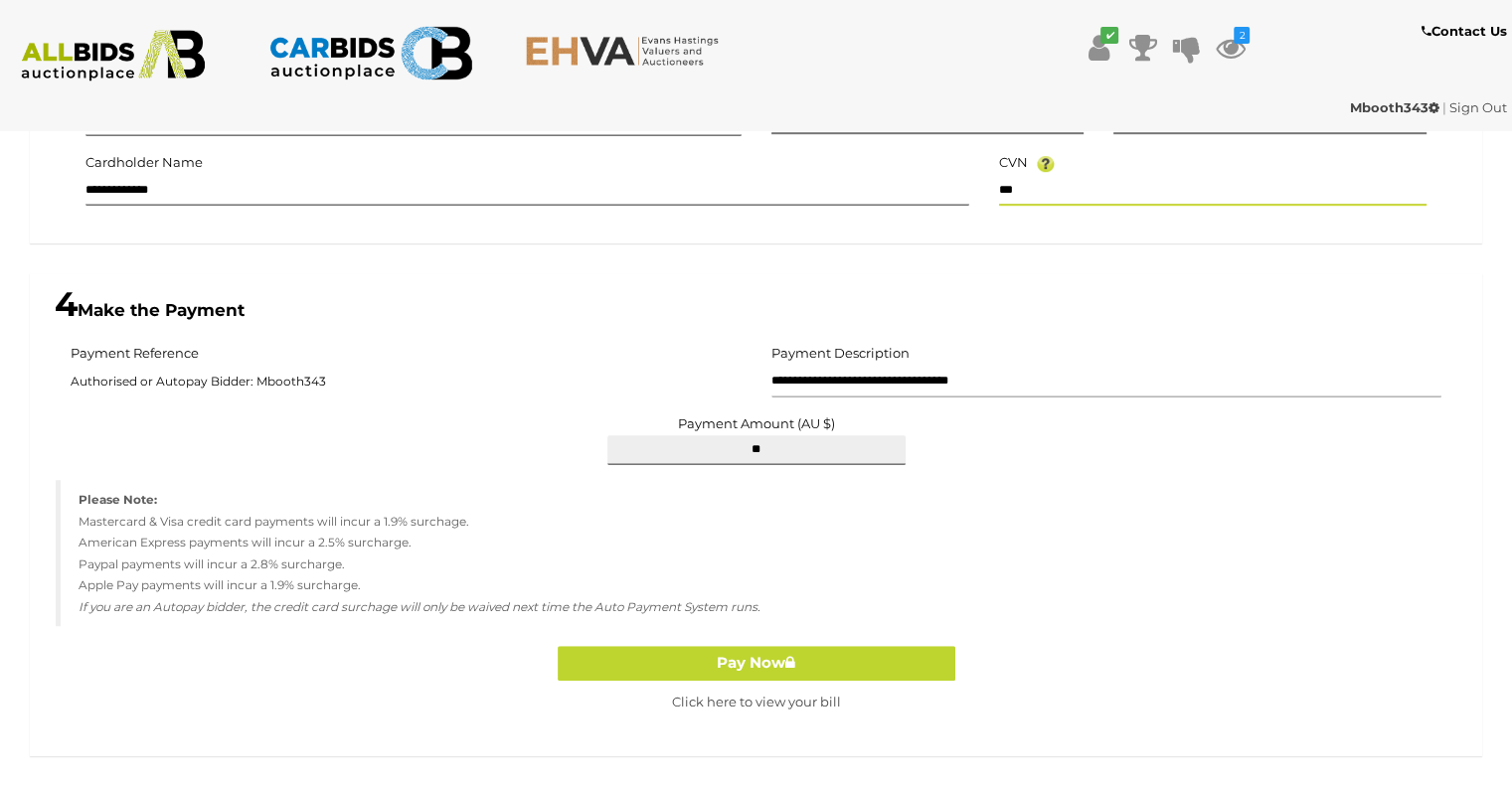 click on "**********" at bounding box center (1106, 383) 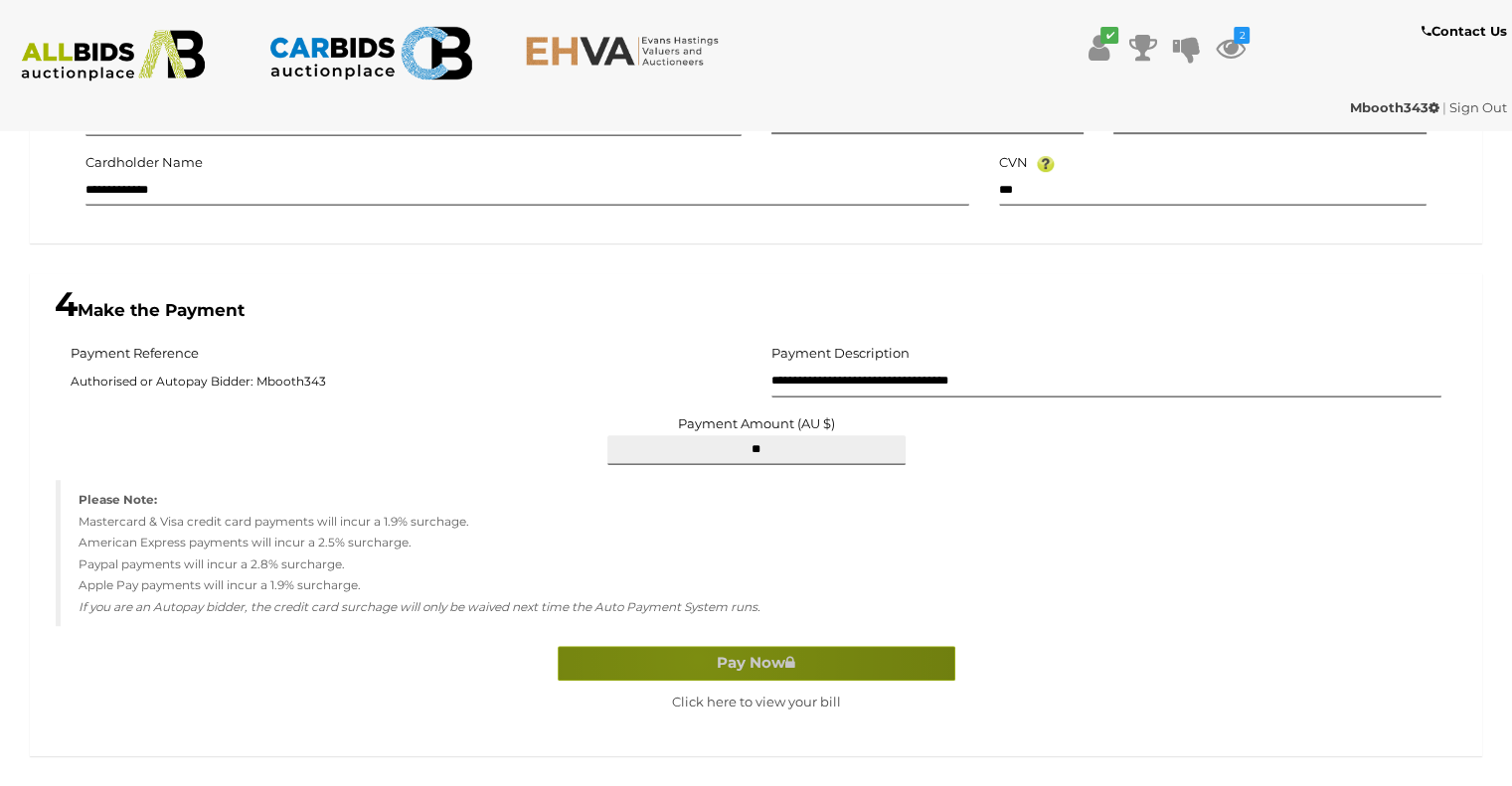 click on "Pay Now" at bounding box center [756, 663] 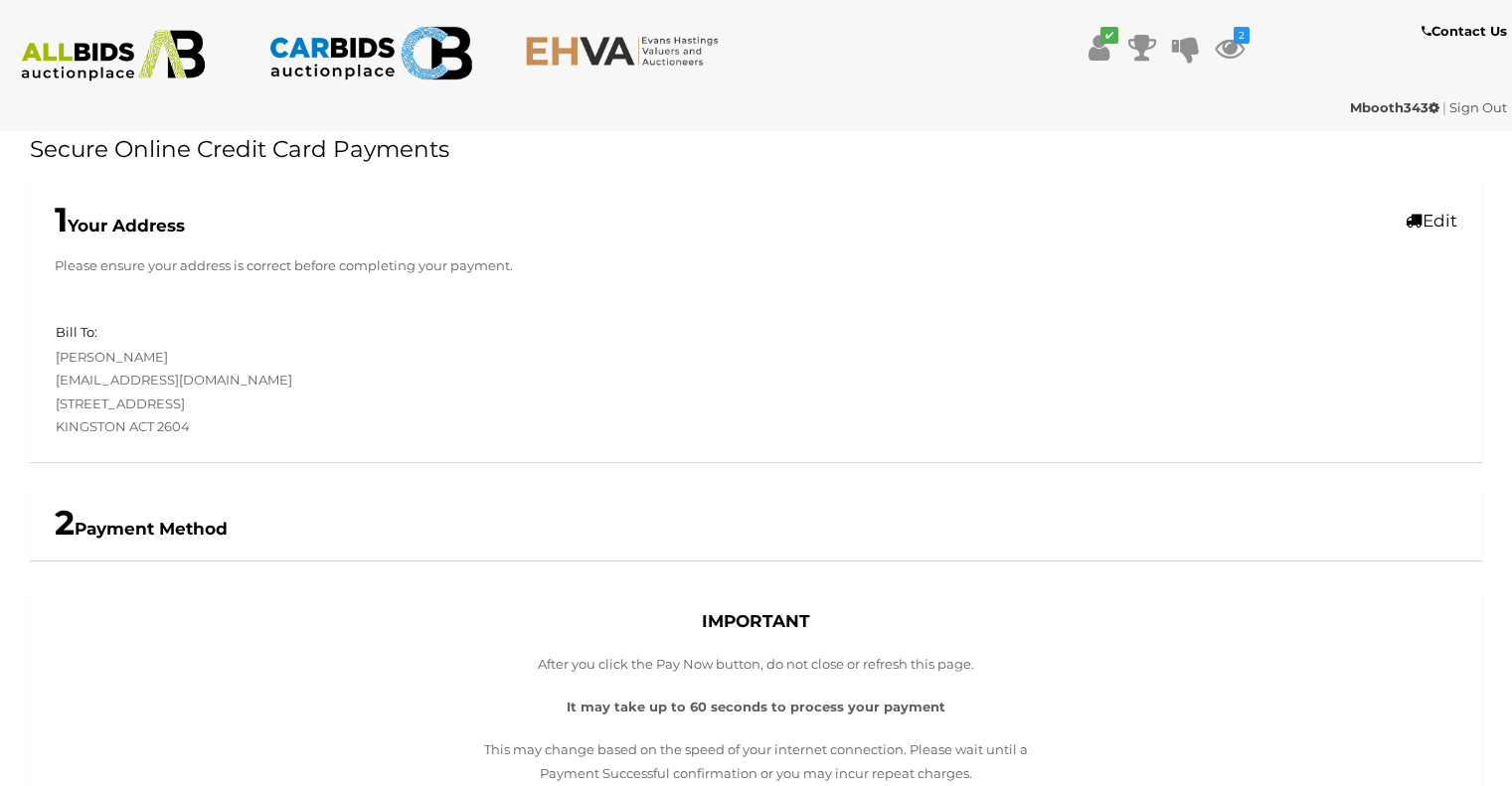 scroll, scrollTop: 422, scrollLeft: 0, axis: vertical 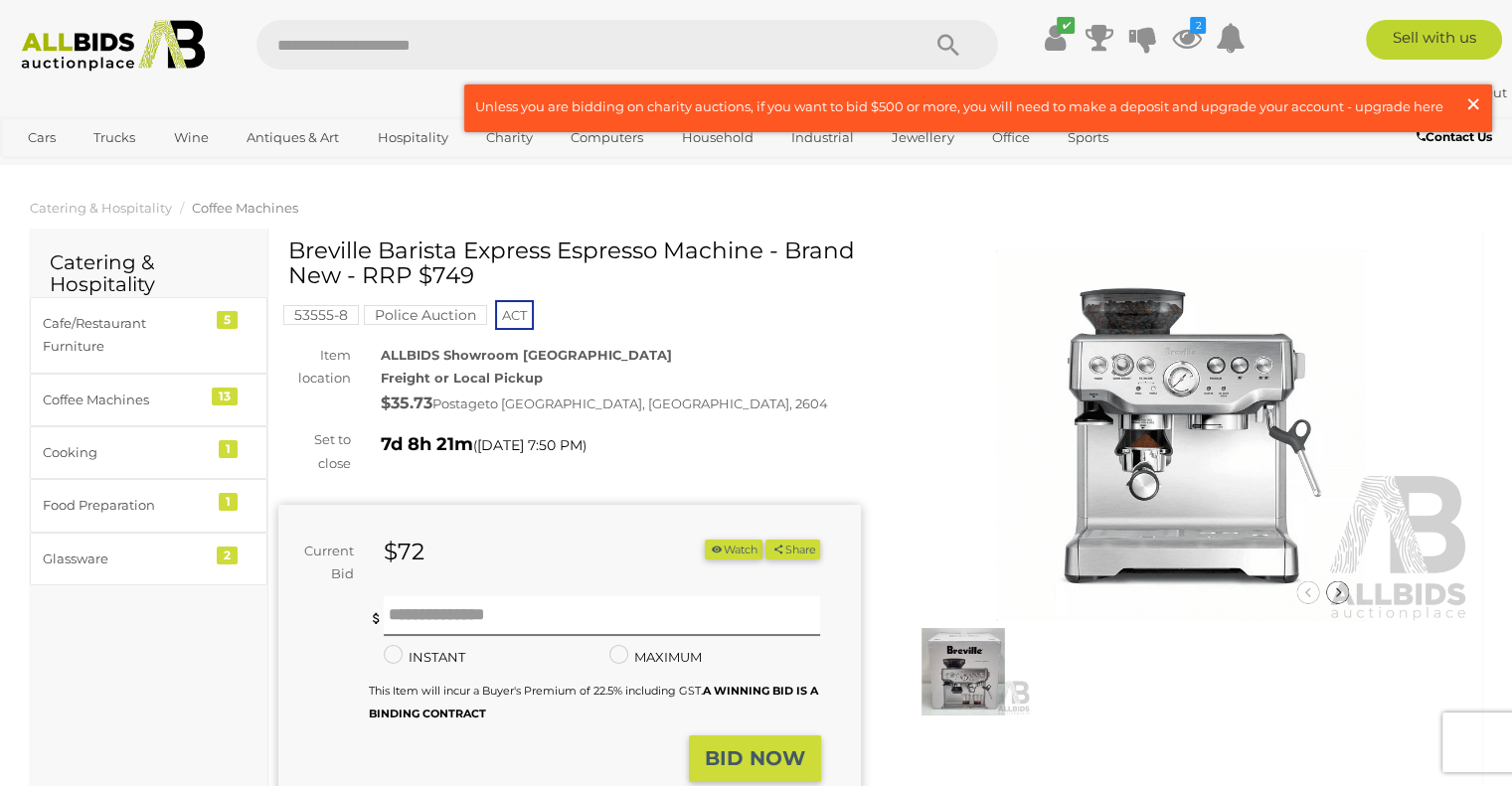 click on "×" at bounding box center (1473, 103) 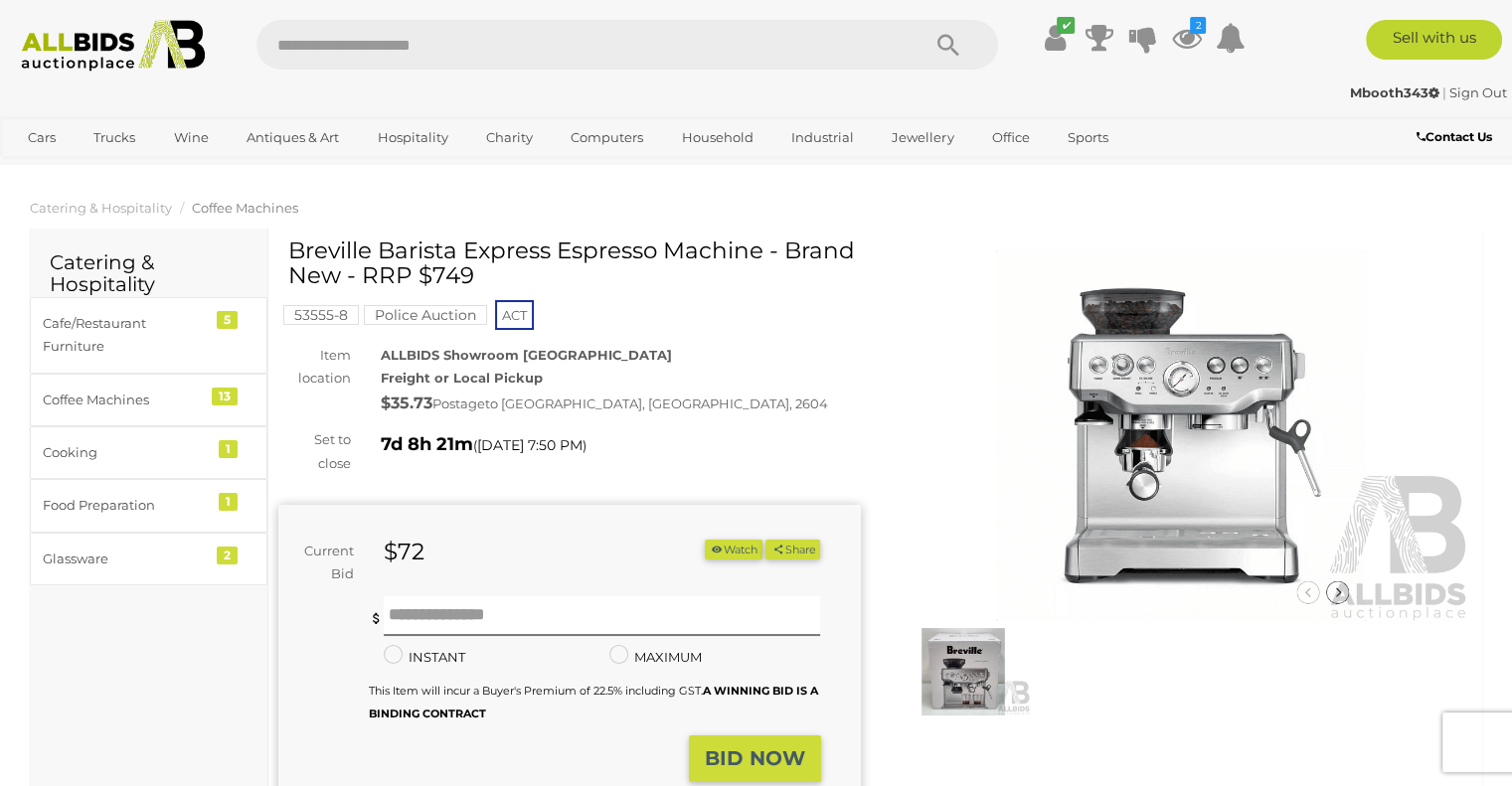 click on "Watch" at bounding box center [734, 550] 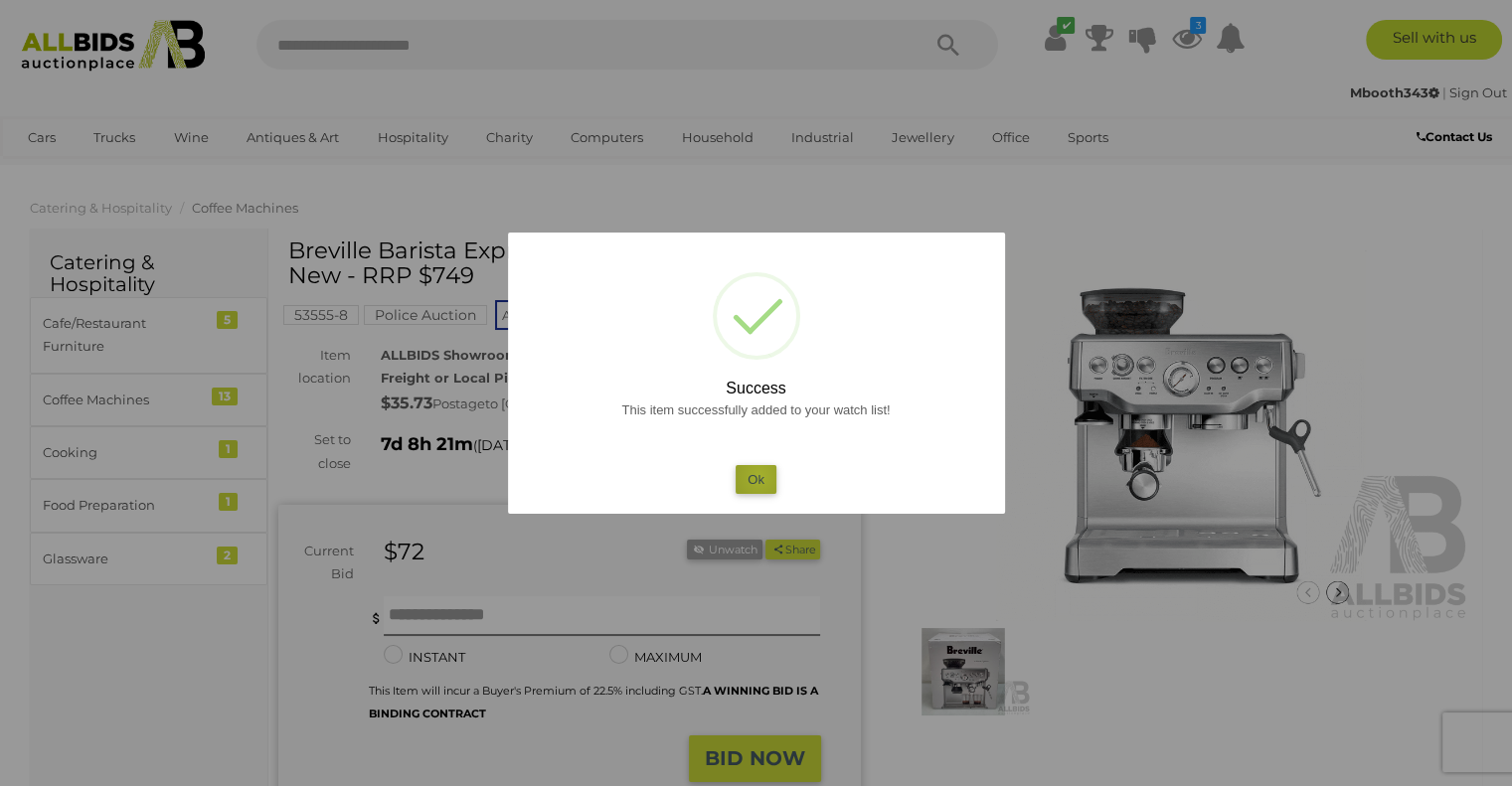 click on "Ok" at bounding box center [756, 479] 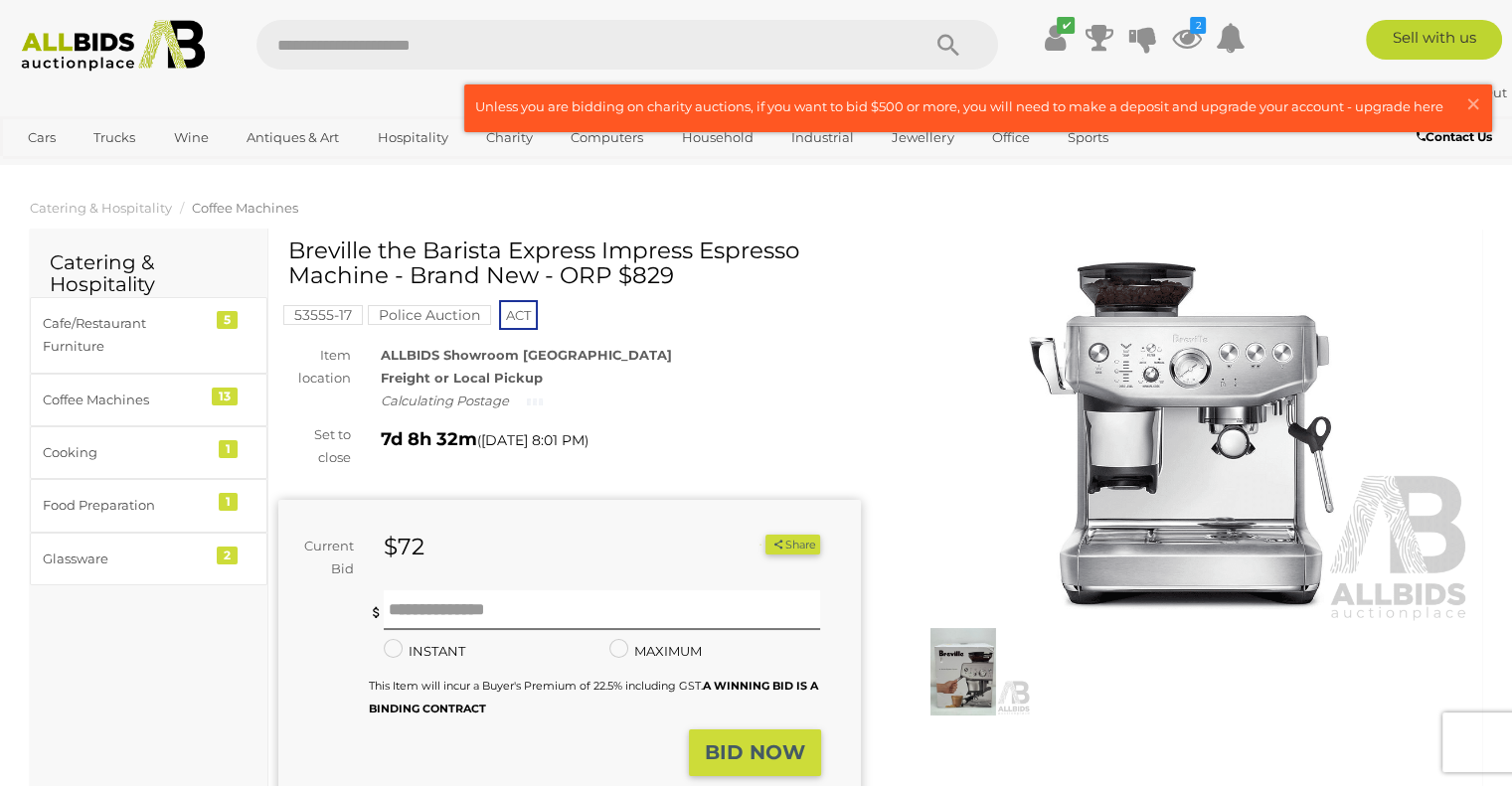 scroll, scrollTop: 0, scrollLeft: 0, axis: both 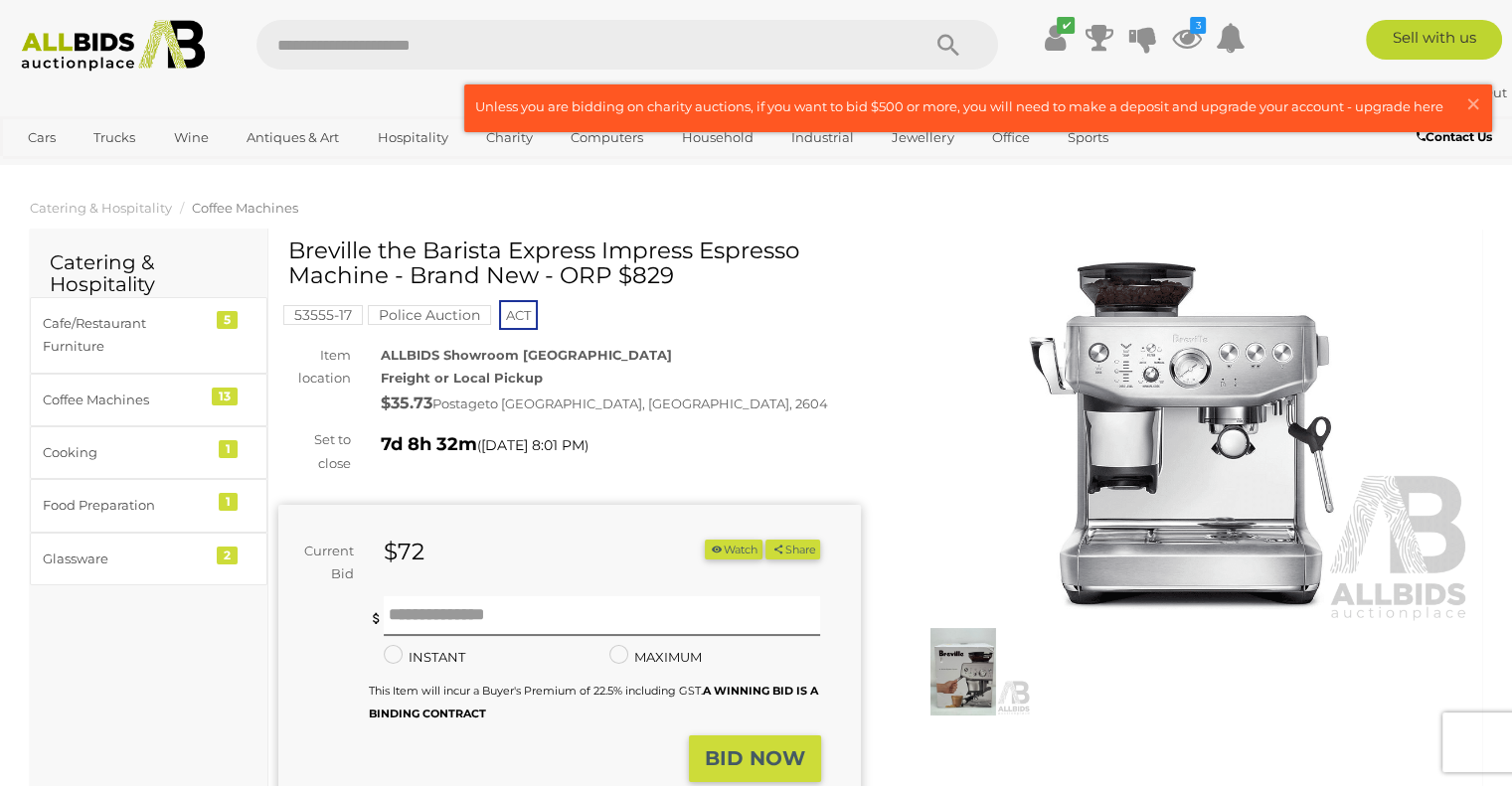 click at bounding box center (963, 672) 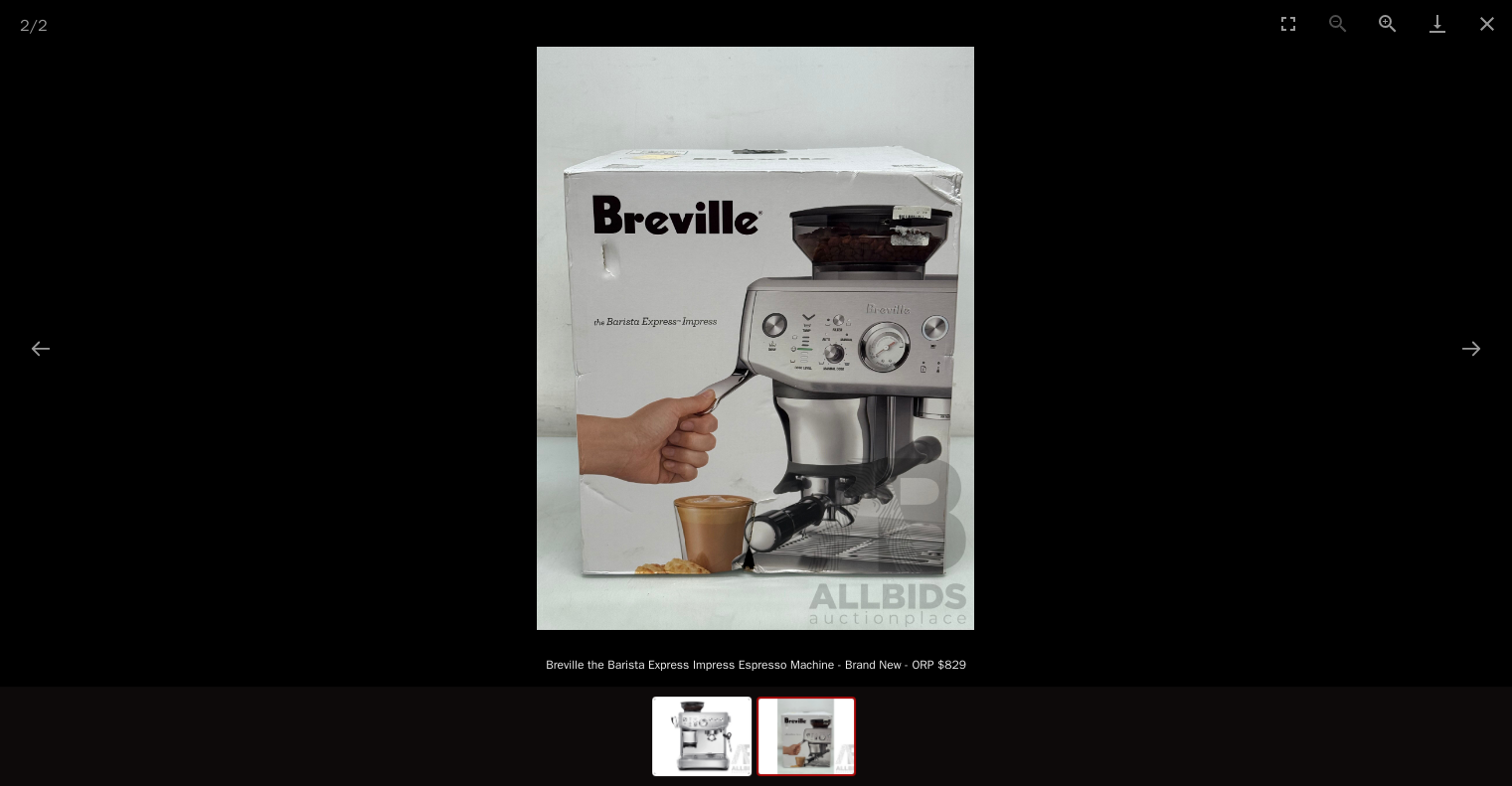 click at bounding box center [756, 338] 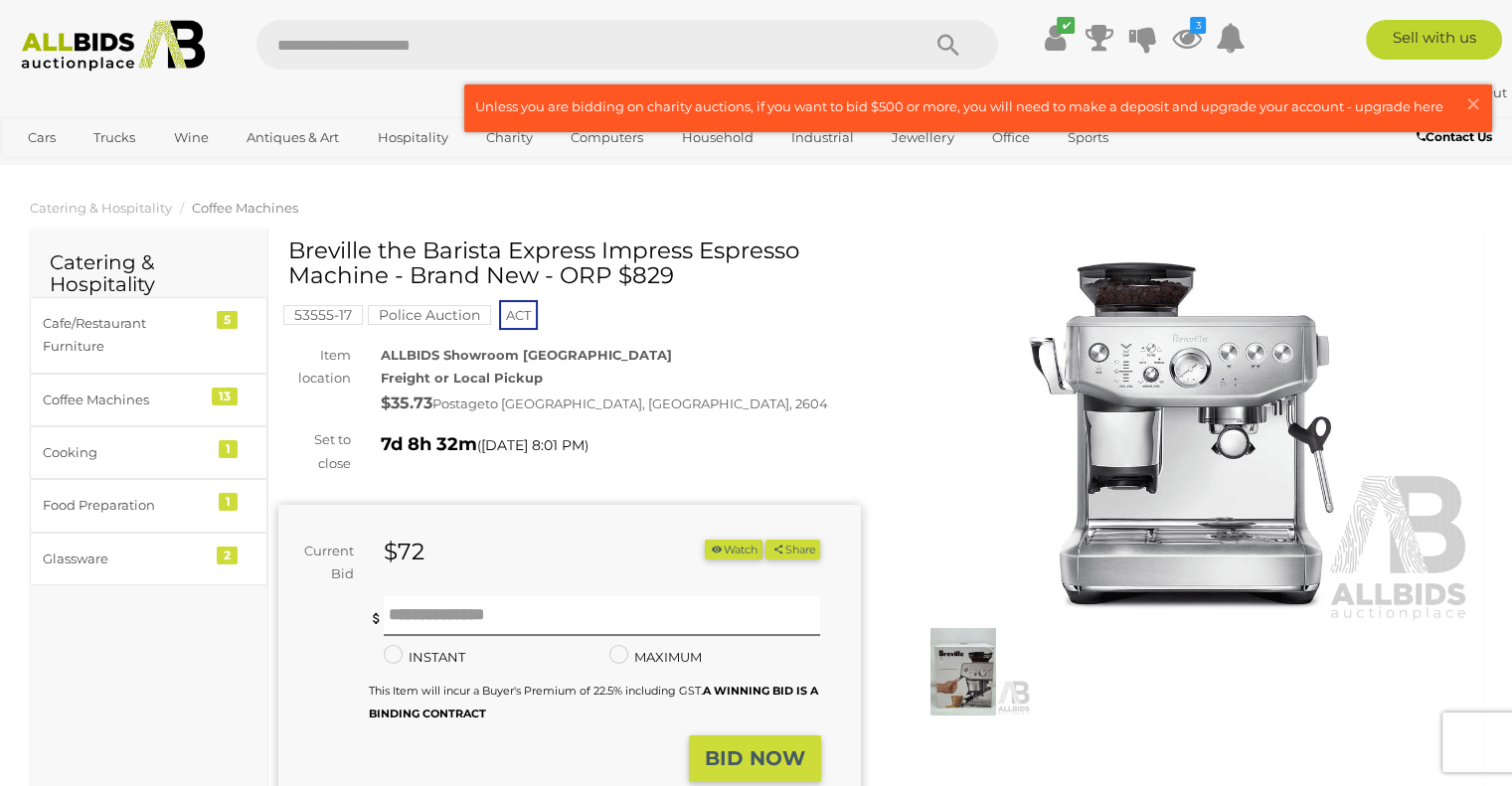 drag, startPoint x: 291, startPoint y: 252, endPoint x: 382, endPoint y: 276, distance: 94.11164 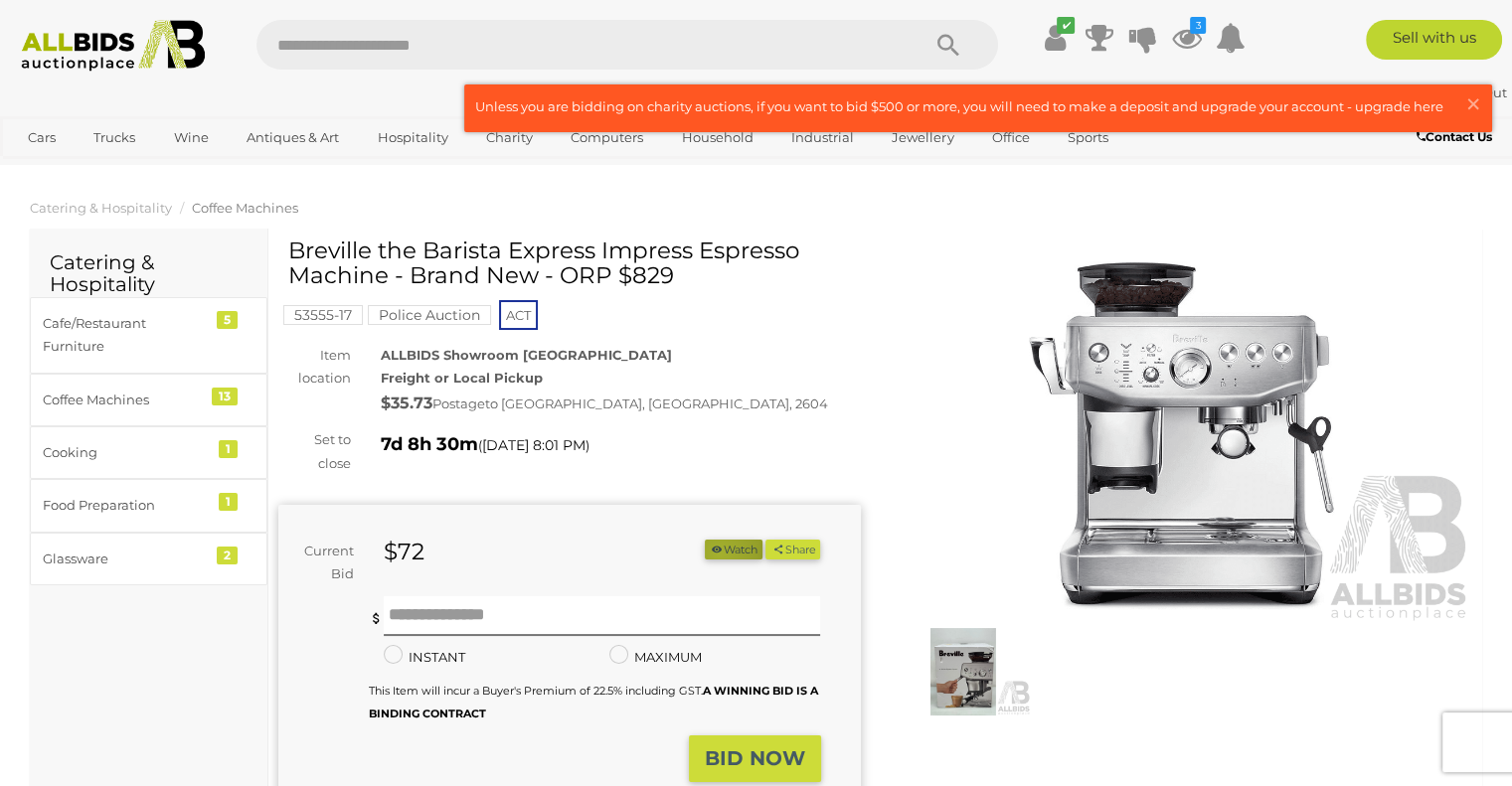 click at bounding box center (717, 549) 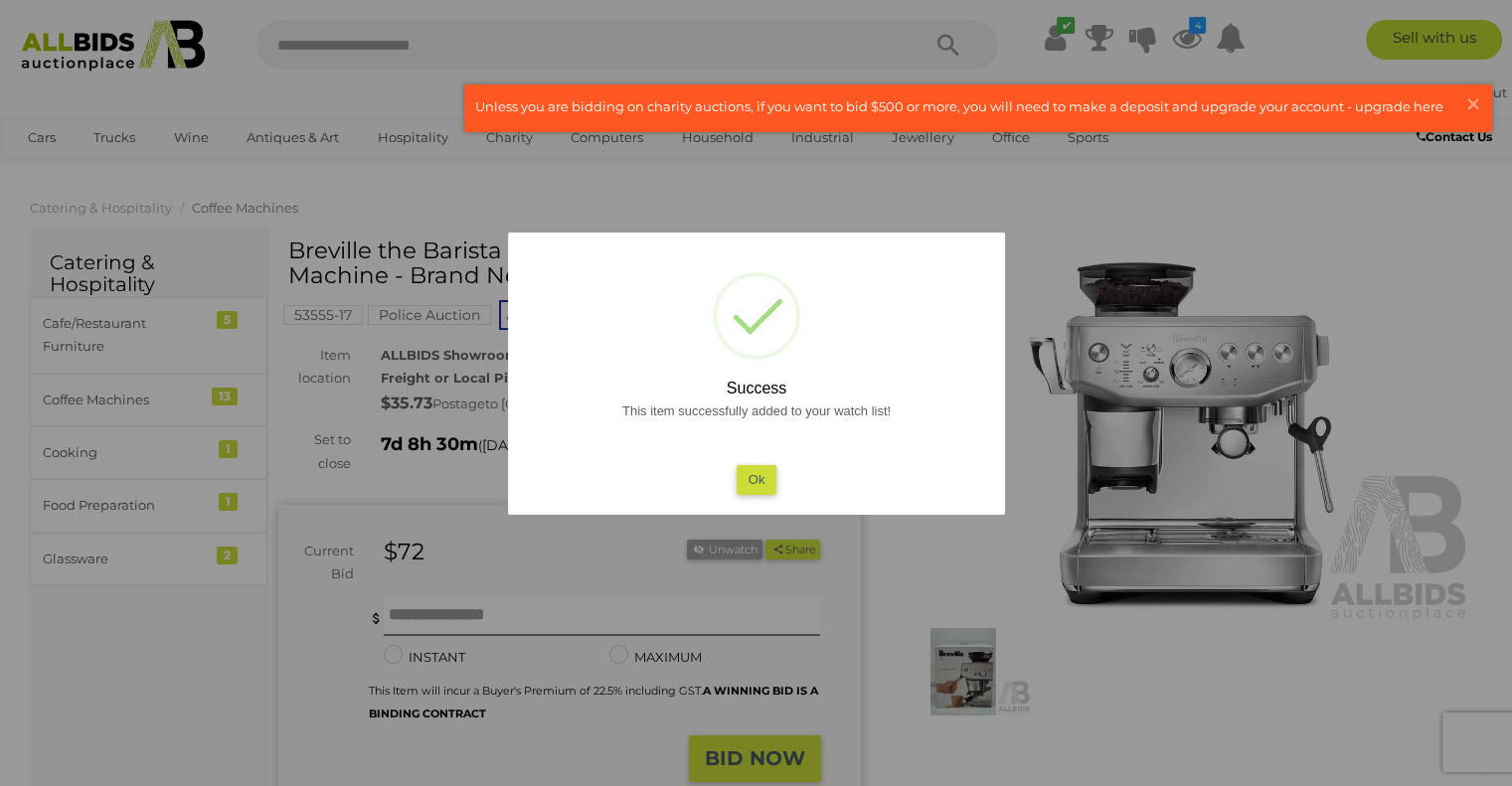 click on "Ok" at bounding box center (756, 479) 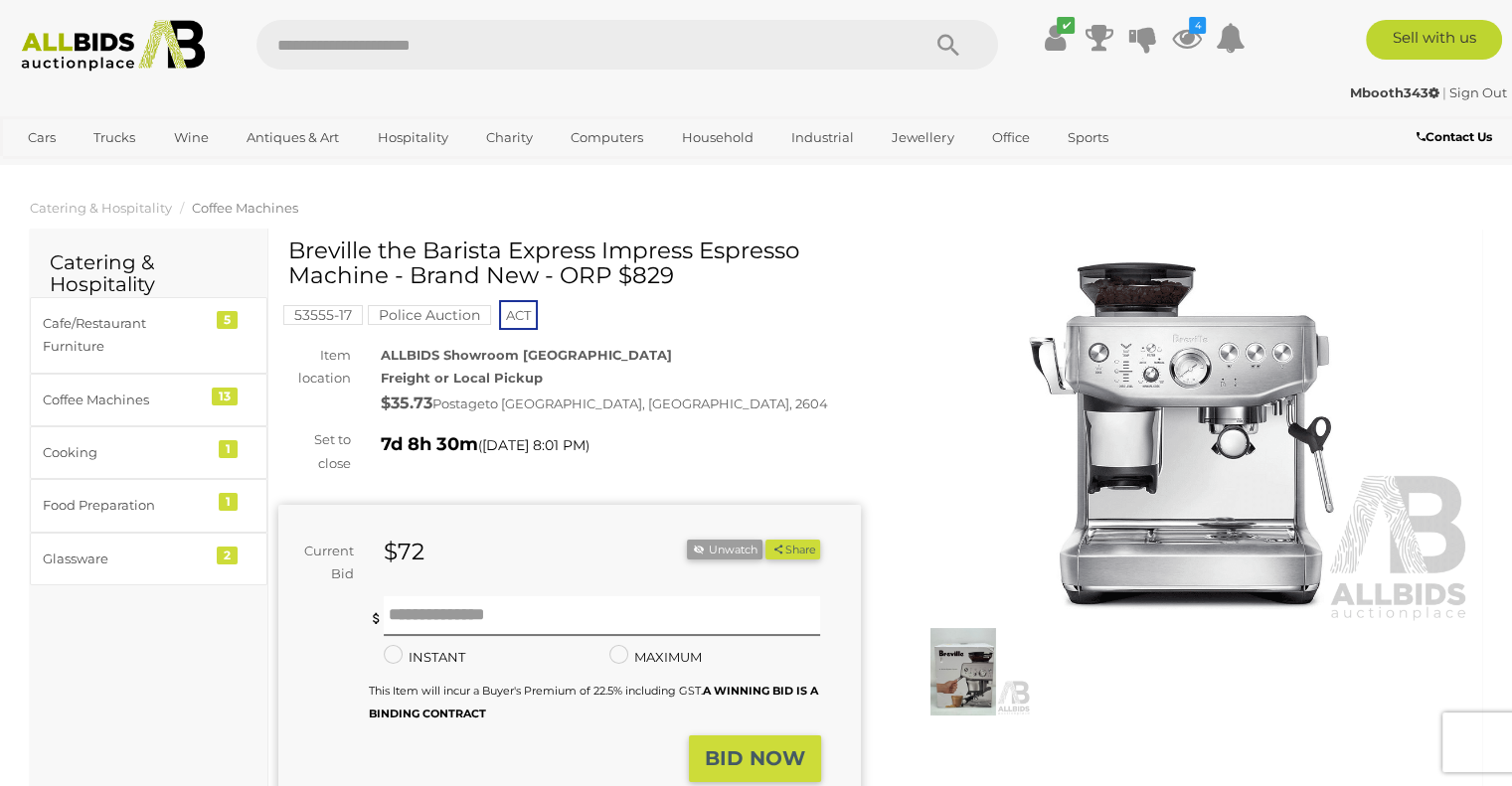 scroll, scrollTop: 0, scrollLeft: 0, axis: both 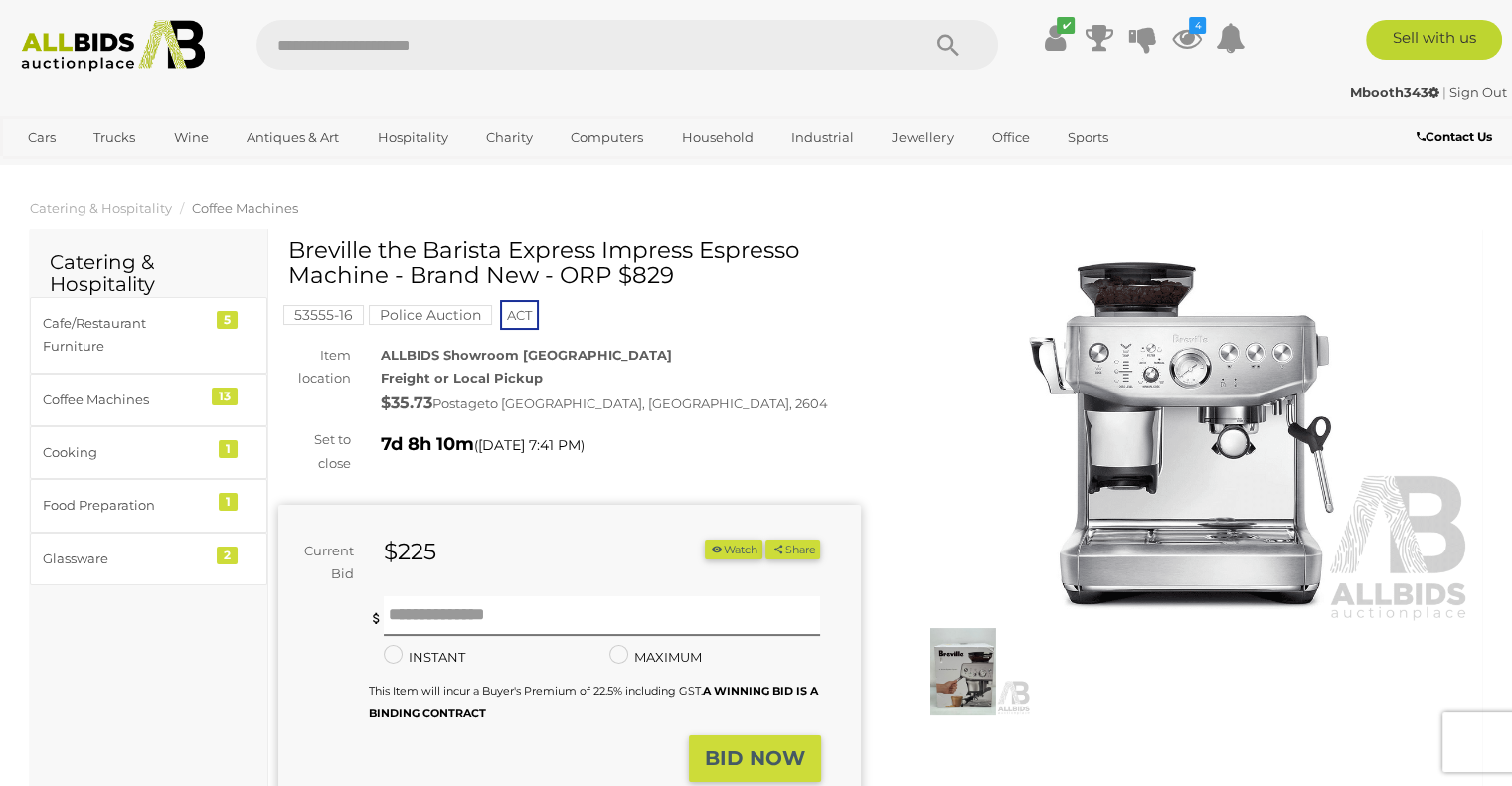 click on "Watch" at bounding box center [734, 550] 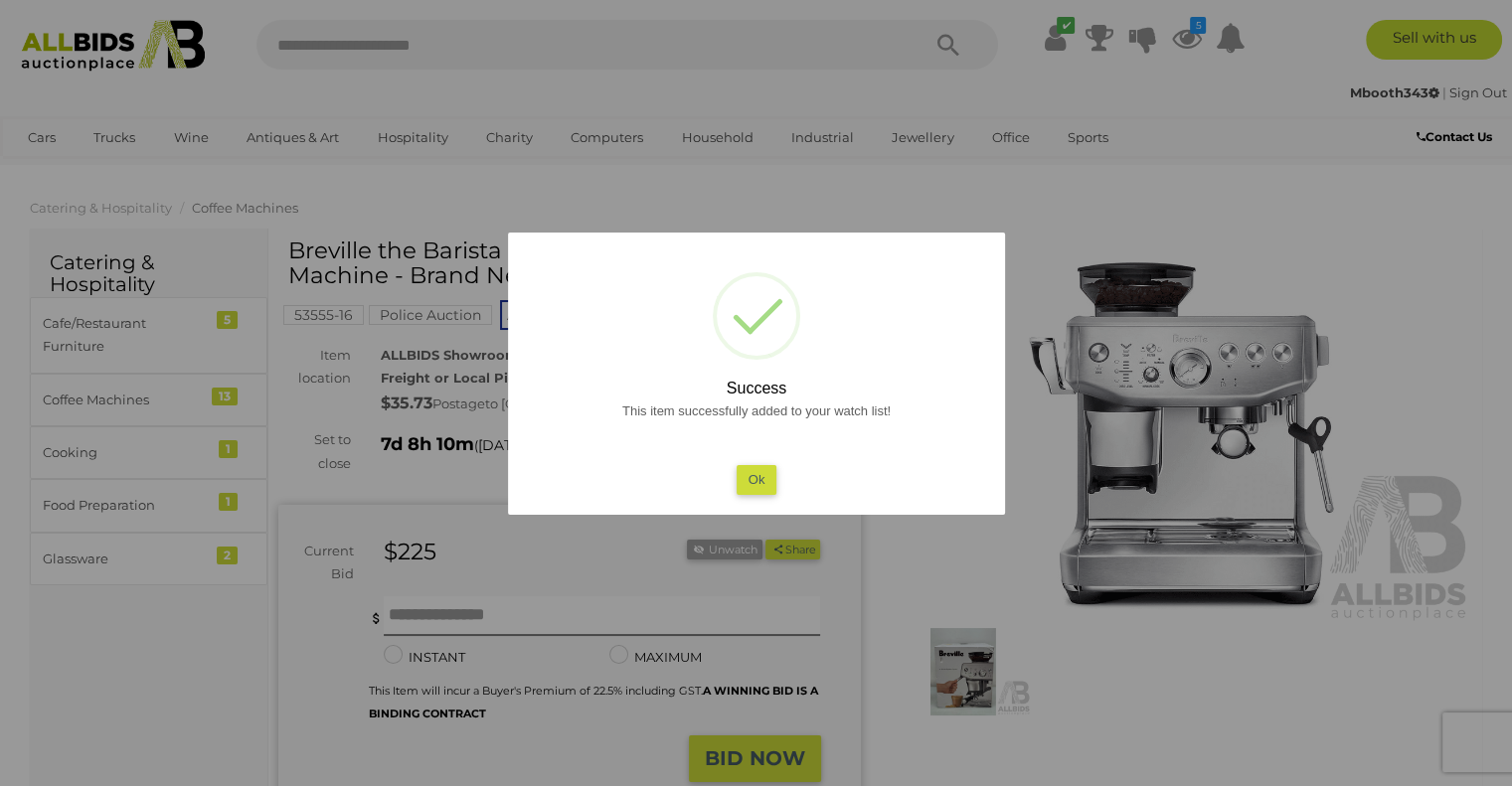 click on "This item successfully added to your watch list!  Ok" at bounding box center (756, 446) 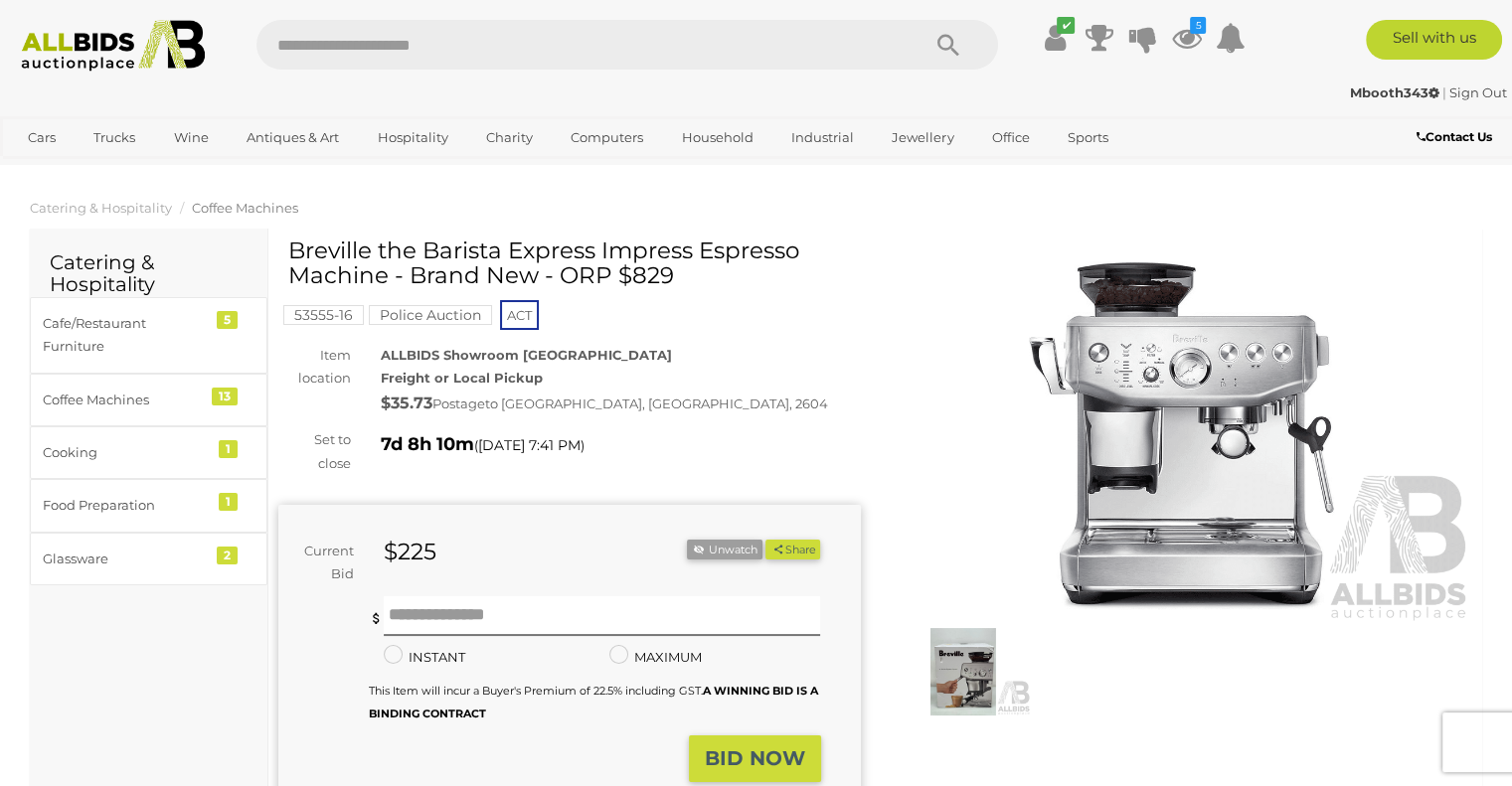 click on "ALLBIDS Showroom Fyshwick
Freight or Local Pickup
$35.73  Postage   to KINGSTON, ACT, 2604" at bounding box center [620, 382] 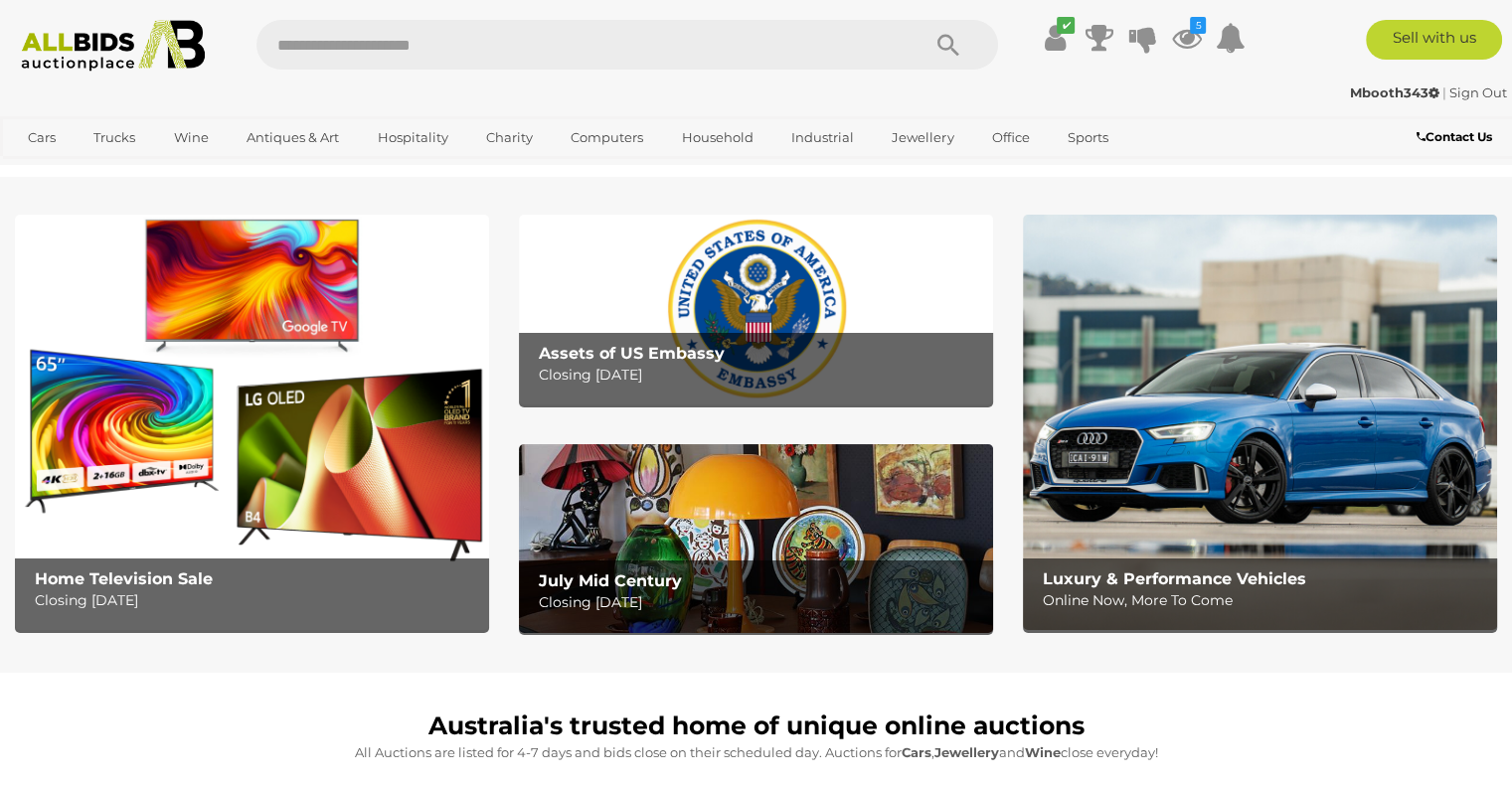 scroll, scrollTop: 0, scrollLeft: 0, axis: both 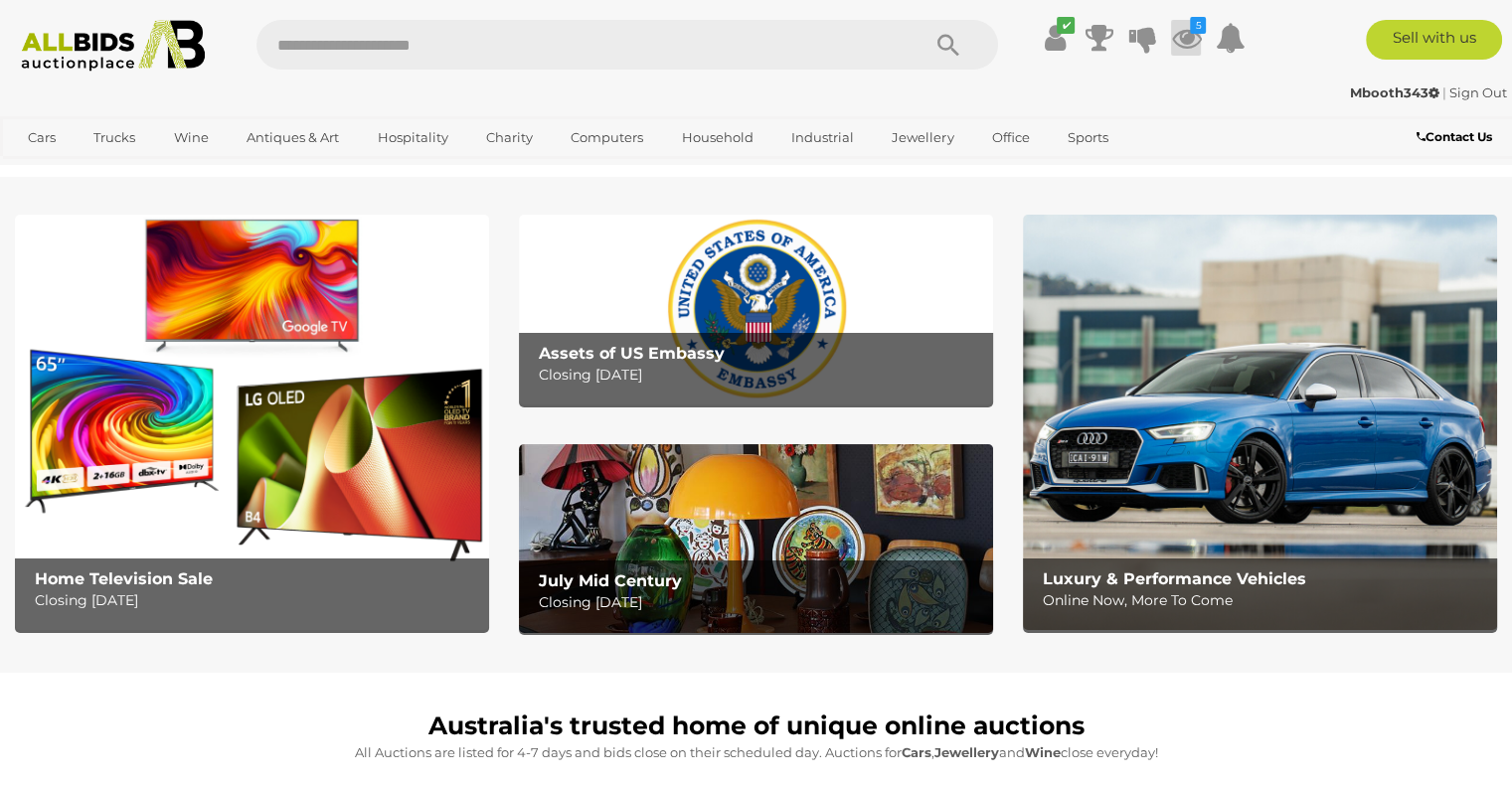 click at bounding box center (1186, 38) 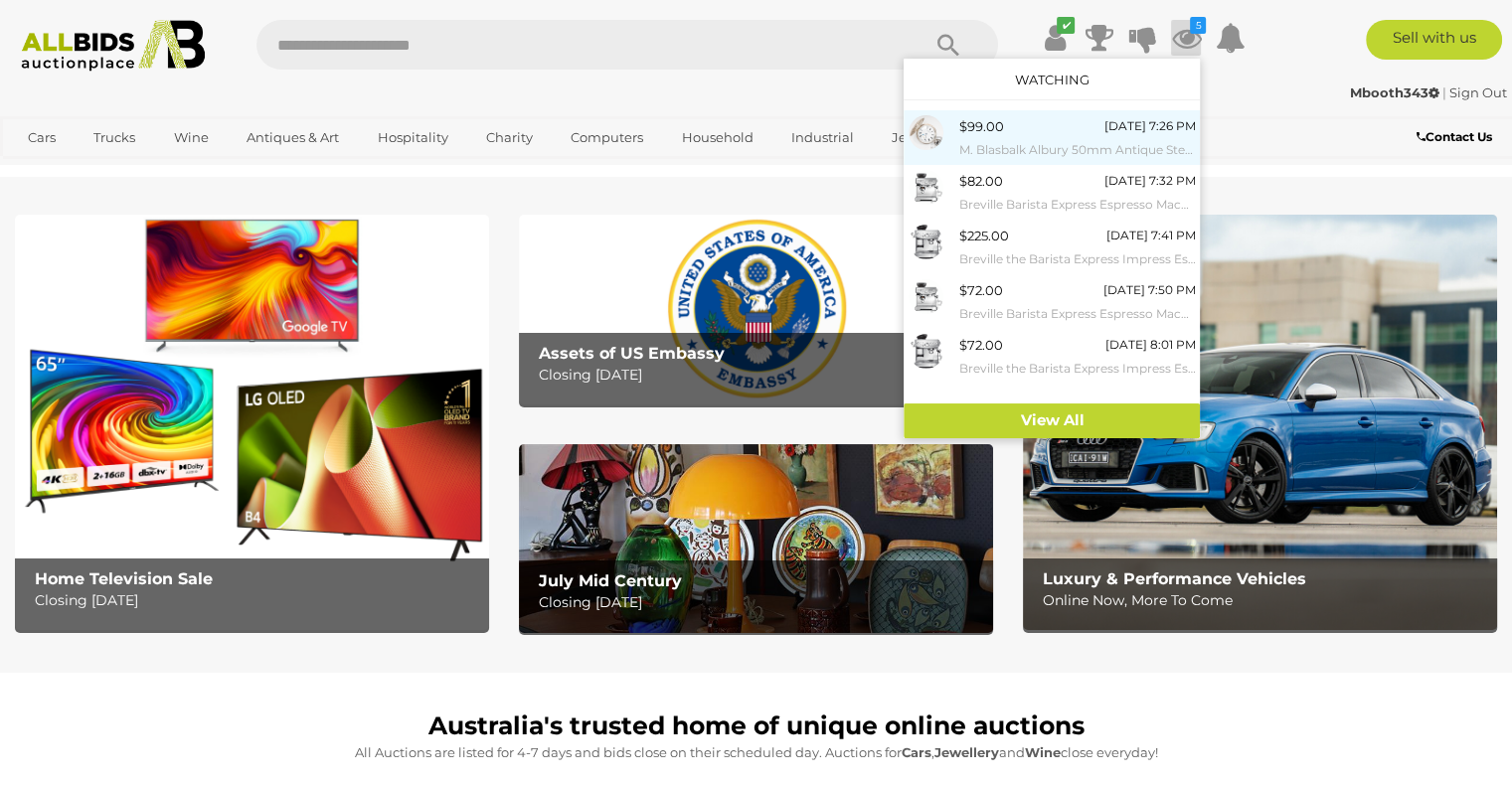 click on "$99.00" at bounding box center [980, 126] 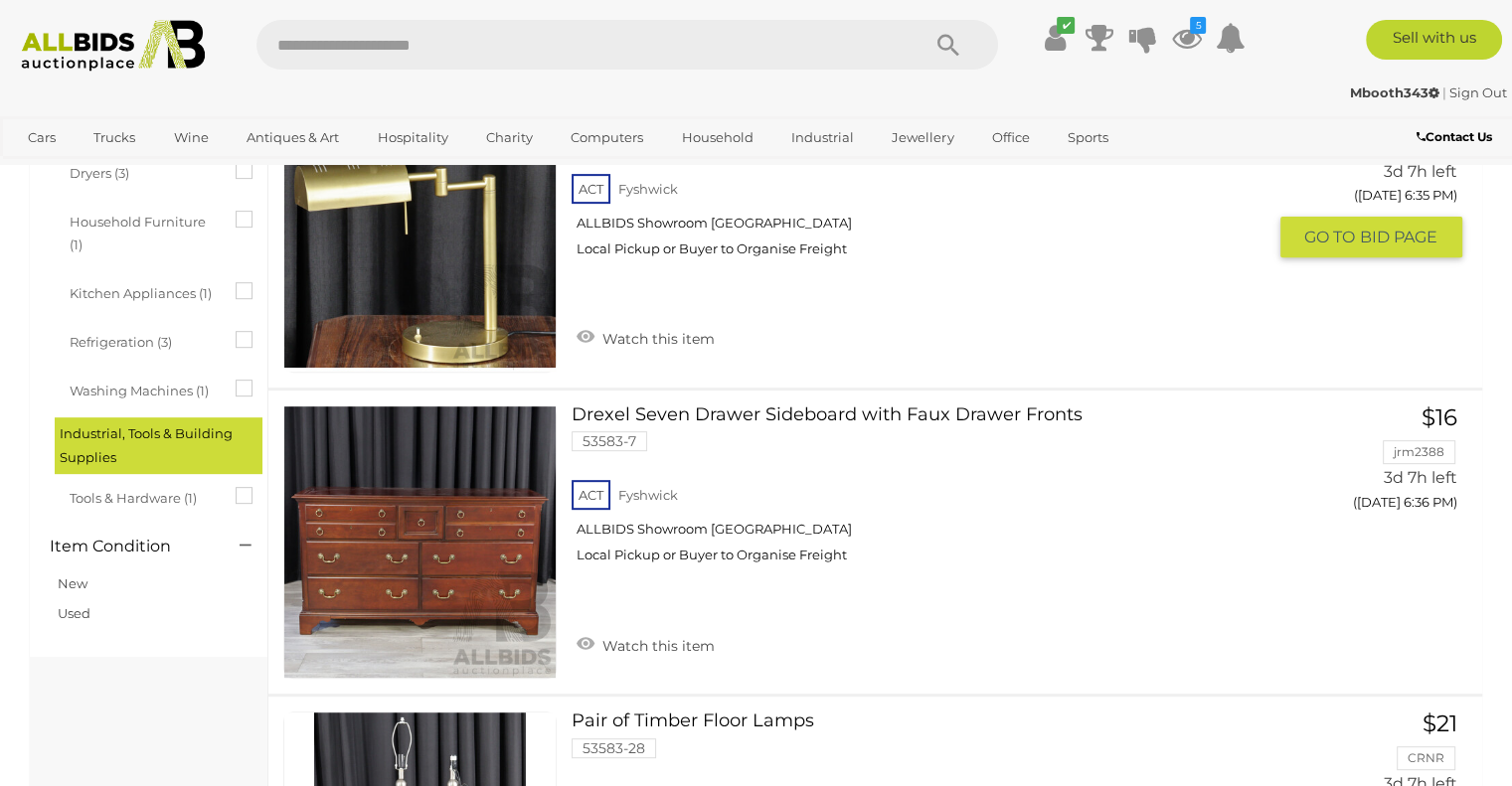 scroll, scrollTop: 795, scrollLeft: 0, axis: vertical 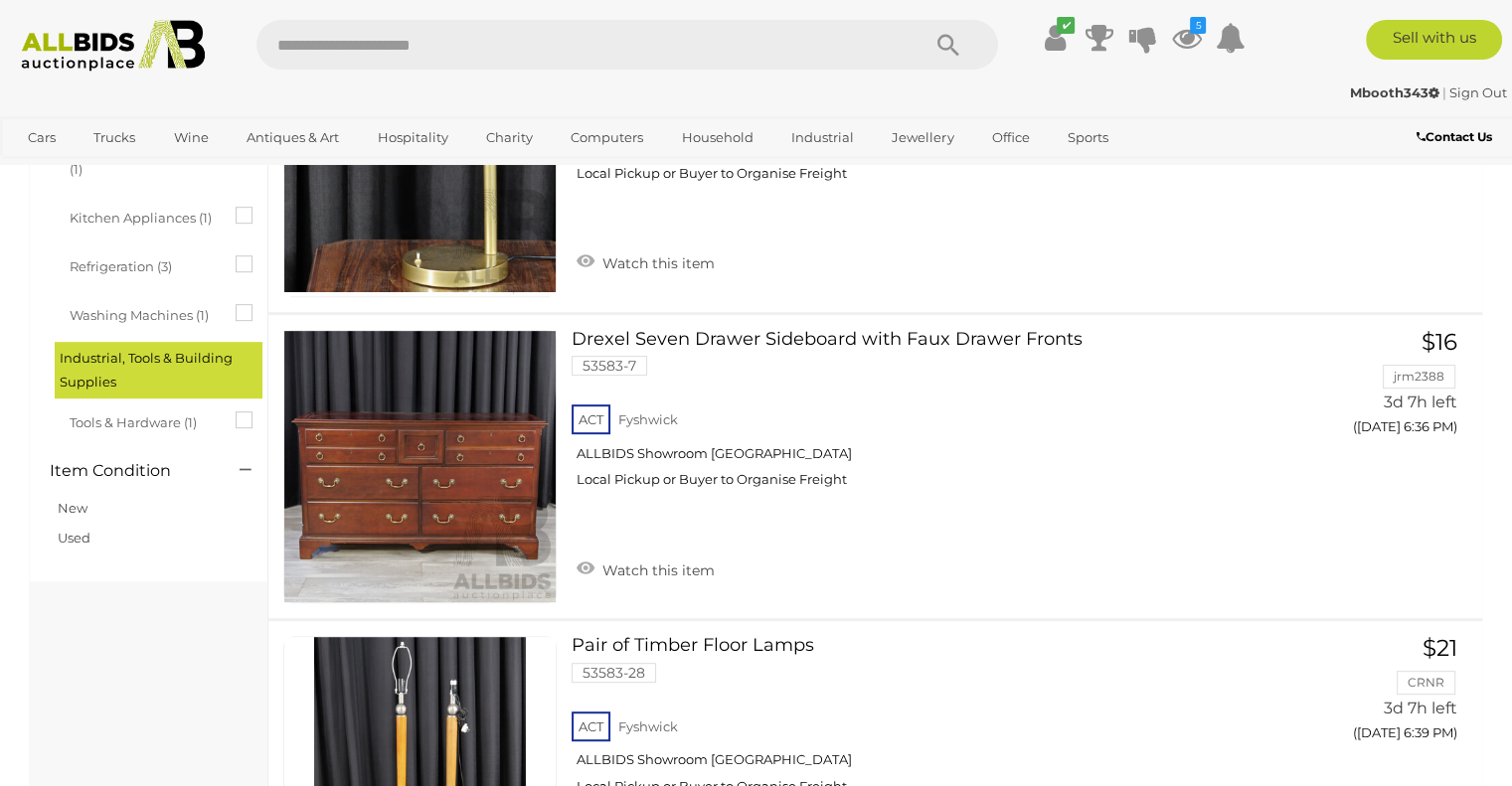click at bounding box center [236, 411] 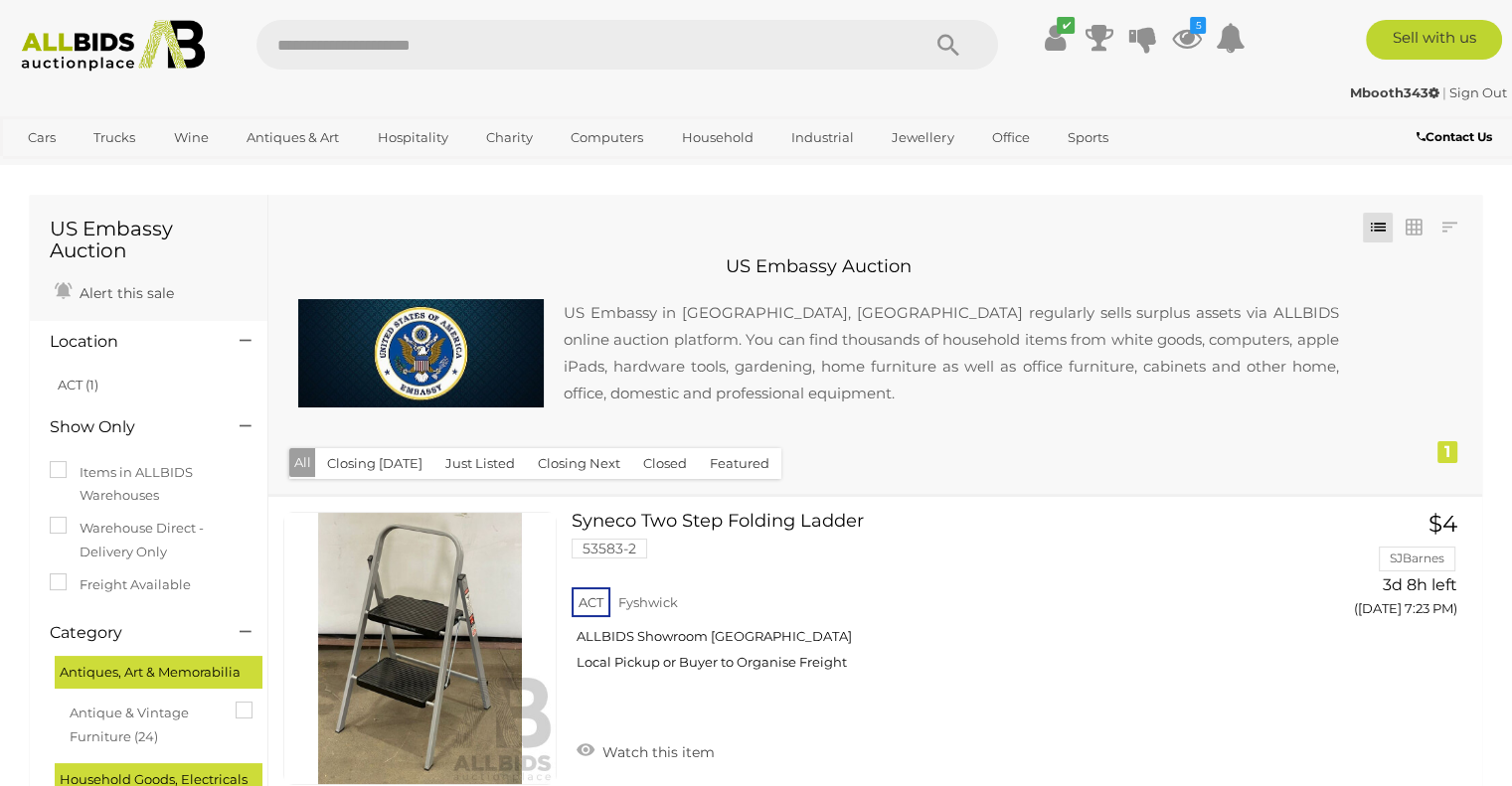 click at bounding box center [113, 46] 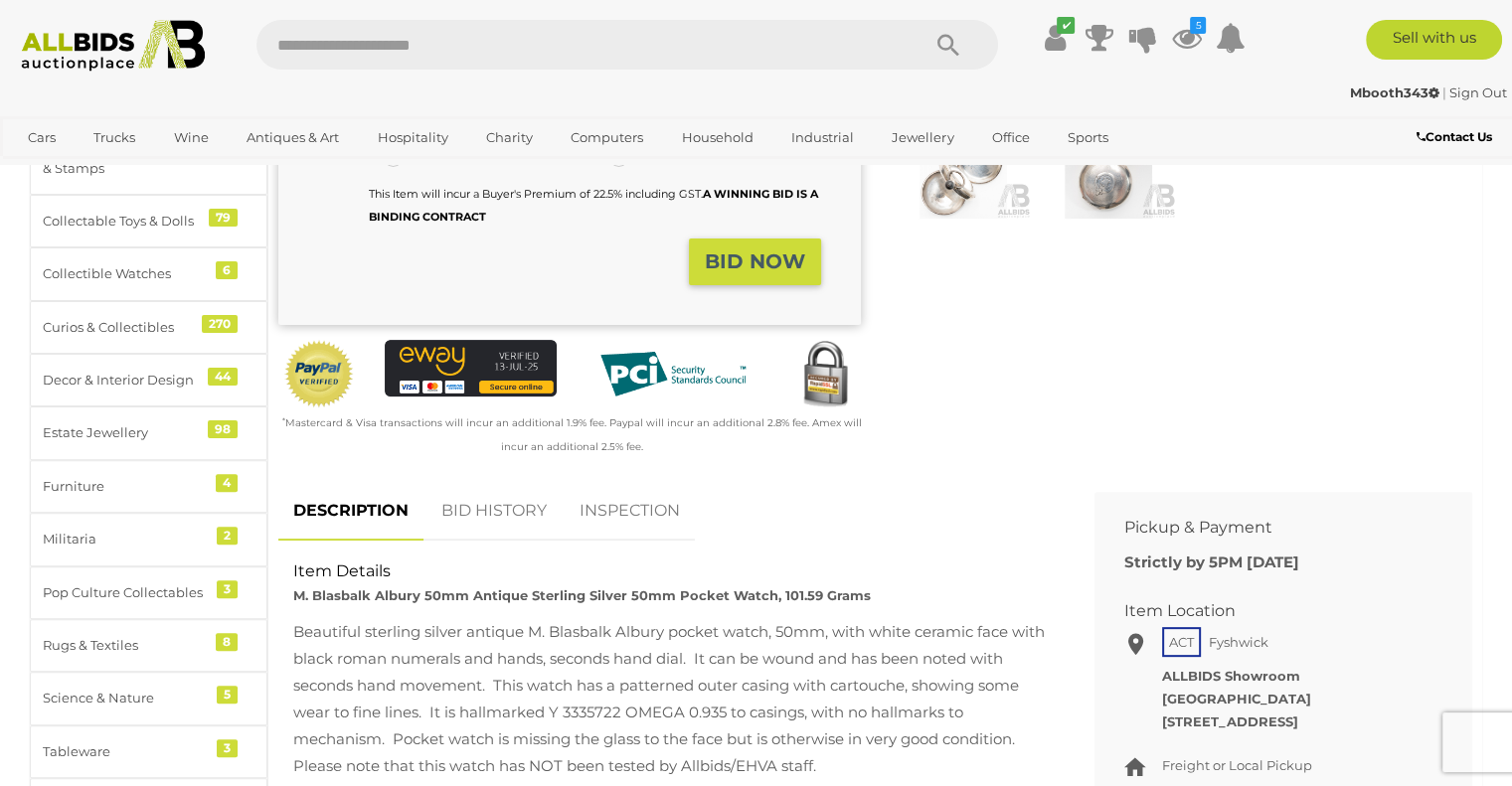 scroll, scrollTop: 0, scrollLeft: 0, axis: both 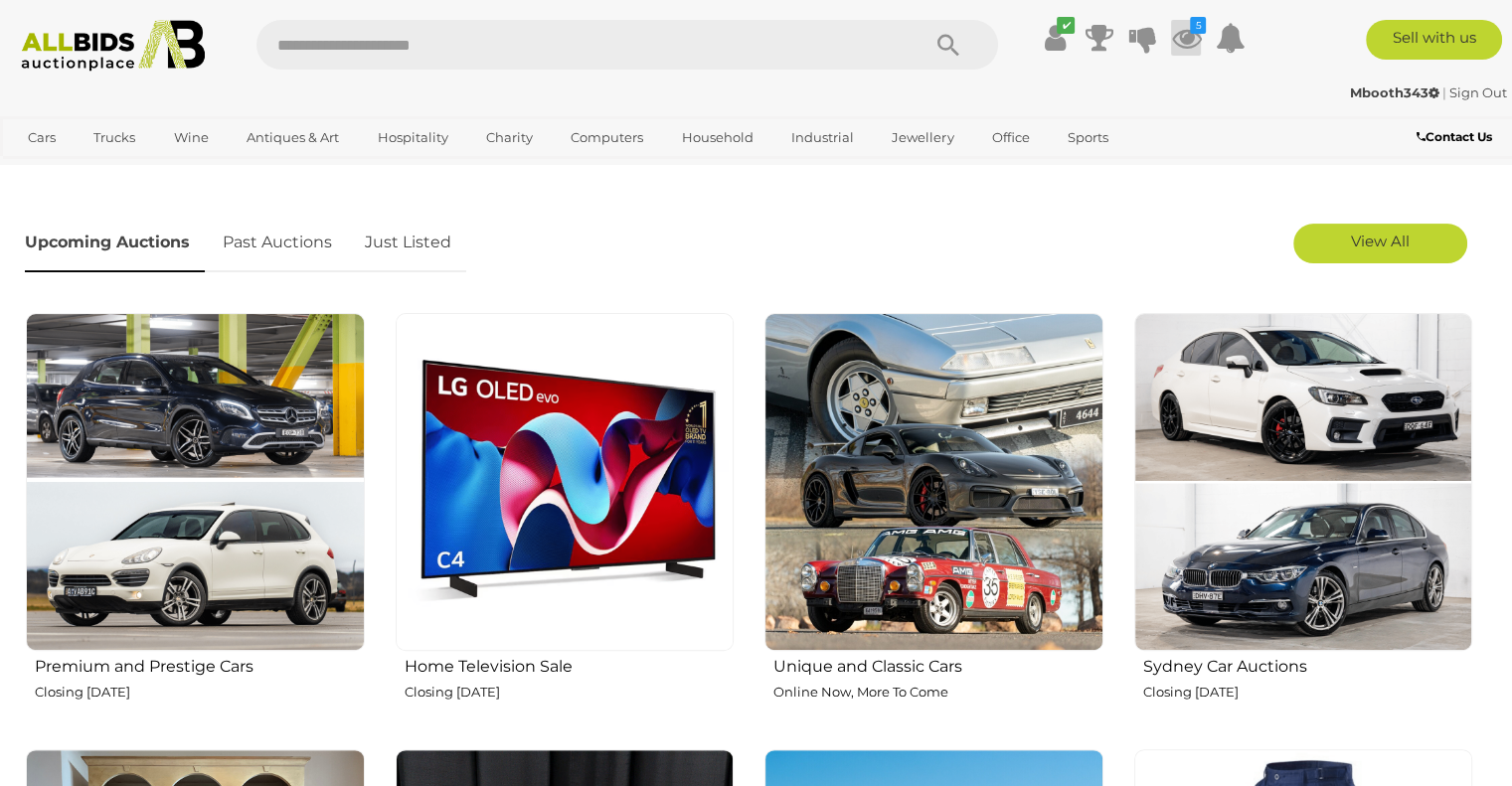 click at bounding box center (1186, 38) 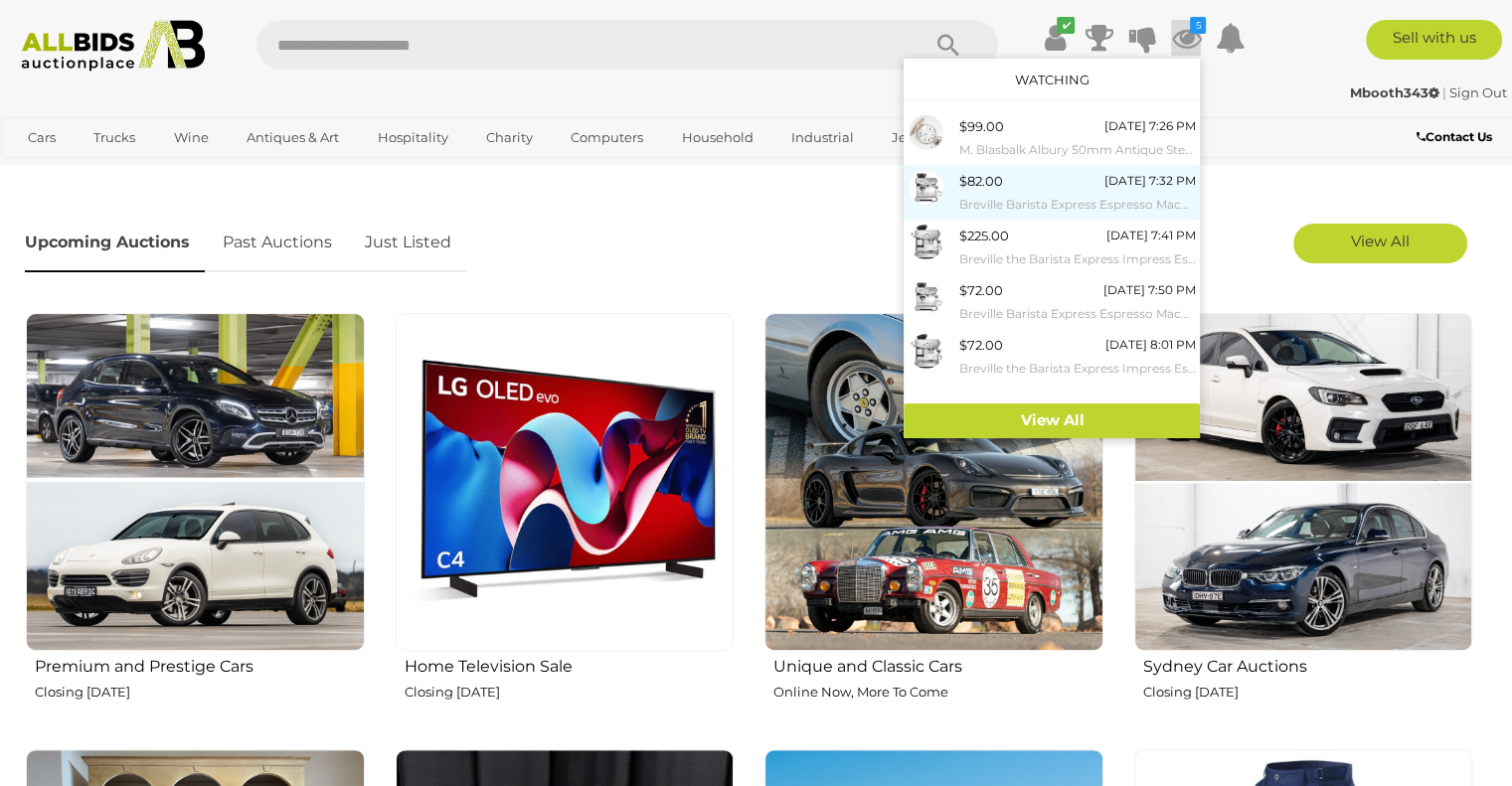 click on "Breville Barista Express Espresso Machine - Brand New - RRP $749" at bounding box center [1077, 205] 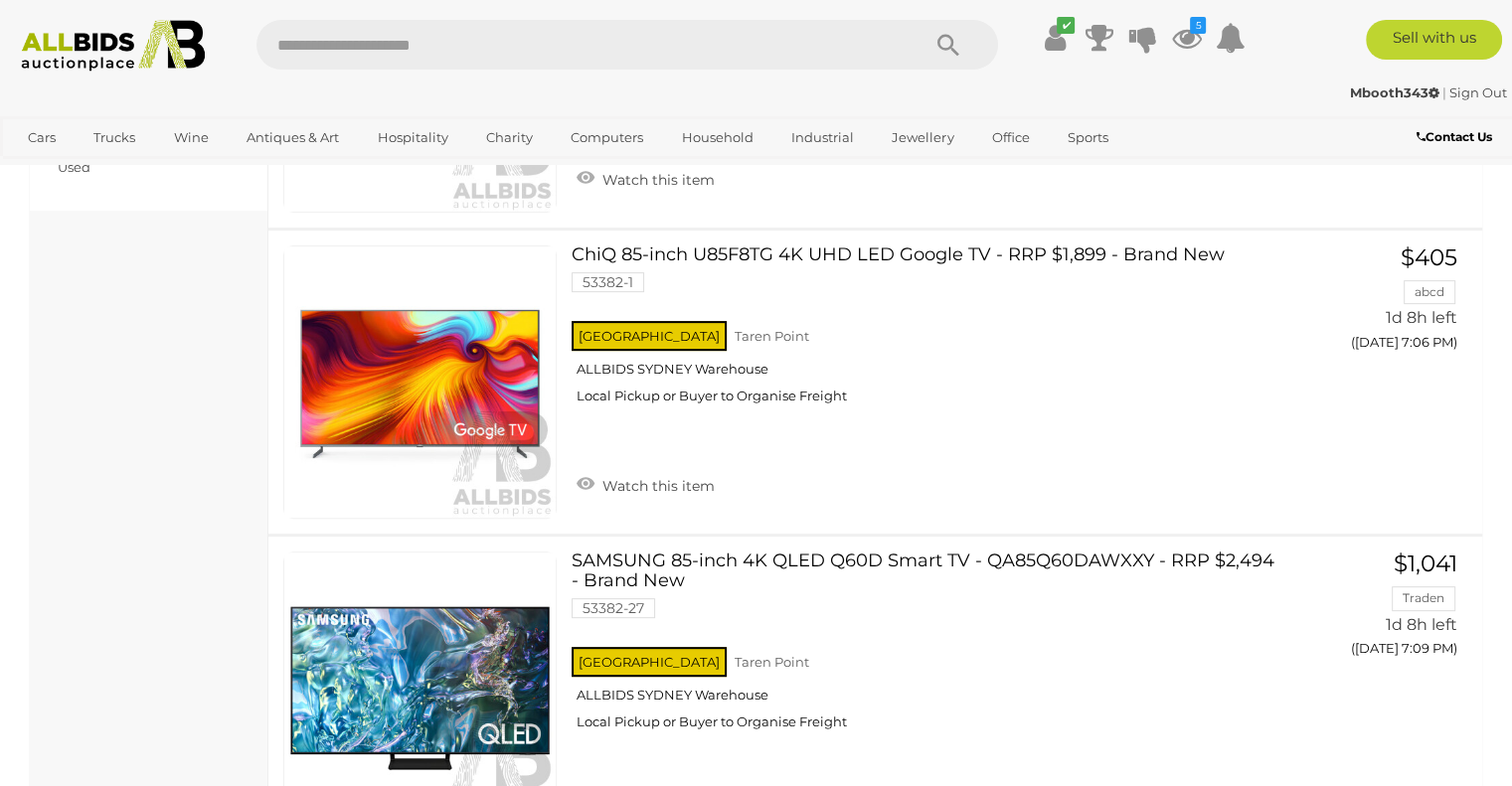 scroll, scrollTop: 795, scrollLeft: 0, axis: vertical 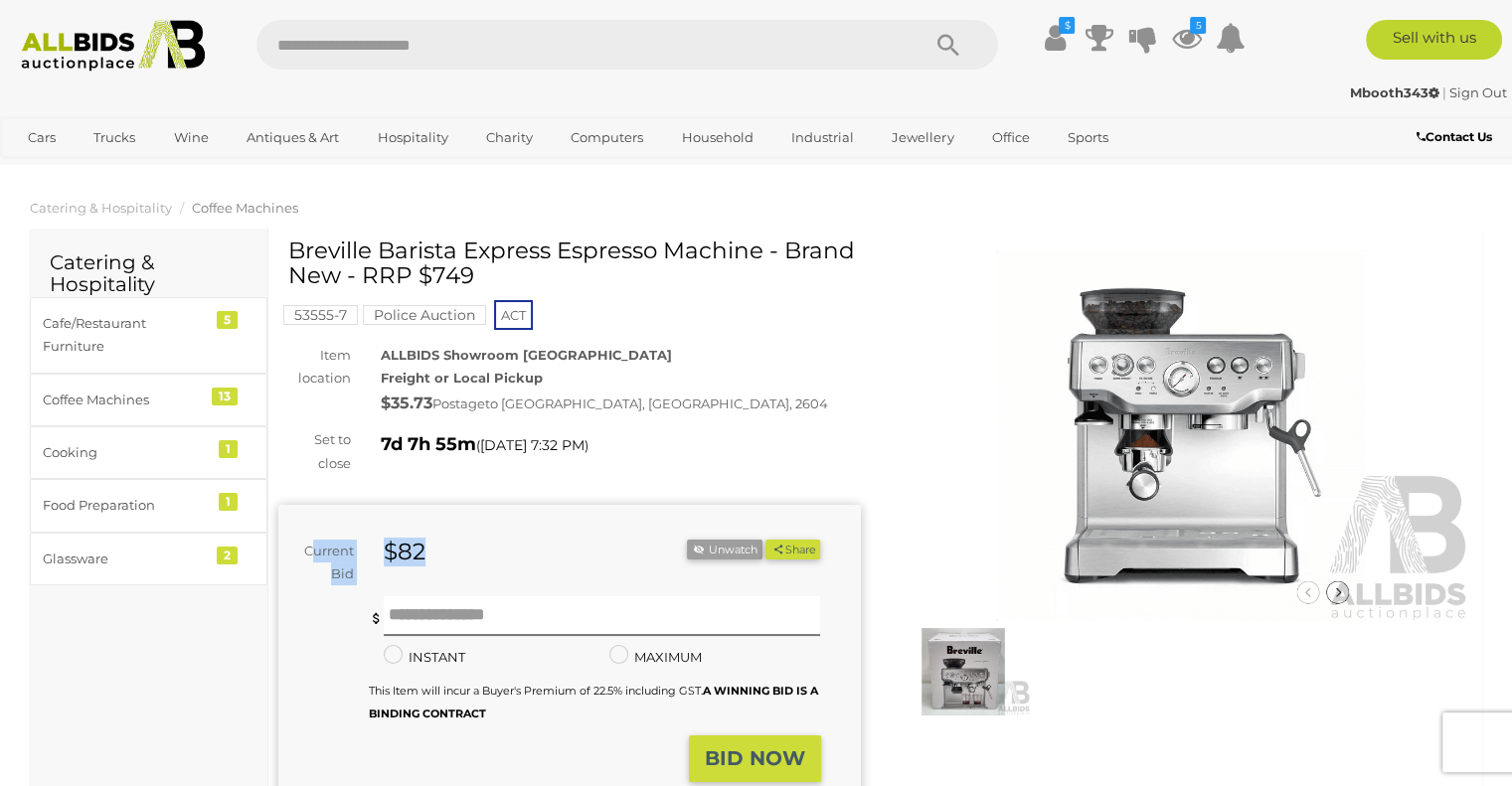 drag, startPoint x: 469, startPoint y: 544, endPoint x: 311, endPoint y: 540, distance: 158.05062 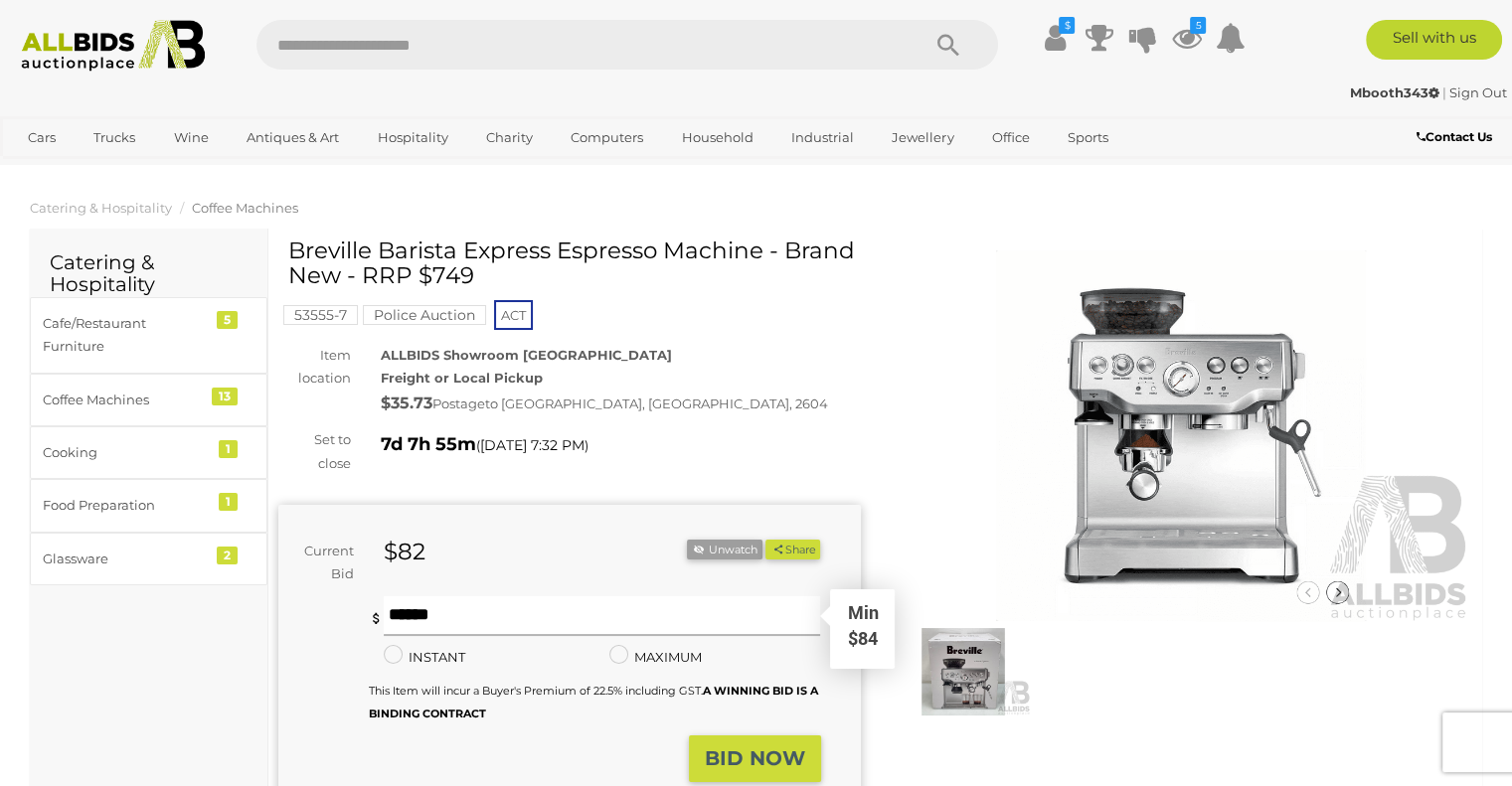 click at bounding box center (602, 616) 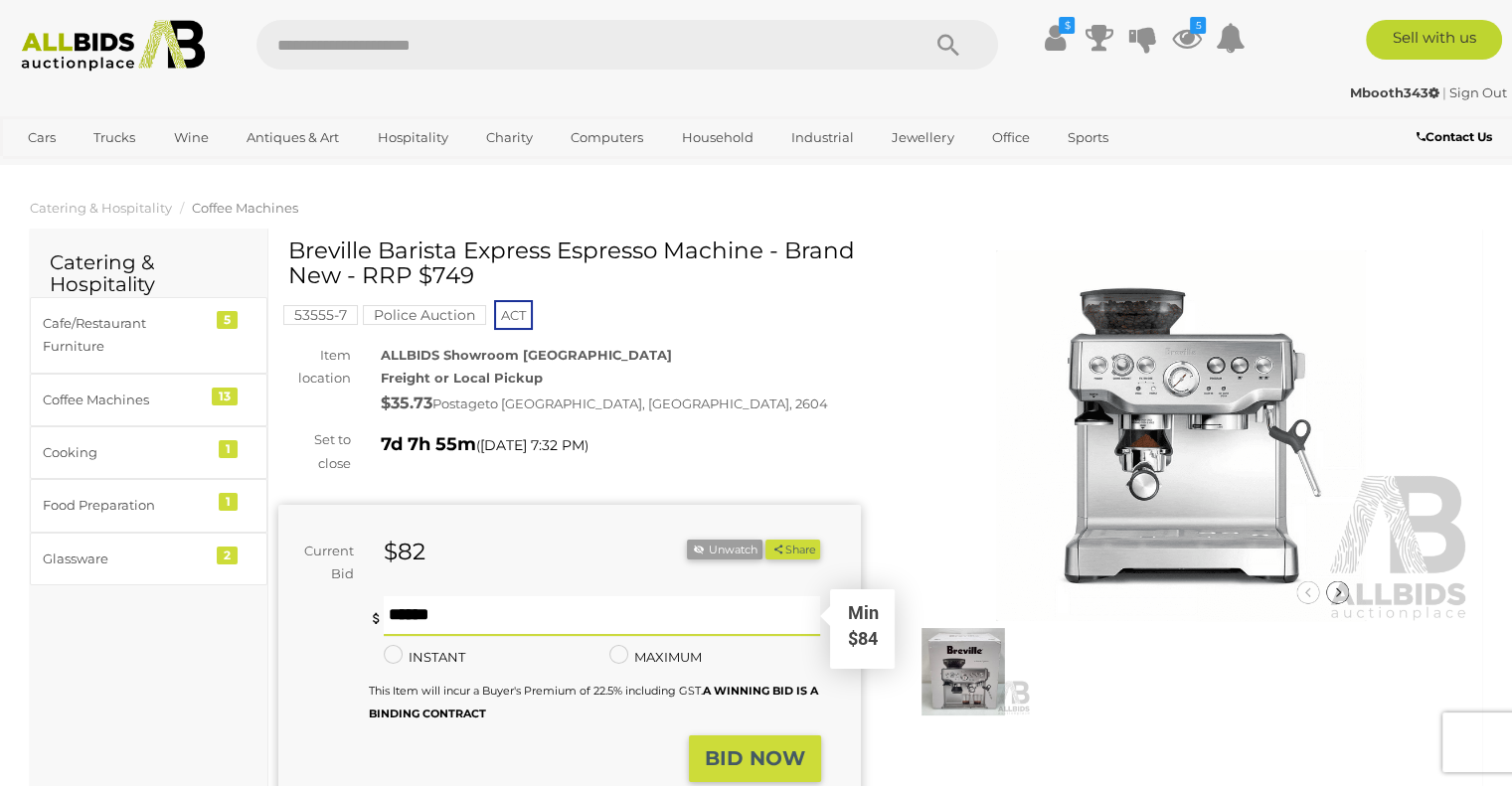 type on "***" 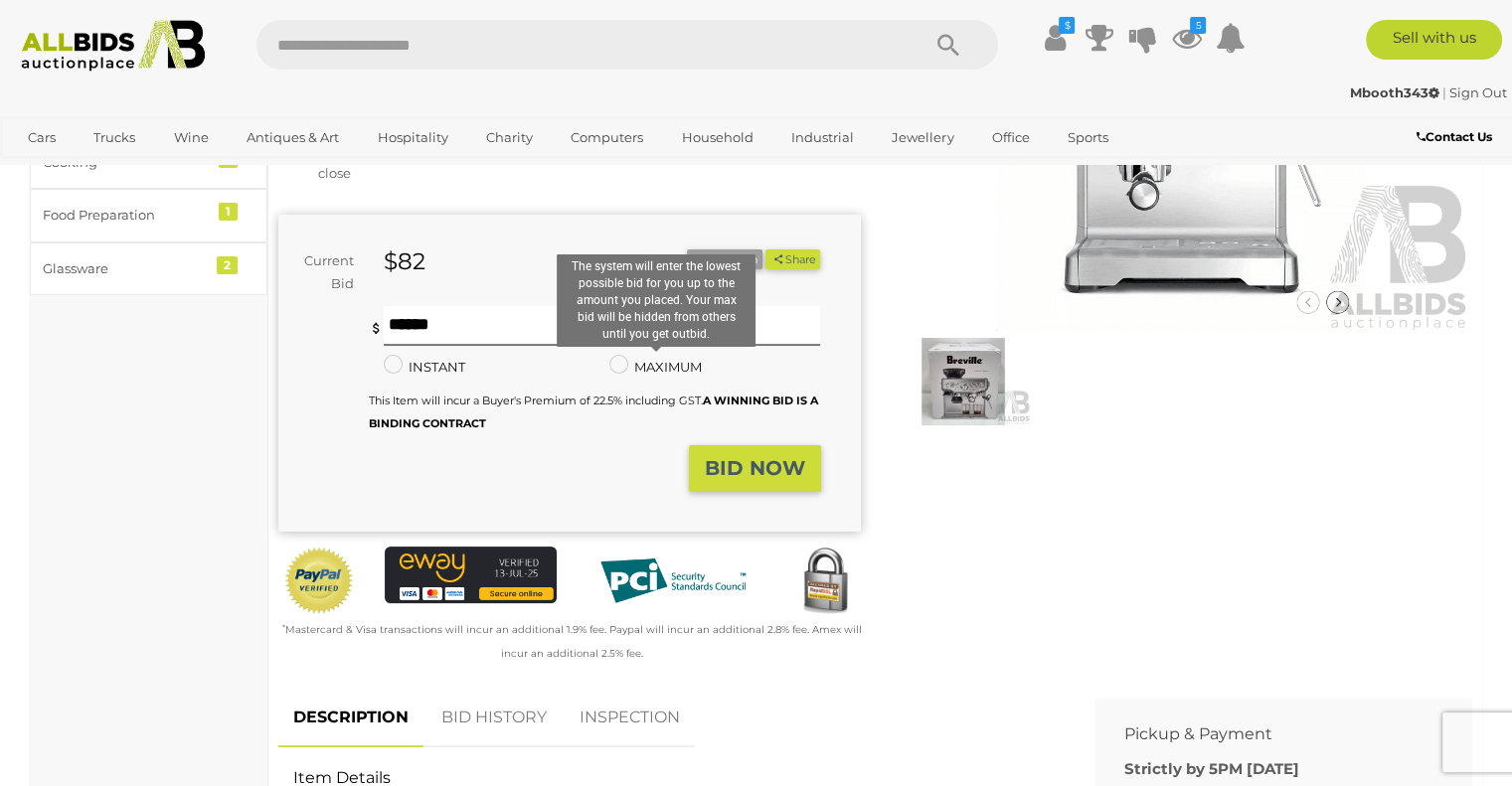 scroll, scrollTop: 298, scrollLeft: 0, axis: vertical 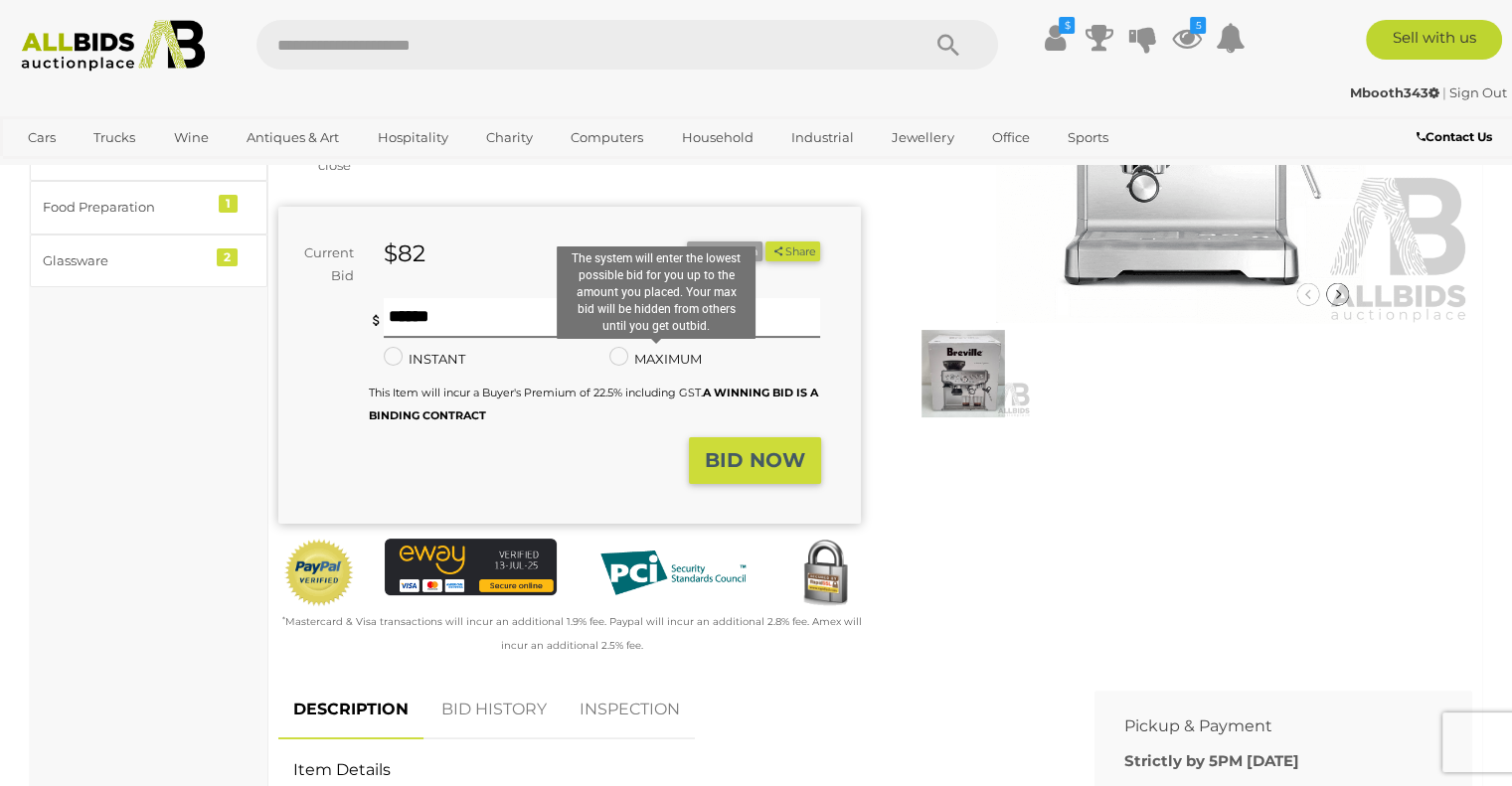 click on "Catering & Hospitality
Cafe/Restaurant Furniture   5
Coffee Machines   13
Cooking   1
Food Preparation   1
Glassware   2" at bounding box center [149, 1100] 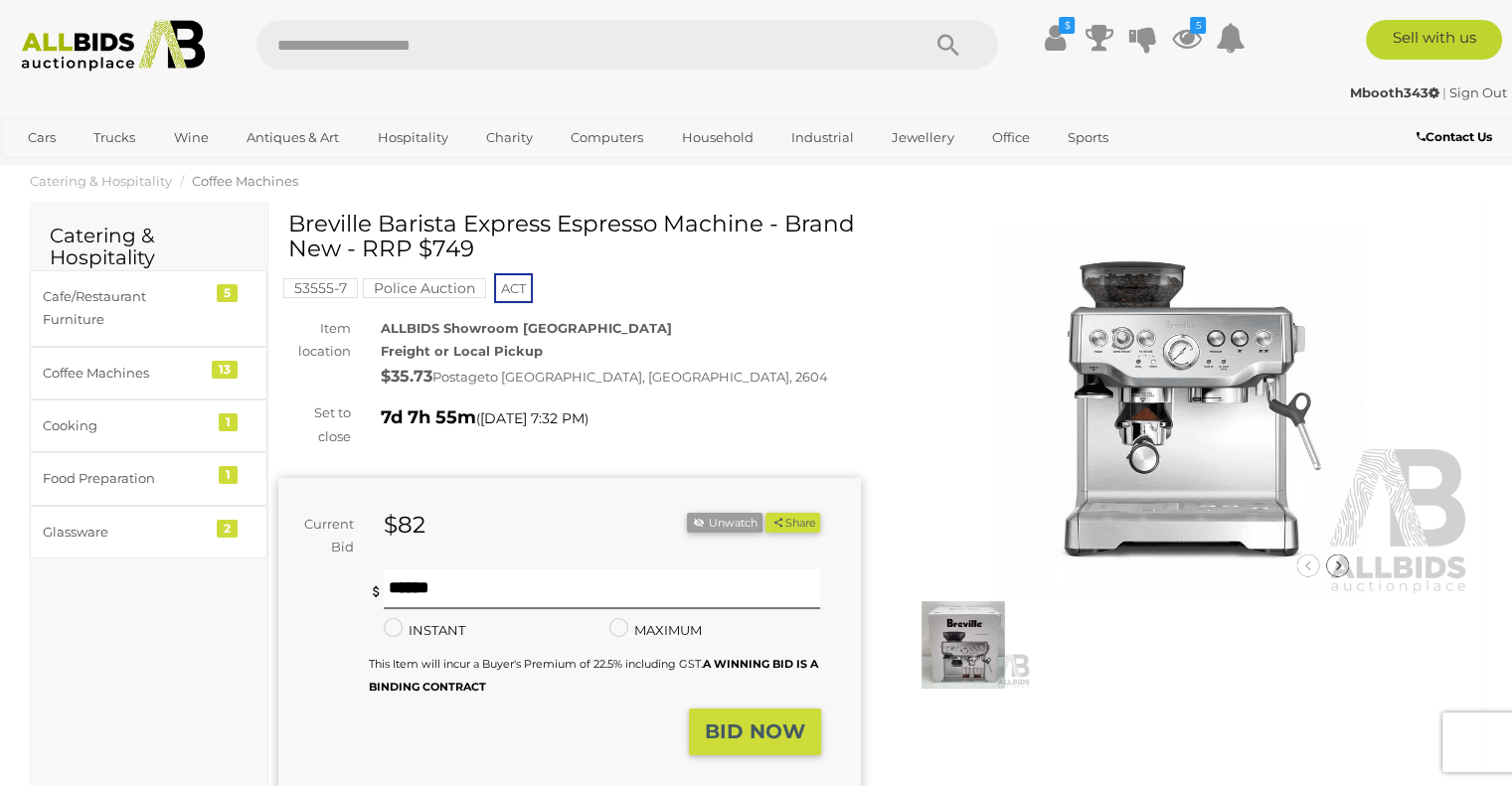 scroll, scrollTop: 0, scrollLeft: 0, axis: both 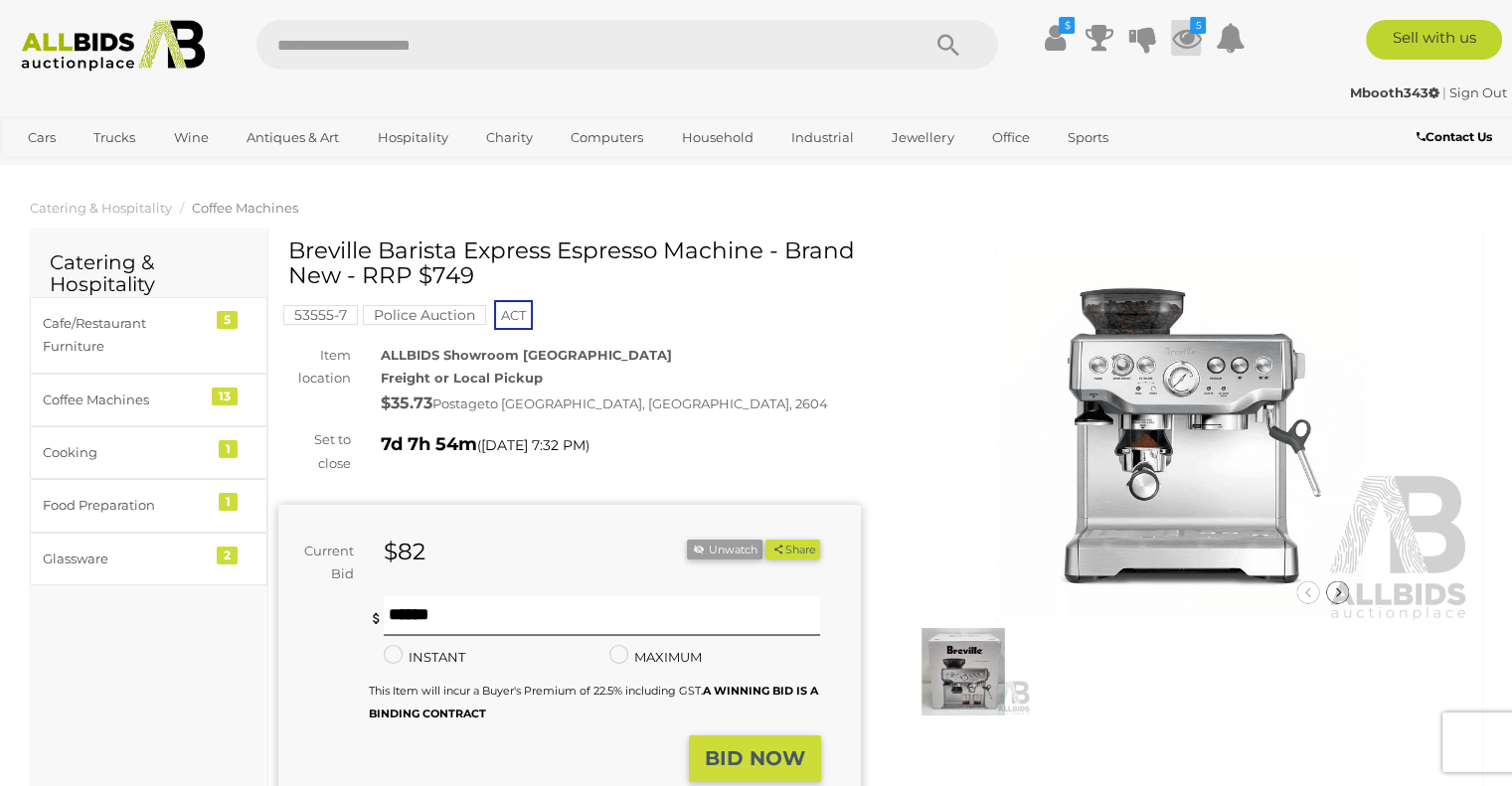 click at bounding box center [1186, 38] 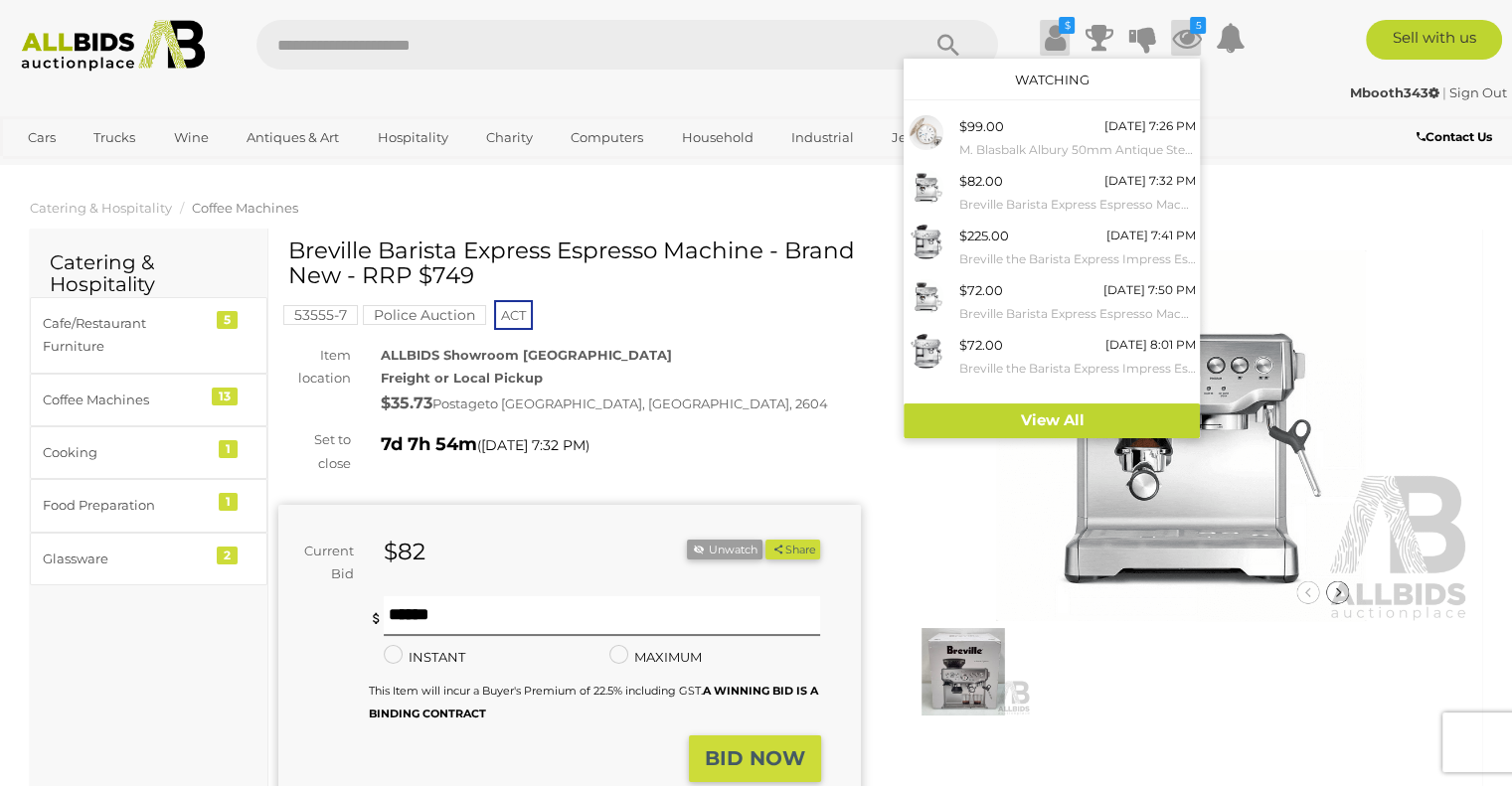 click at bounding box center [1055, 38] 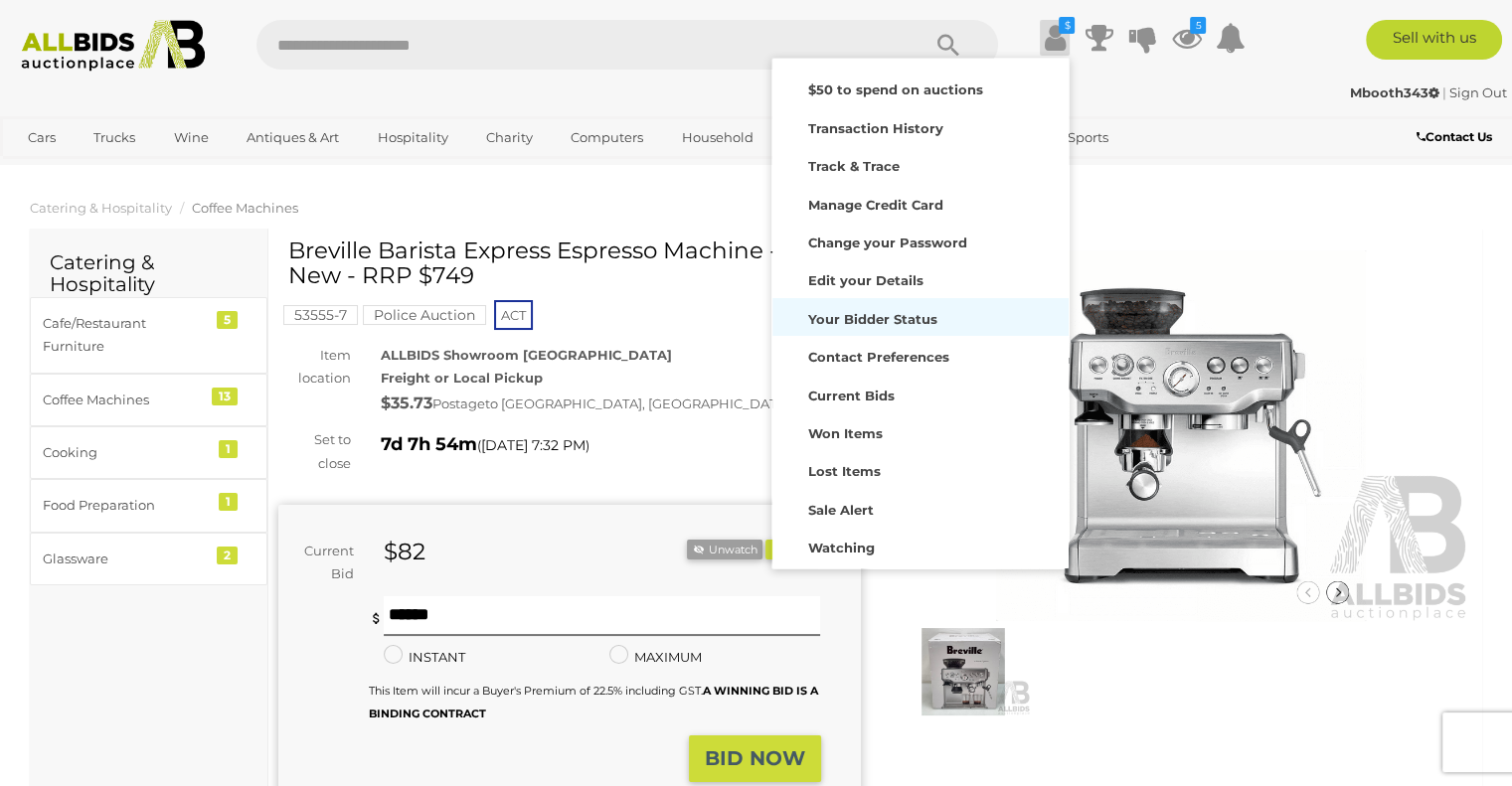 click on "Your Bidder Status" at bounding box center [872, 319] 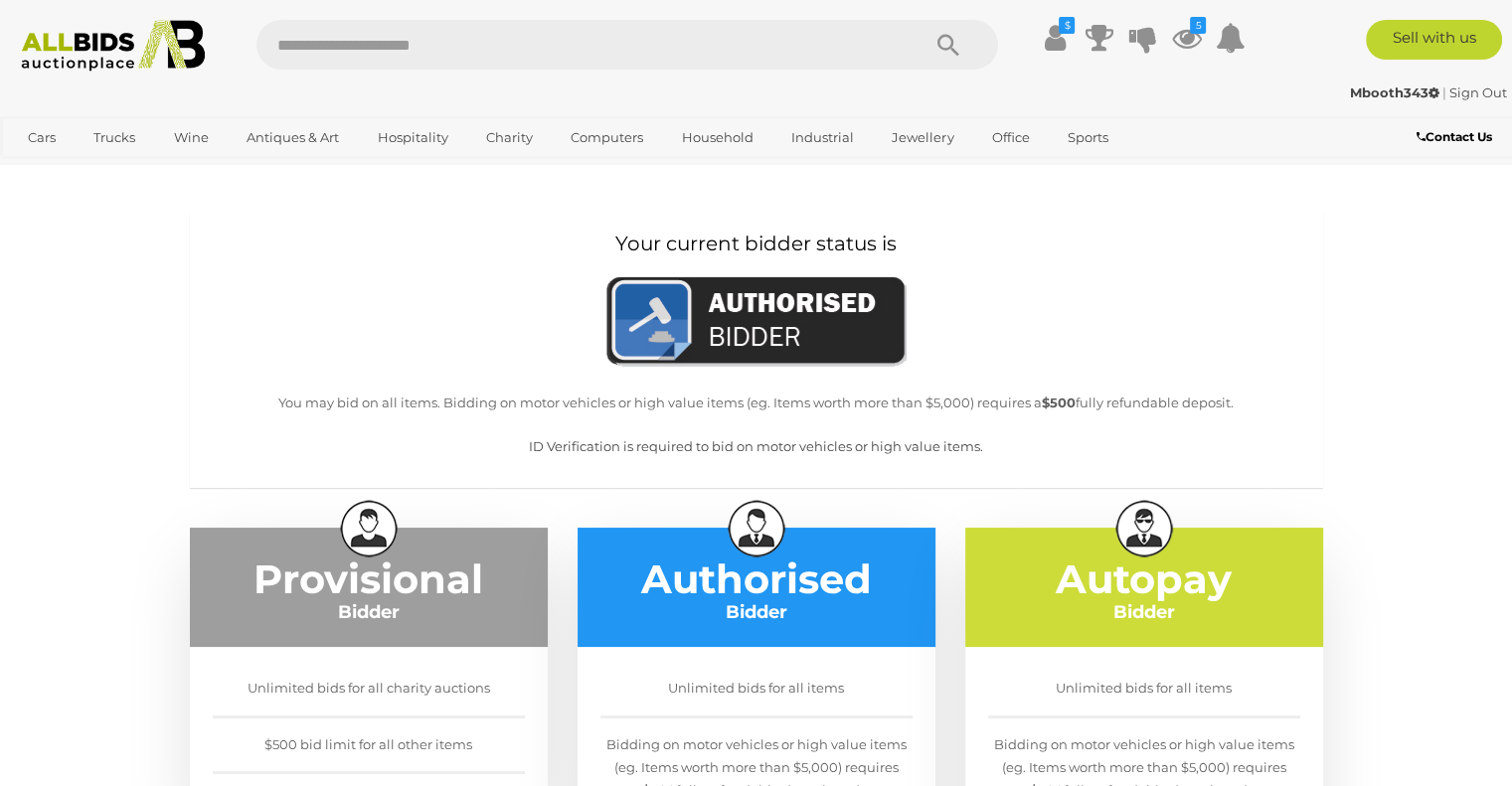 scroll, scrollTop: 0, scrollLeft: 0, axis: both 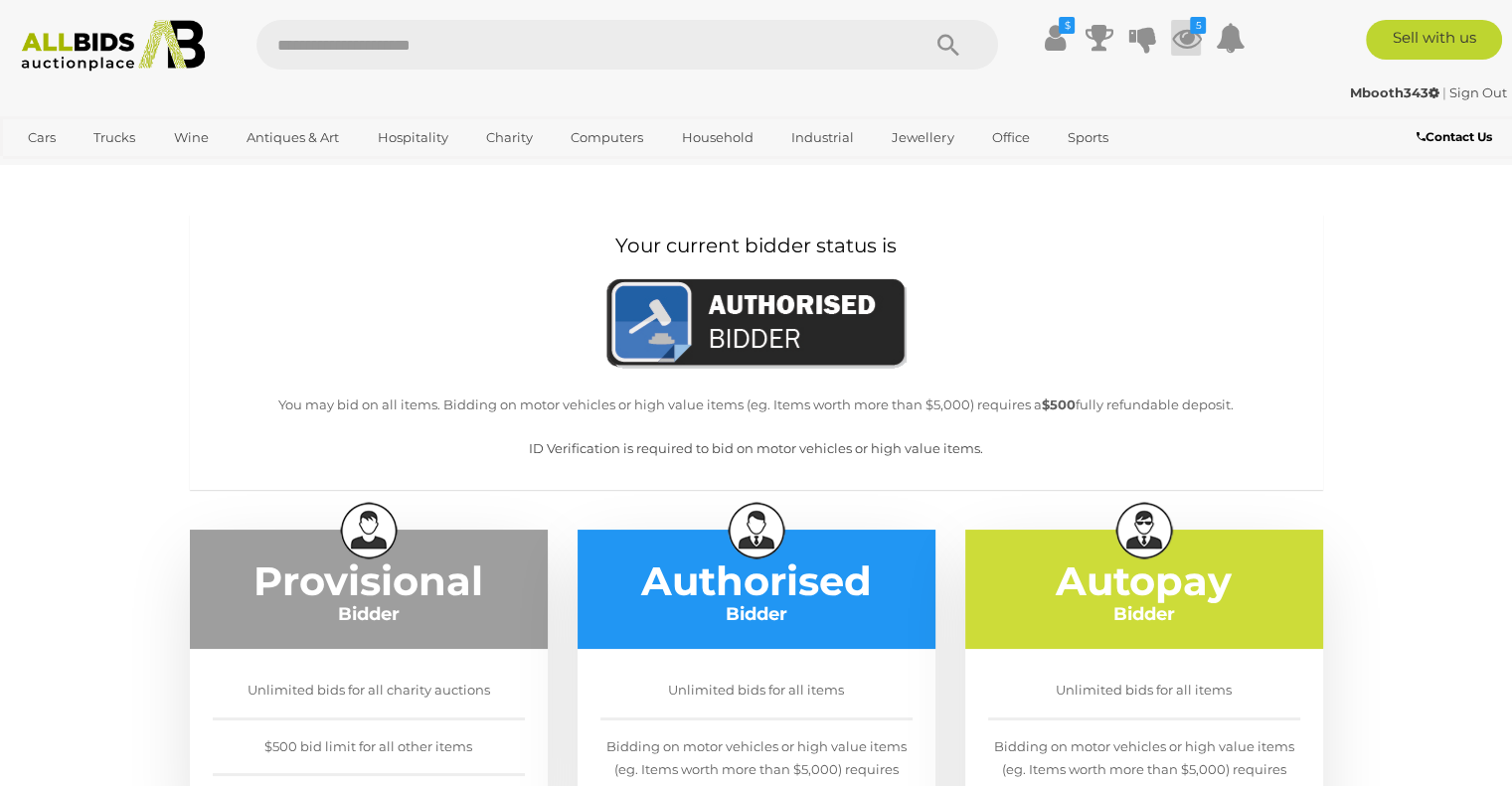click at bounding box center (1186, 38) 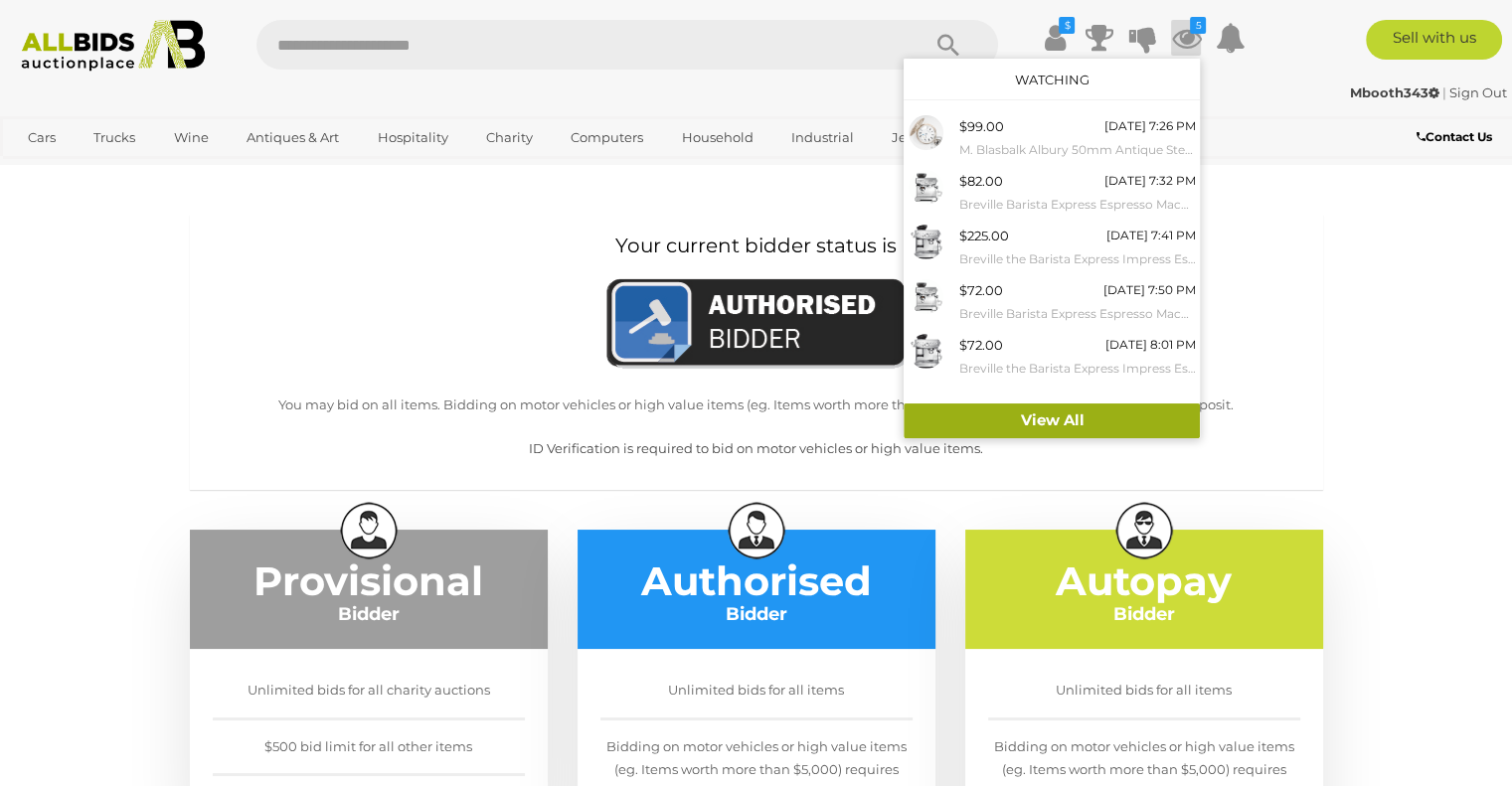 click on "View All" at bounding box center [1052, 420] 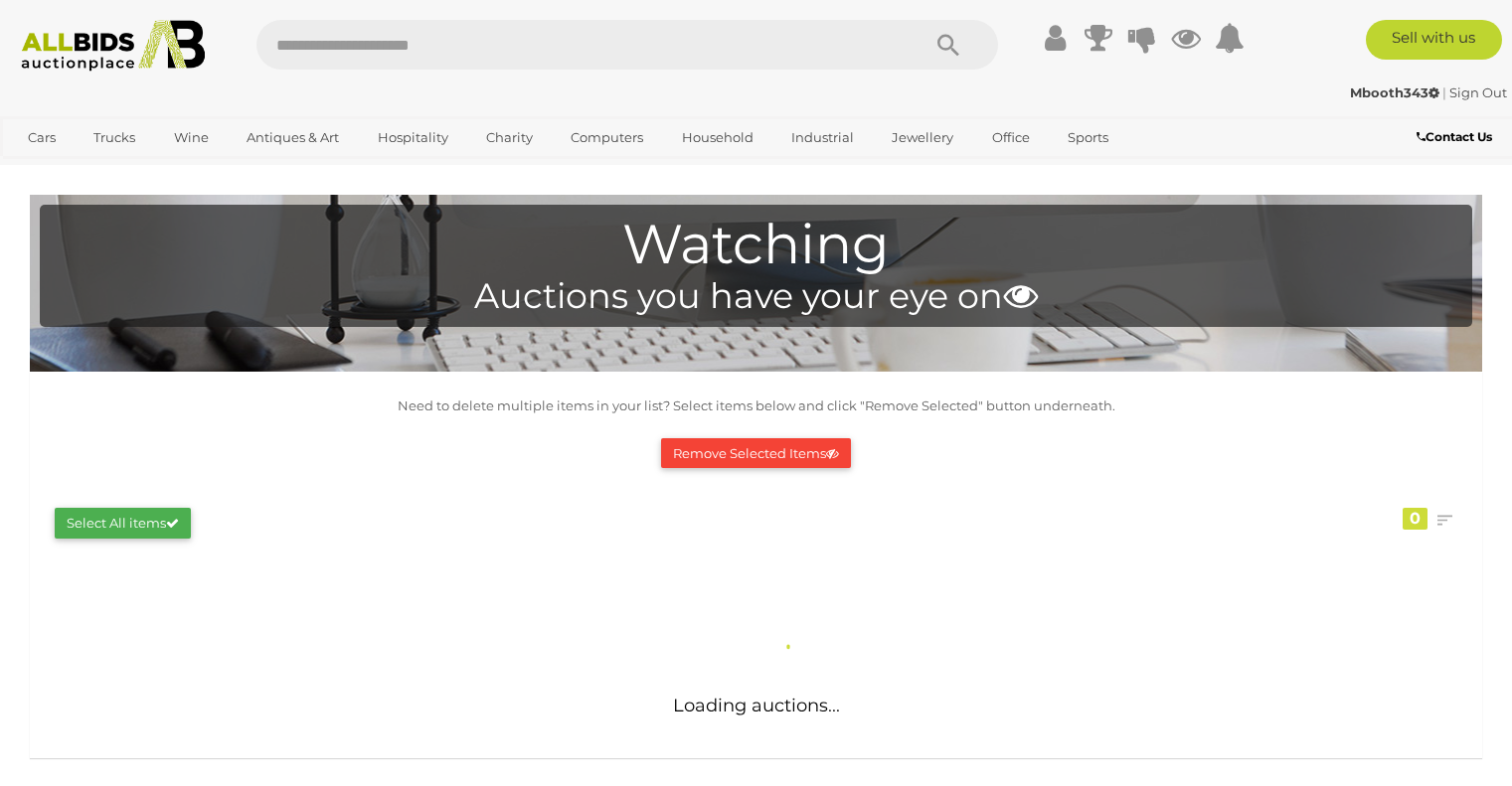 scroll, scrollTop: 0, scrollLeft: 0, axis: both 